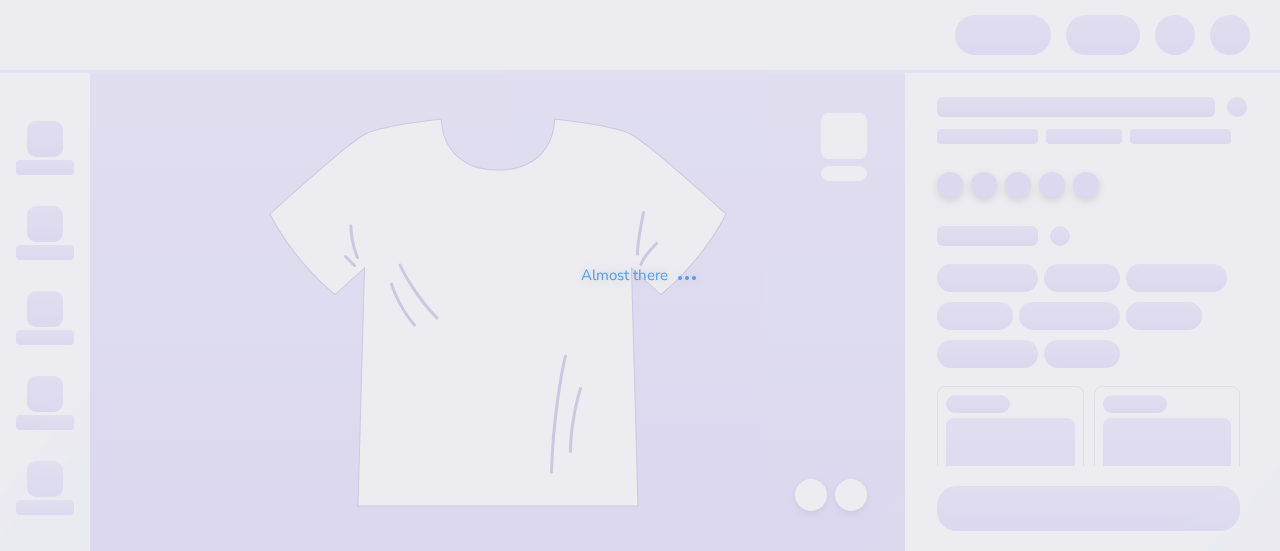 scroll, scrollTop: 0, scrollLeft: 0, axis: both 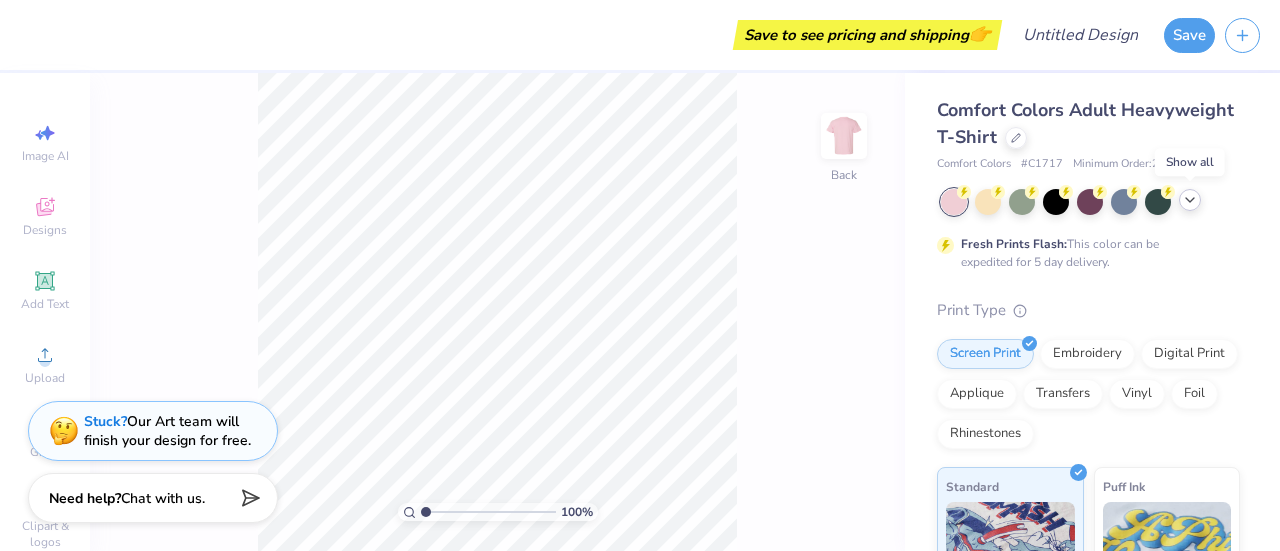 click 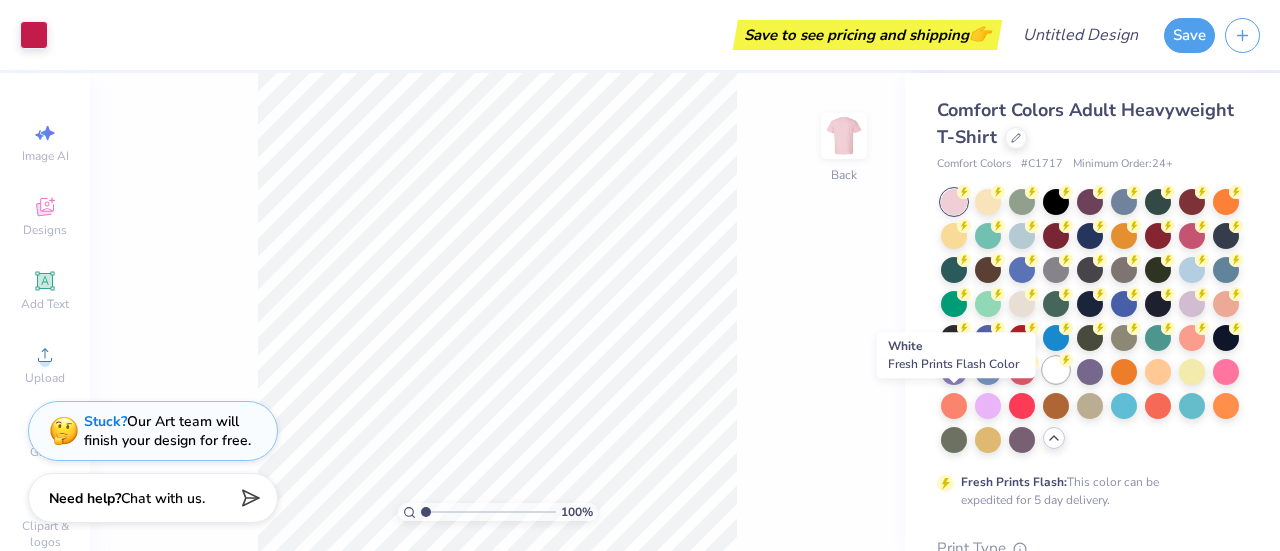 click 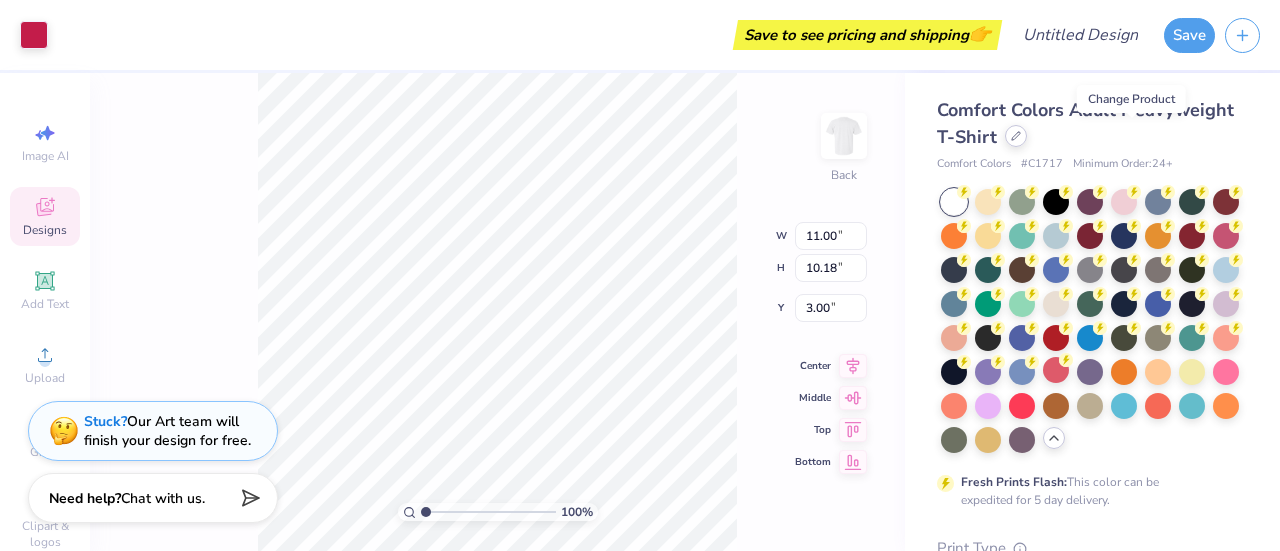 click 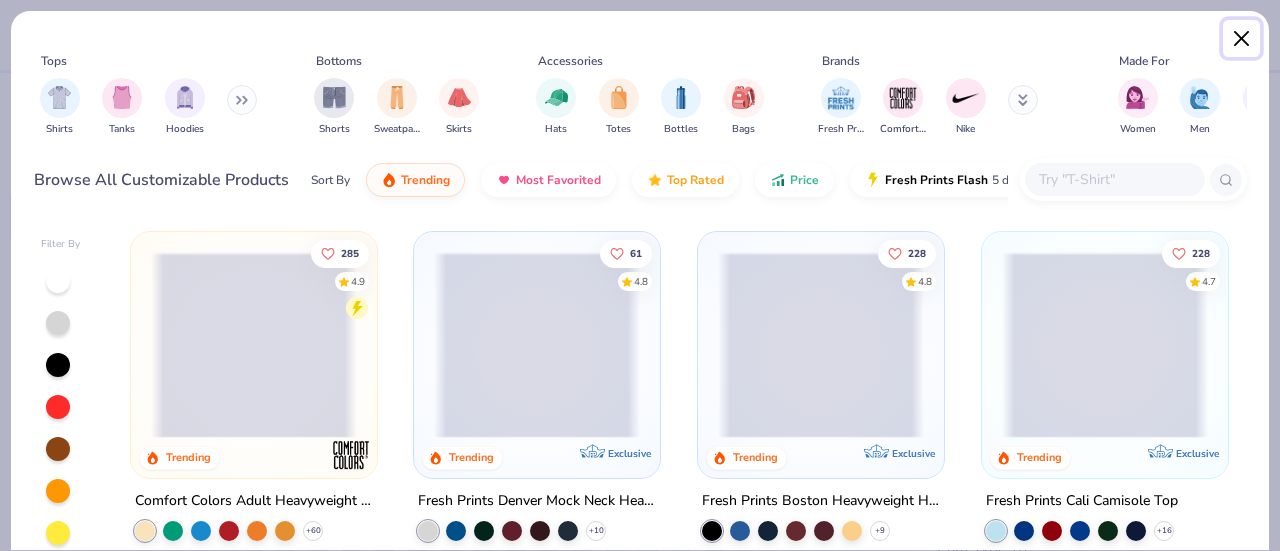 click at bounding box center [1242, 39] 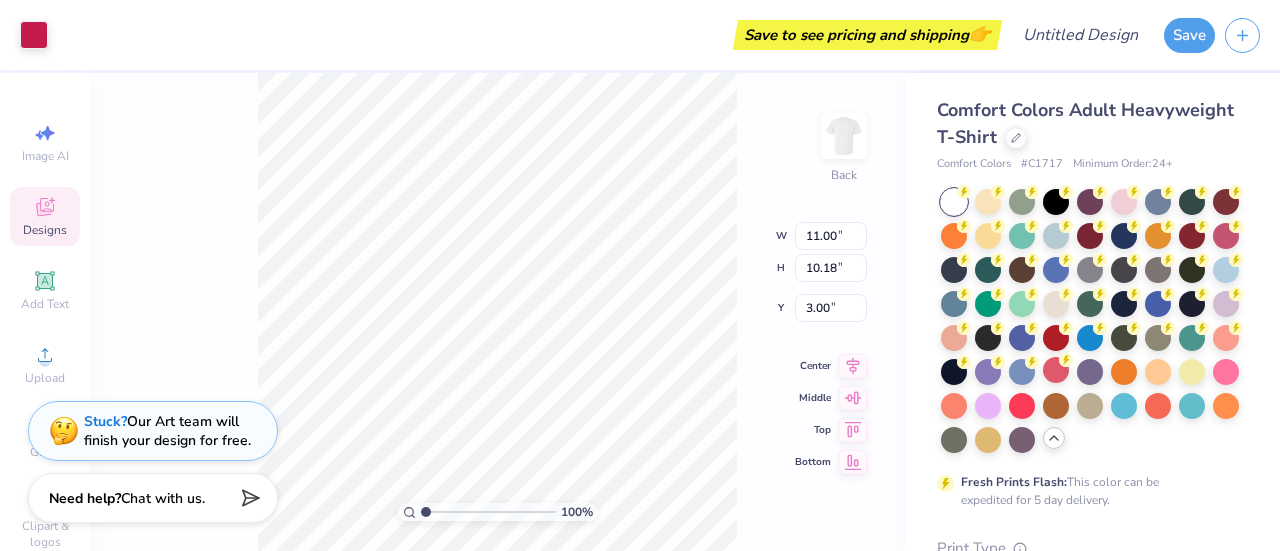 click on "100  % Back W 11.00 11.00 " H 10.18 10.18 " Y 3.00 3.00 " Center Middle Top Bottom" at bounding box center (497, 312) 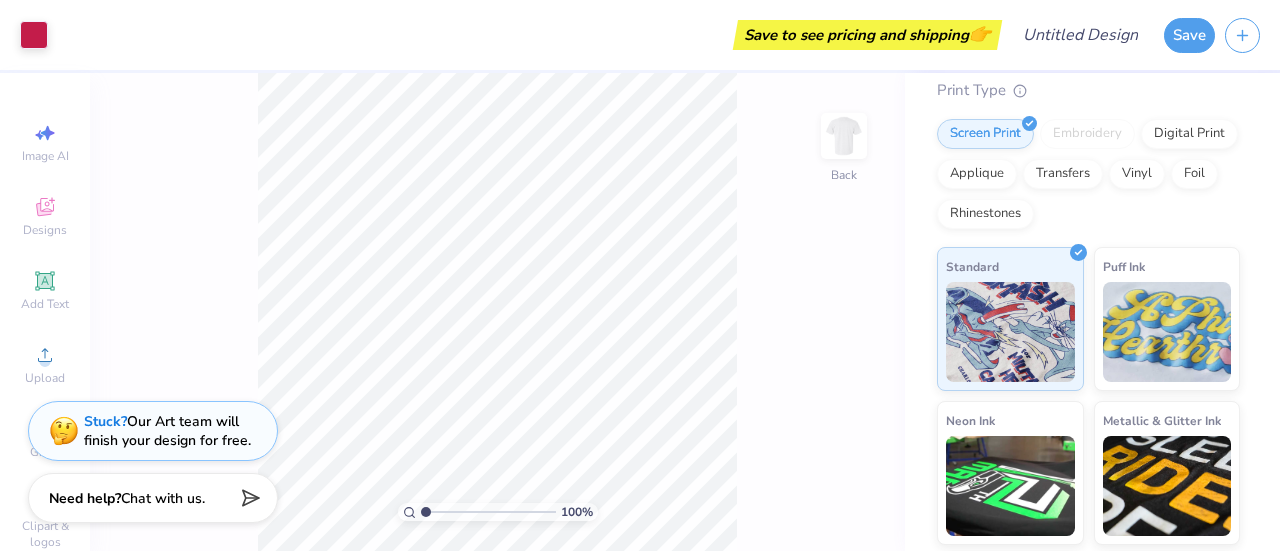 scroll, scrollTop: 450, scrollLeft: 0, axis: vertical 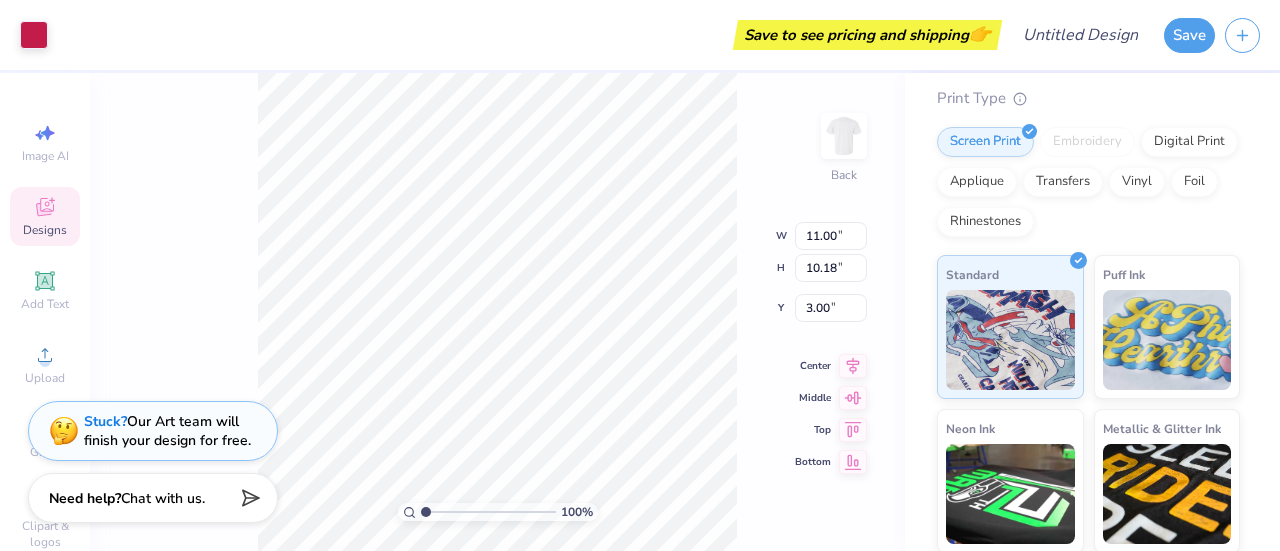 click on "Designs" at bounding box center (45, 230) 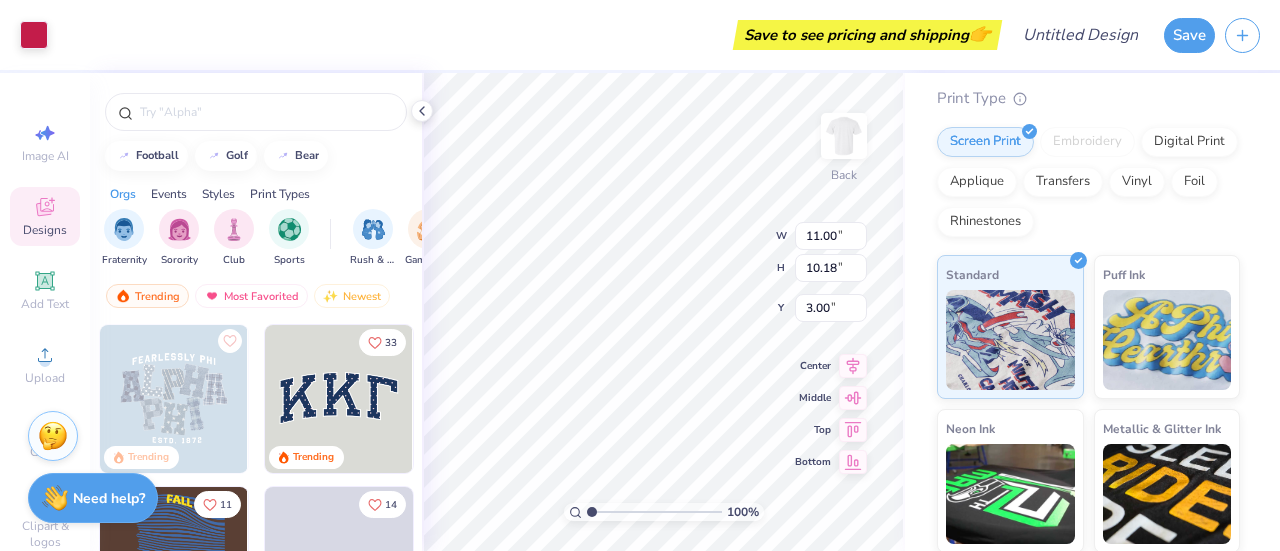 click on "Designs" at bounding box center [45, 230] 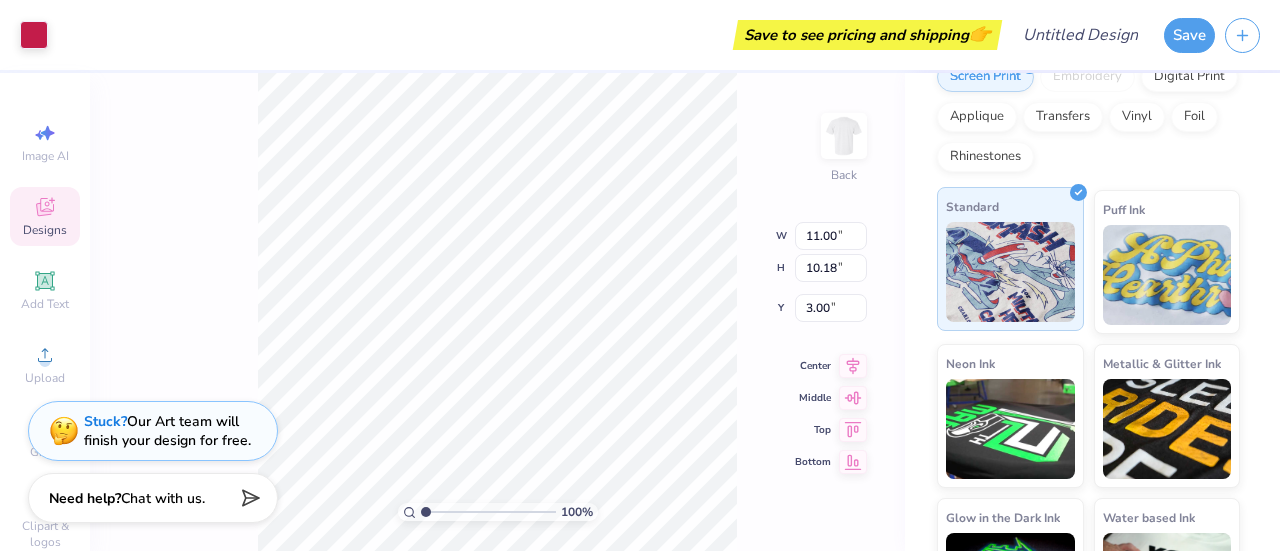scroll, scrollTop: 0, scrollLeft: 0, axis: both 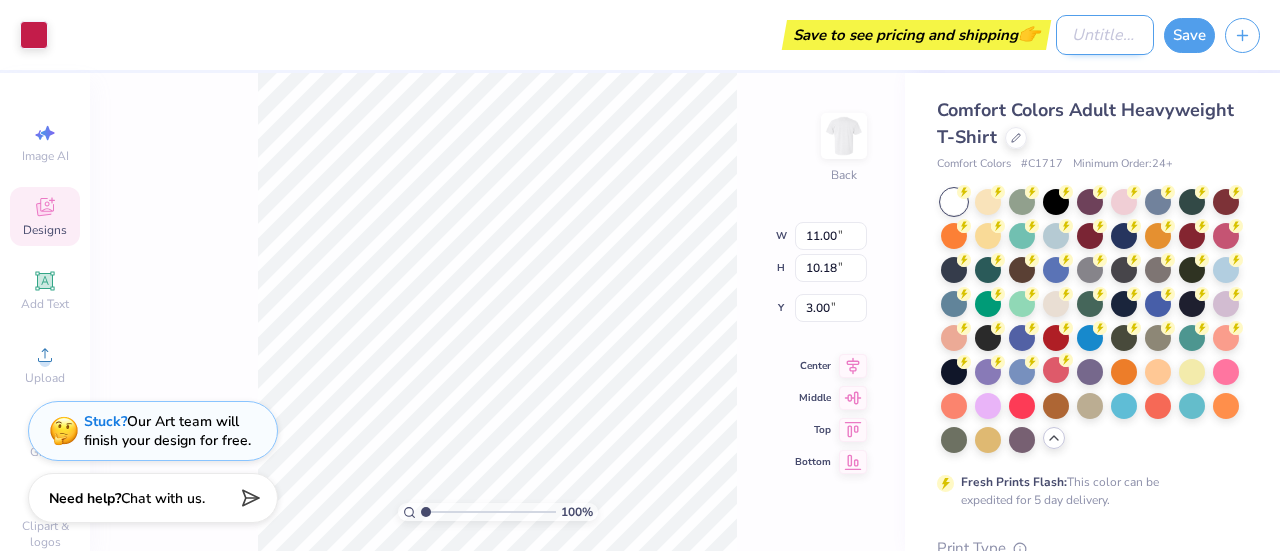 click on "Design Title" at bounding box center [1105, 35] 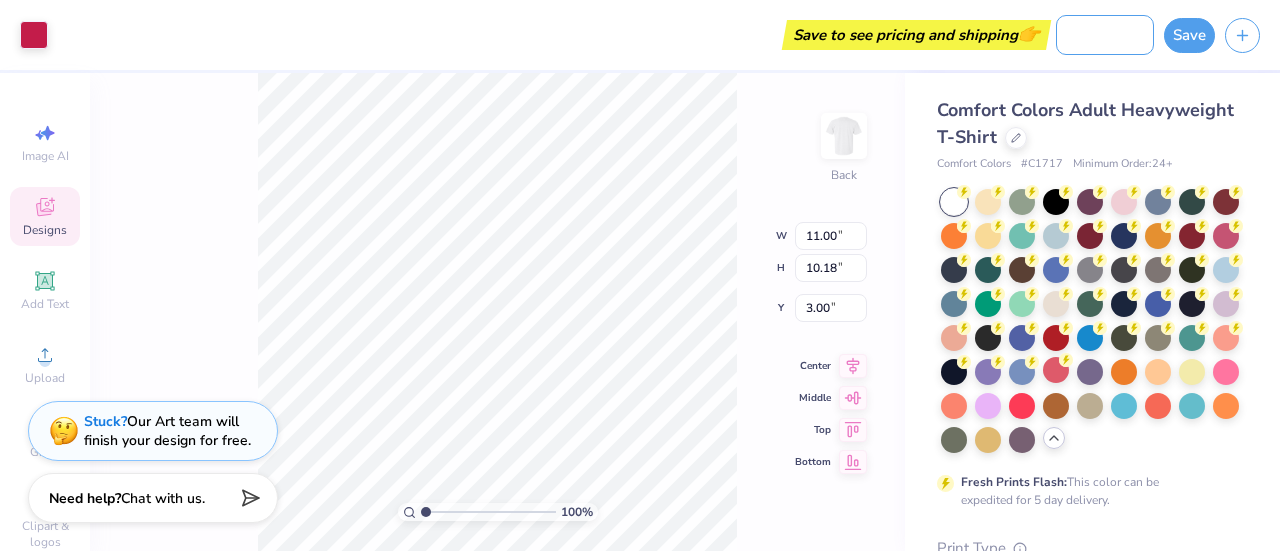scroll, scrollTop: 0, scrollLeft: 91, axis: horizontal 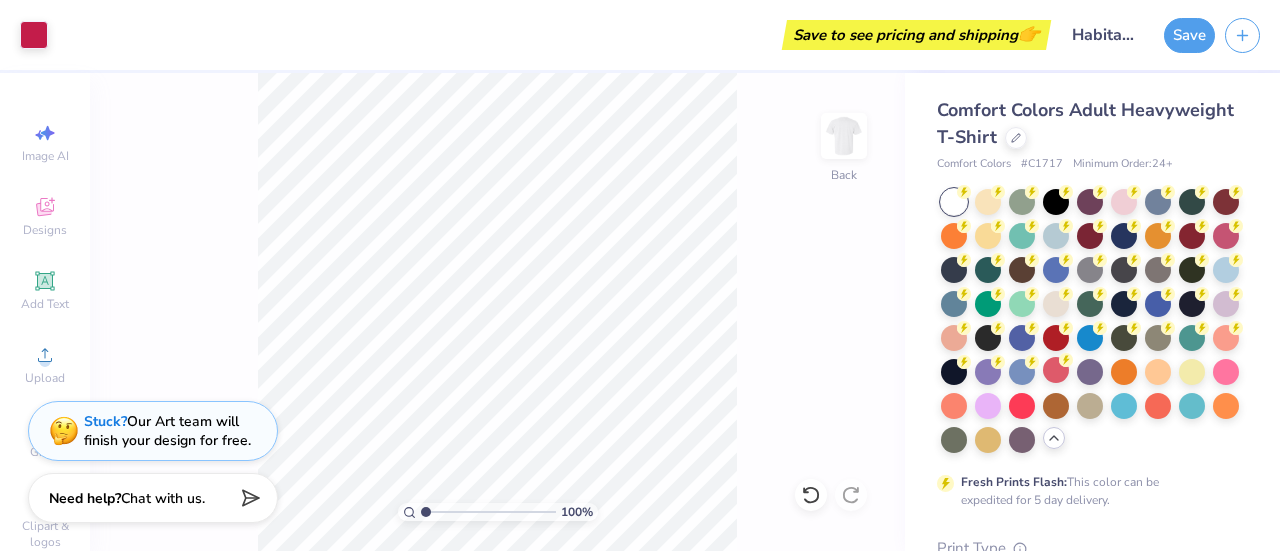click on "Comfort Colors Adult Heavyweight T-Shirt" at bounding box center [1085, 123] 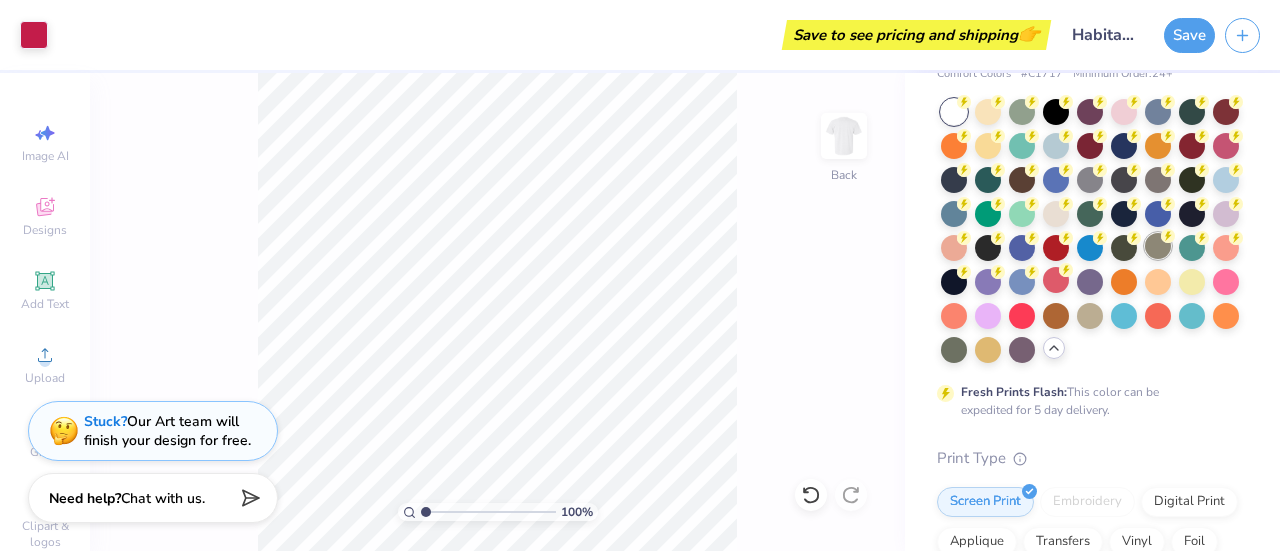 scroll, scrollTop: 0, scrollLeft: 0, axis: both 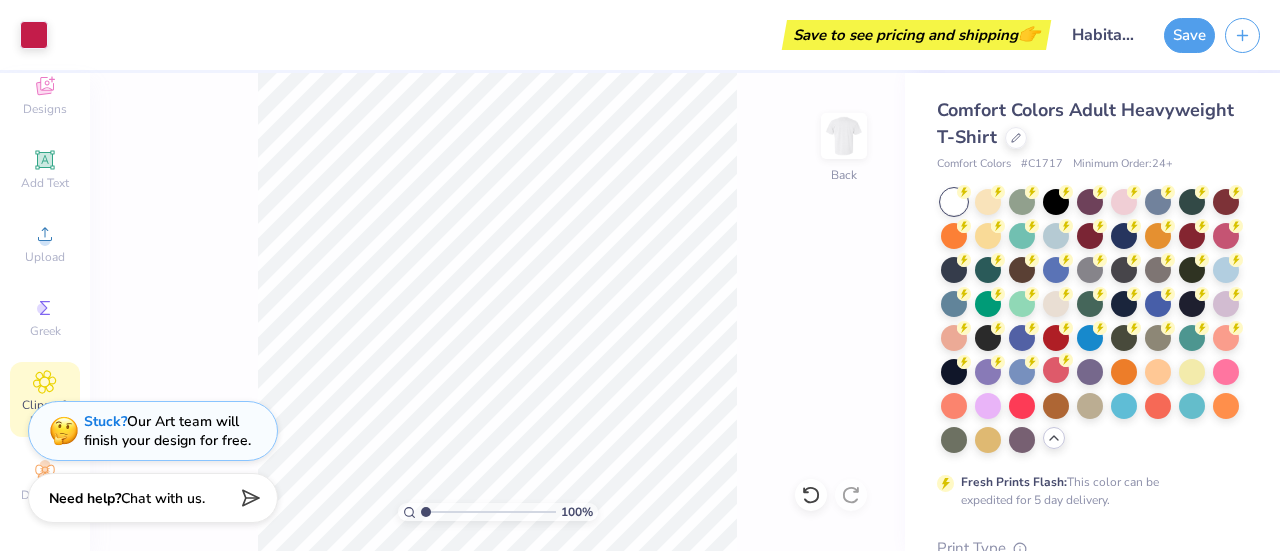 click 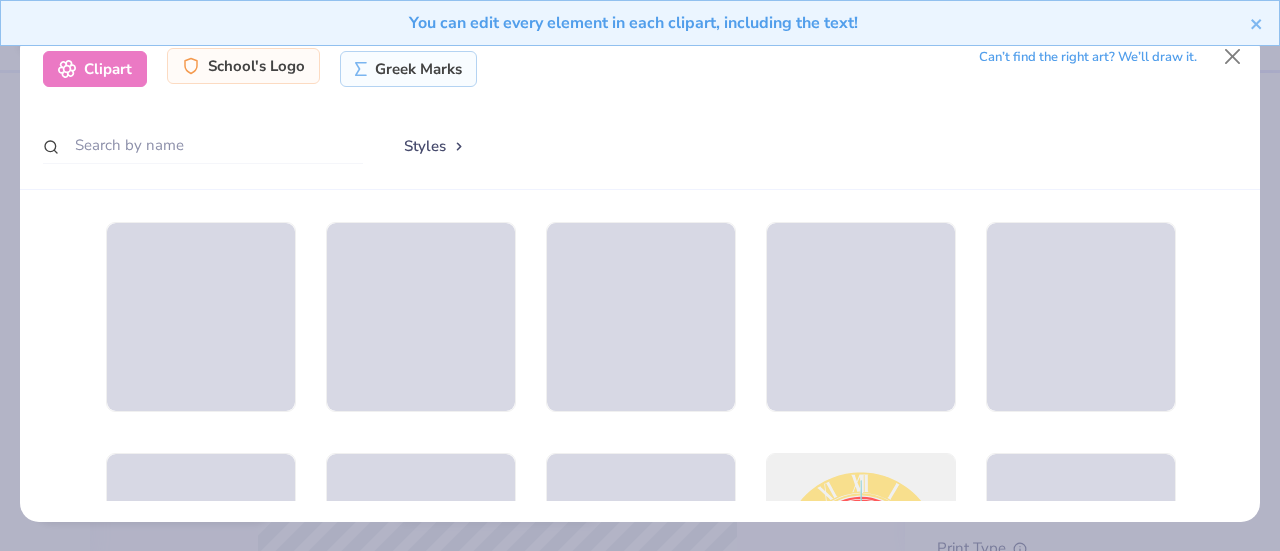 click on "School's Logo" at bounding box center [243, 66] 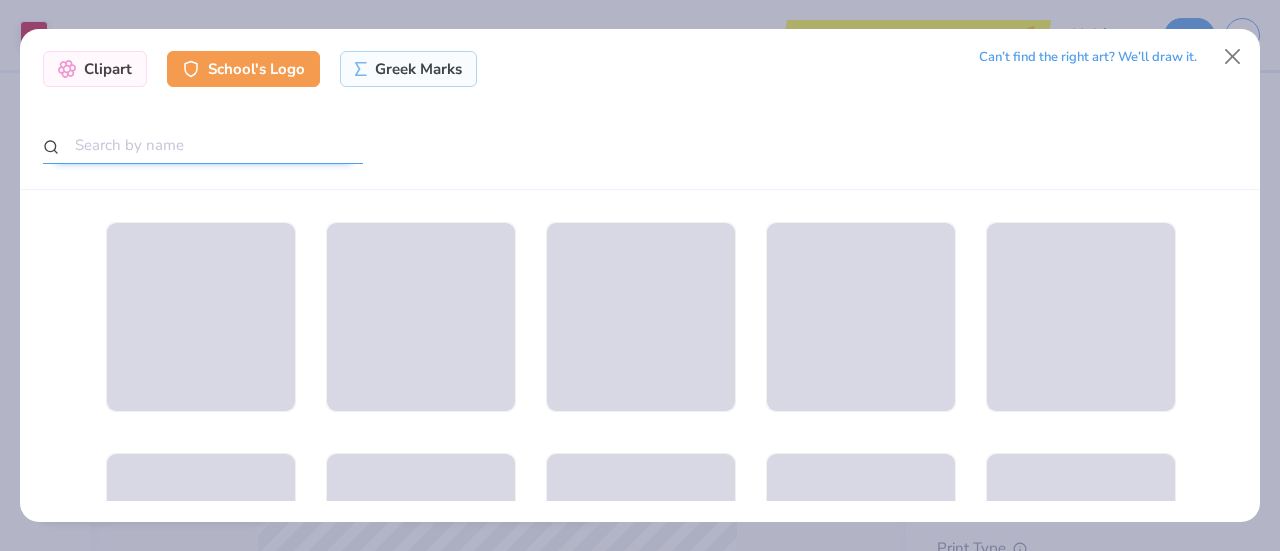 click at bounding box center [203, 145] 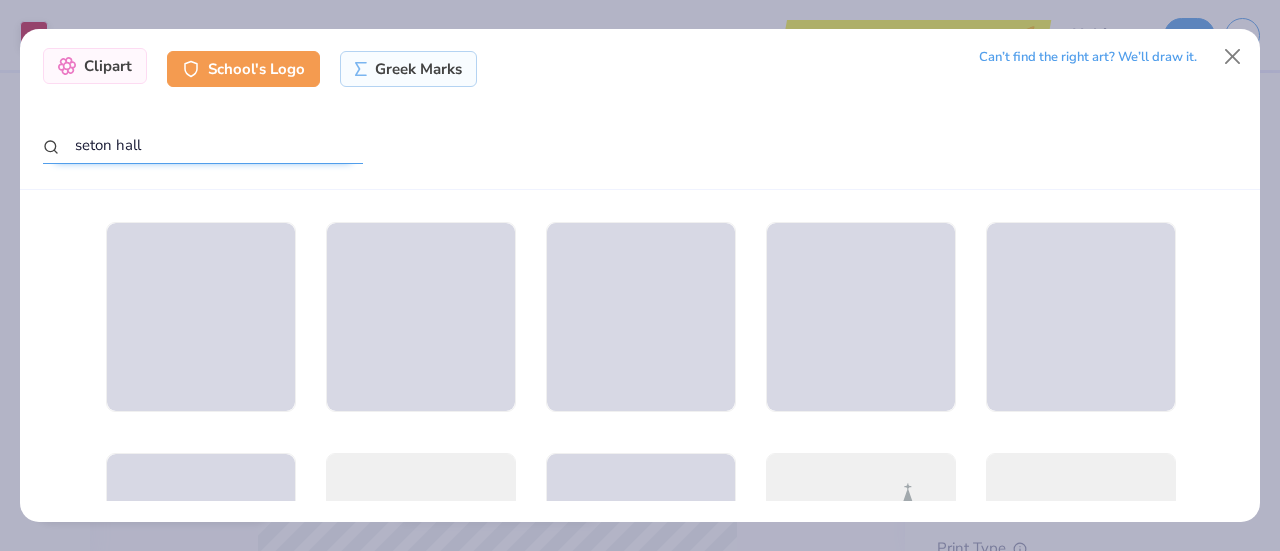 type on "seton hall" 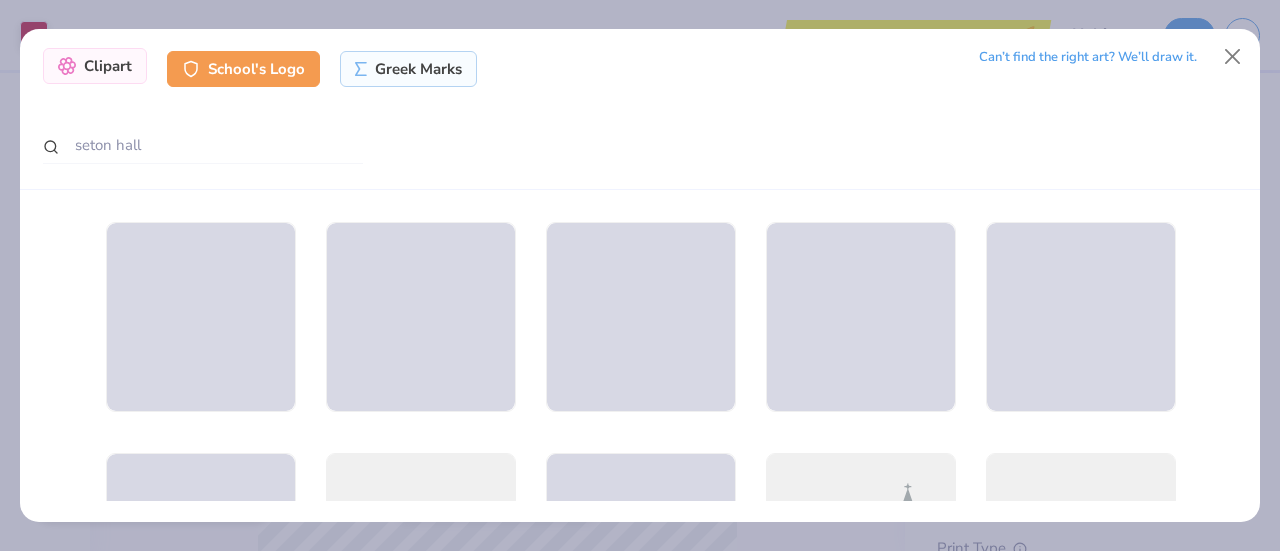 click on "Clipart" at bounding box center [95, 66] 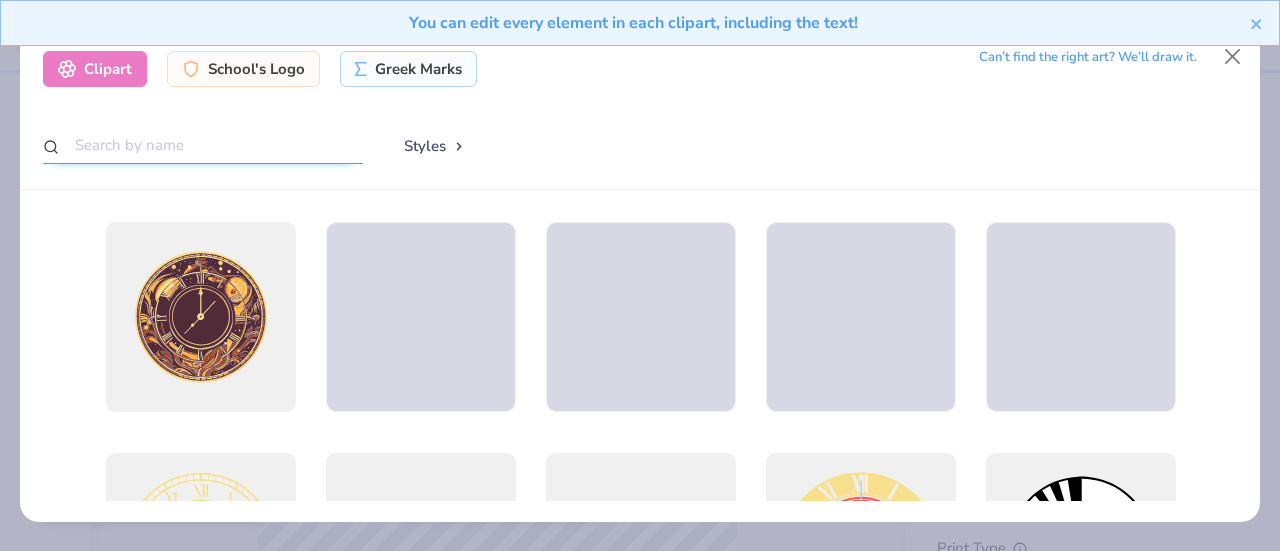 click at bounding box center (203, 145) 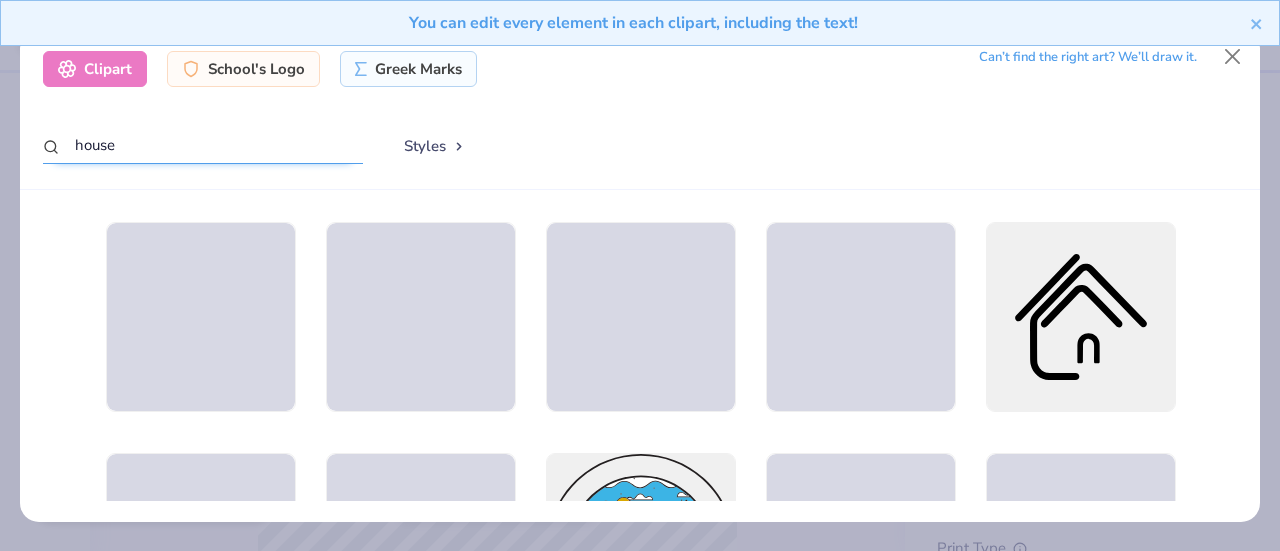 type on "house" 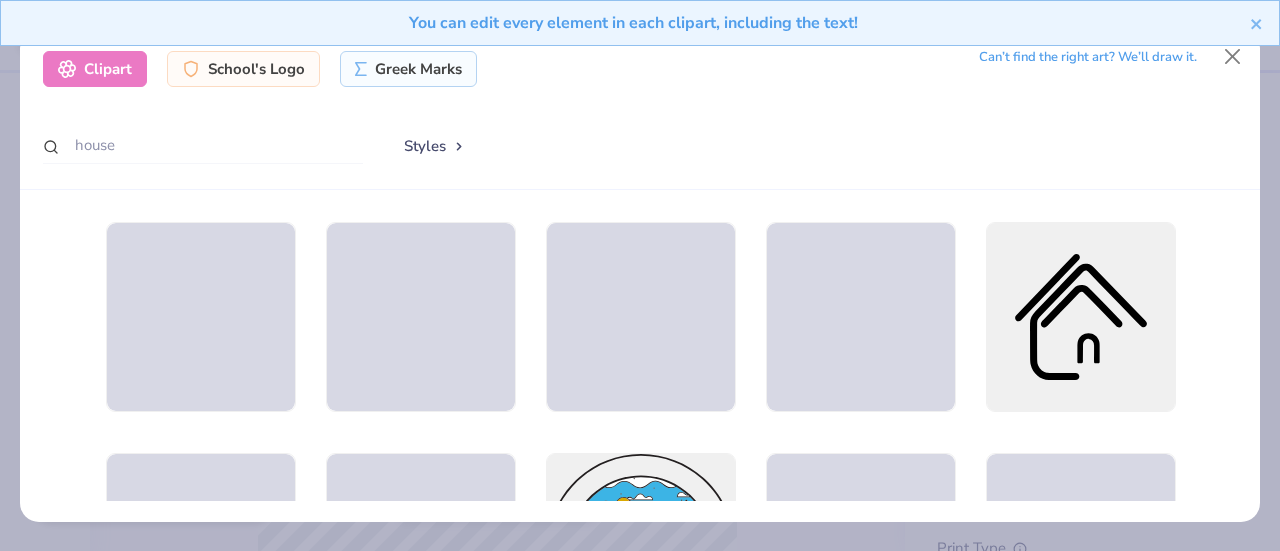 click on "Clipart School's Logo Greek Marks Can’t find the right art? We’ll draw it." at bounding box center (640, 69) 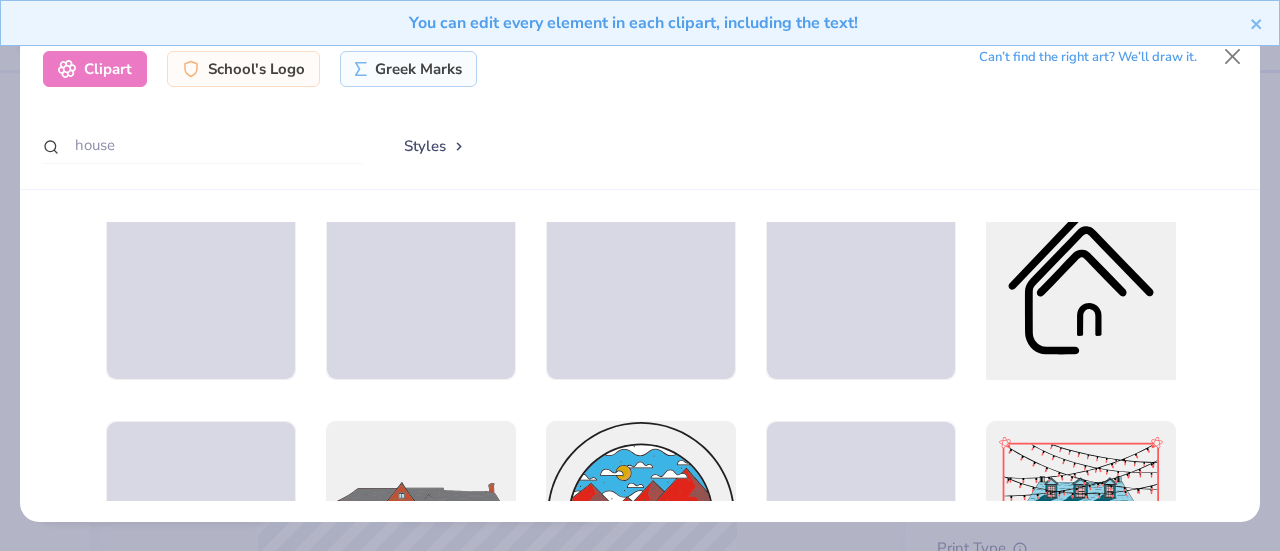 scroll, scrollTop: 0, scrollLeft: 0, axis: both 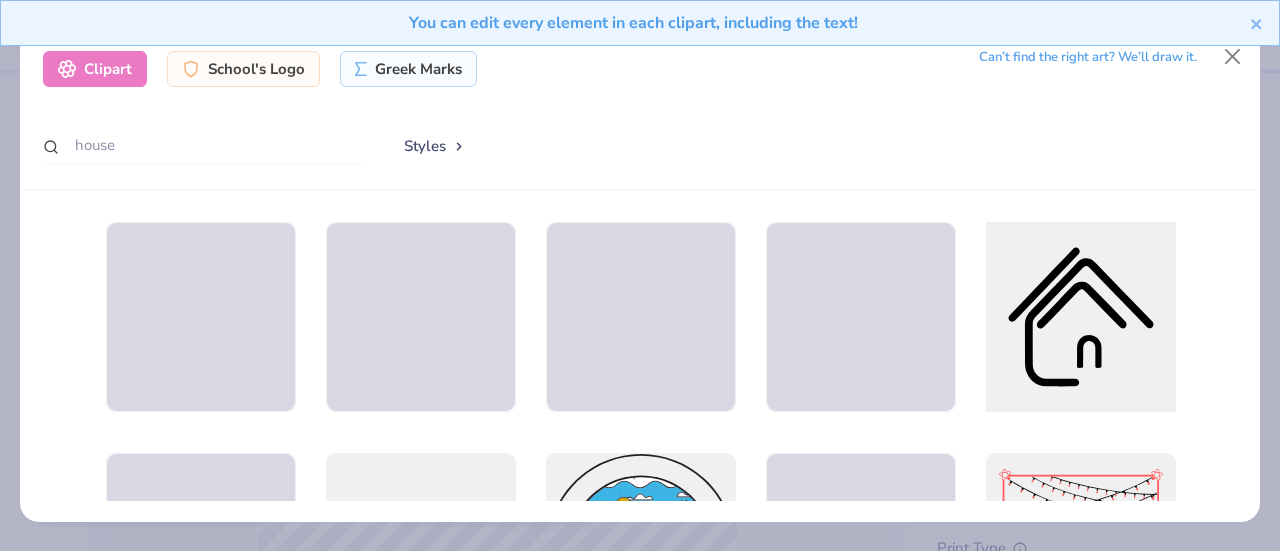 click at bounding box center (1080, 317) 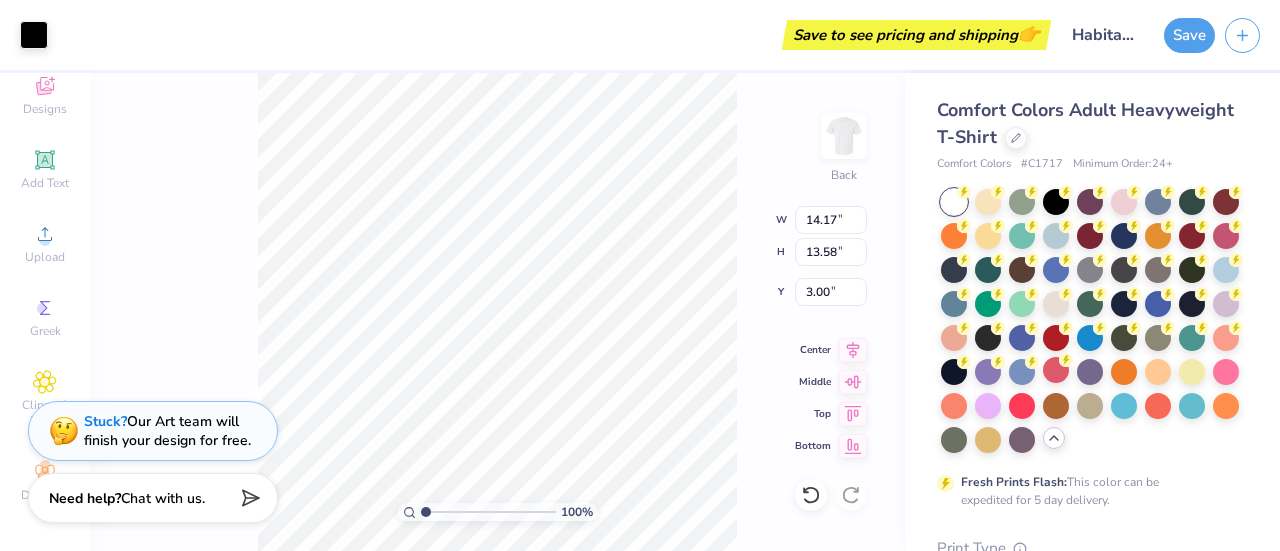 type on "5.90" 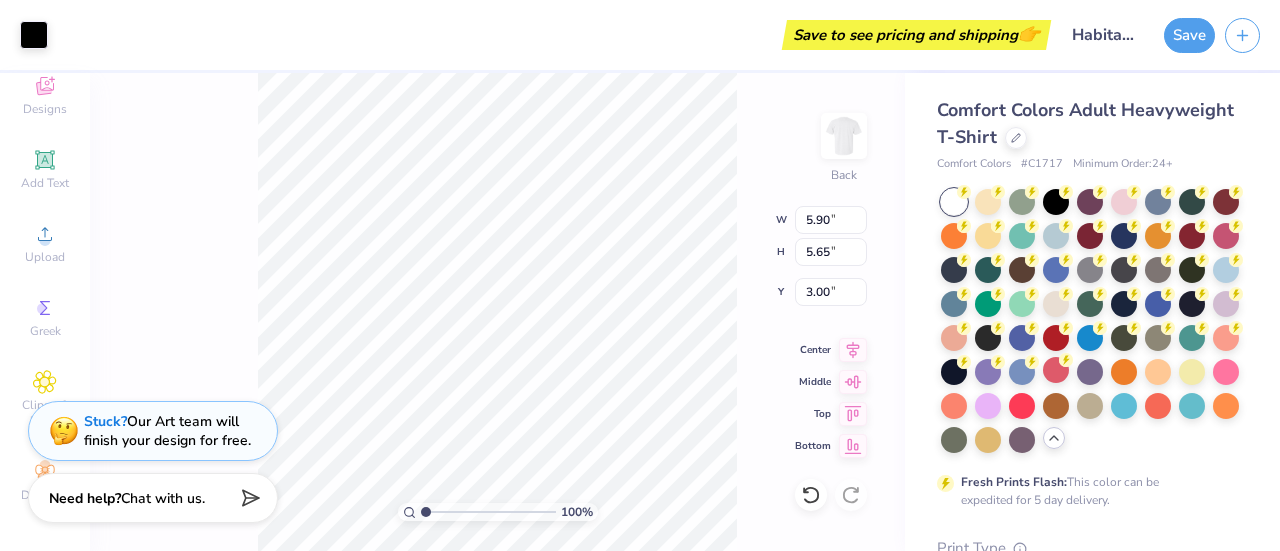 type on "15.58" 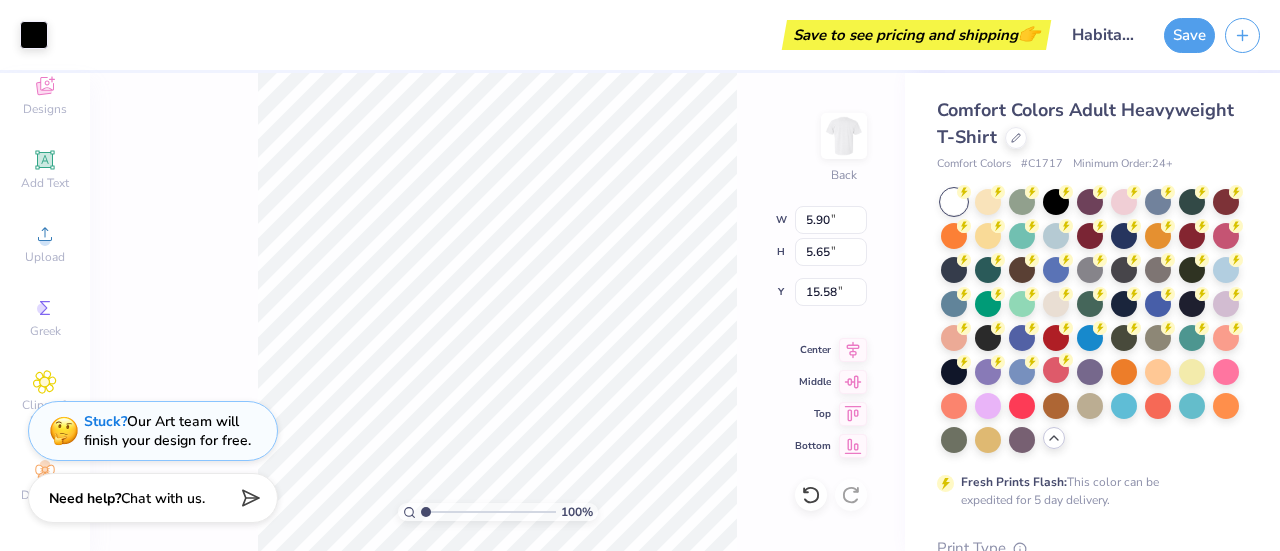 type on "3.45" 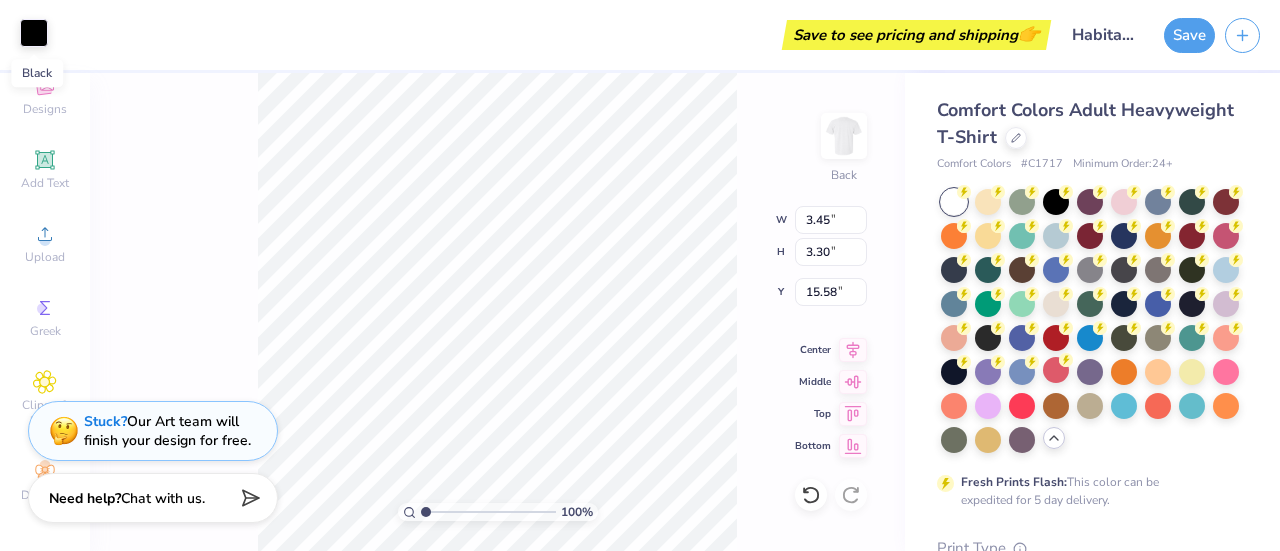 click at bounding box center (34, 33) 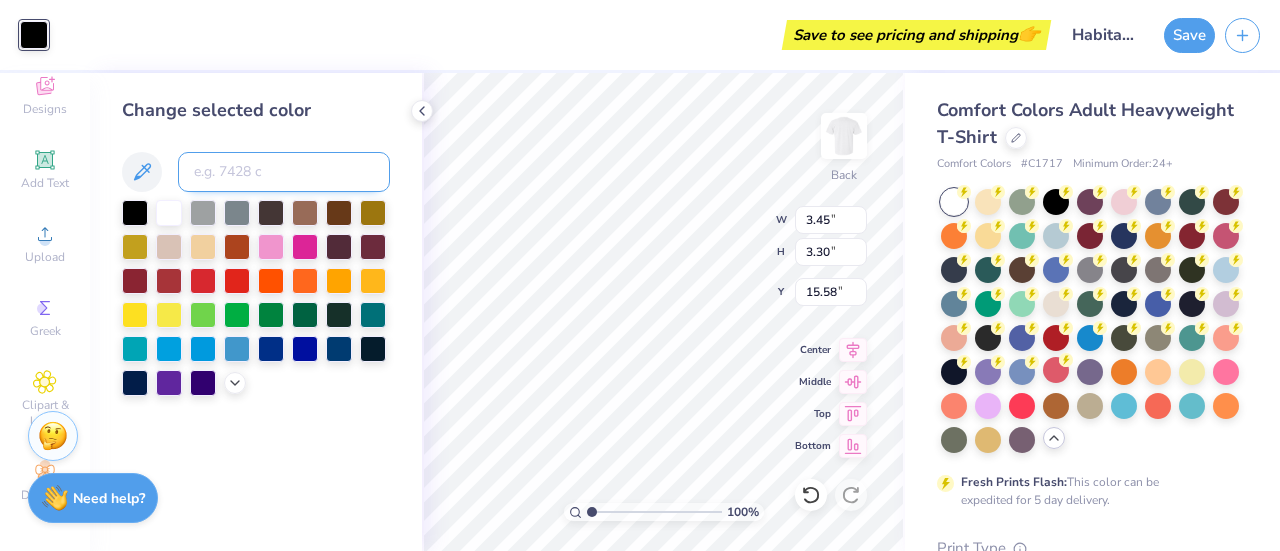 click at bounding box center (284, 172) 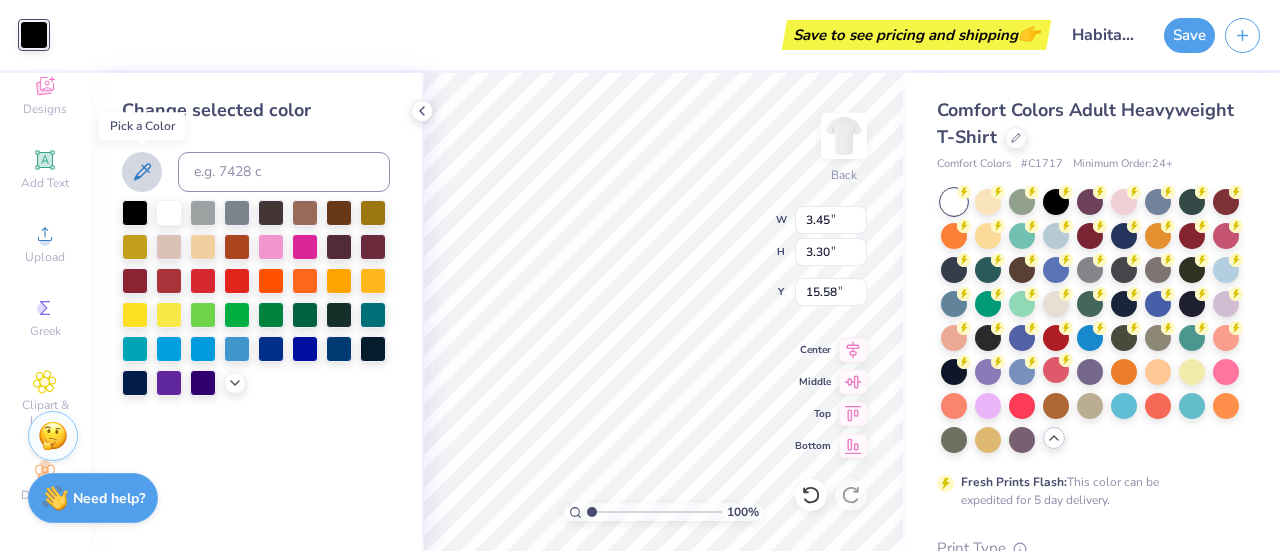 click 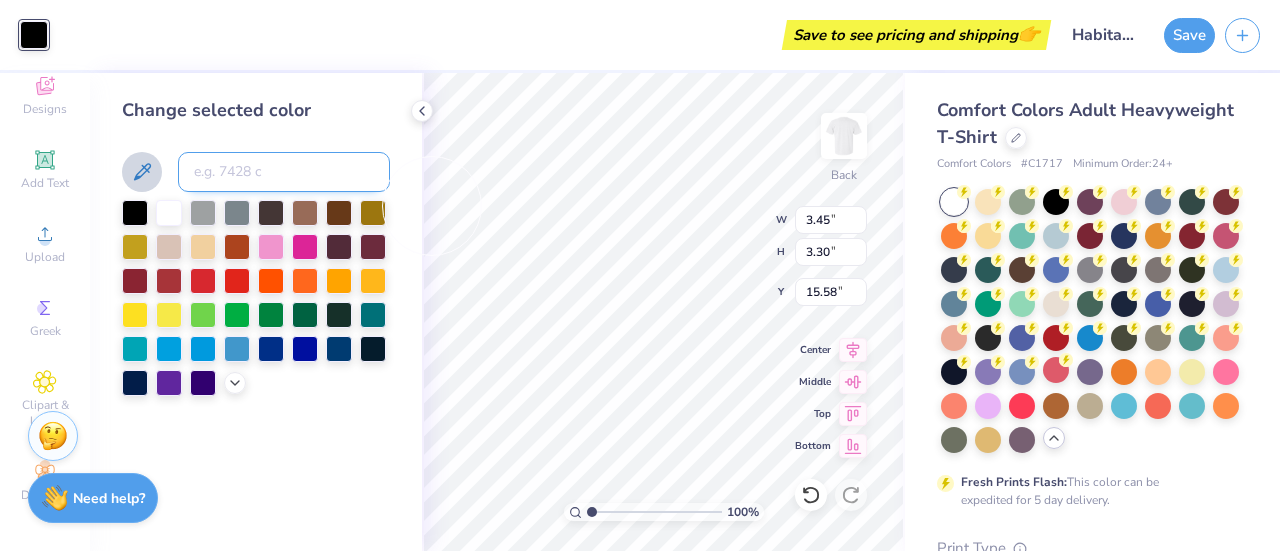 click at bounding box center (284, 172) 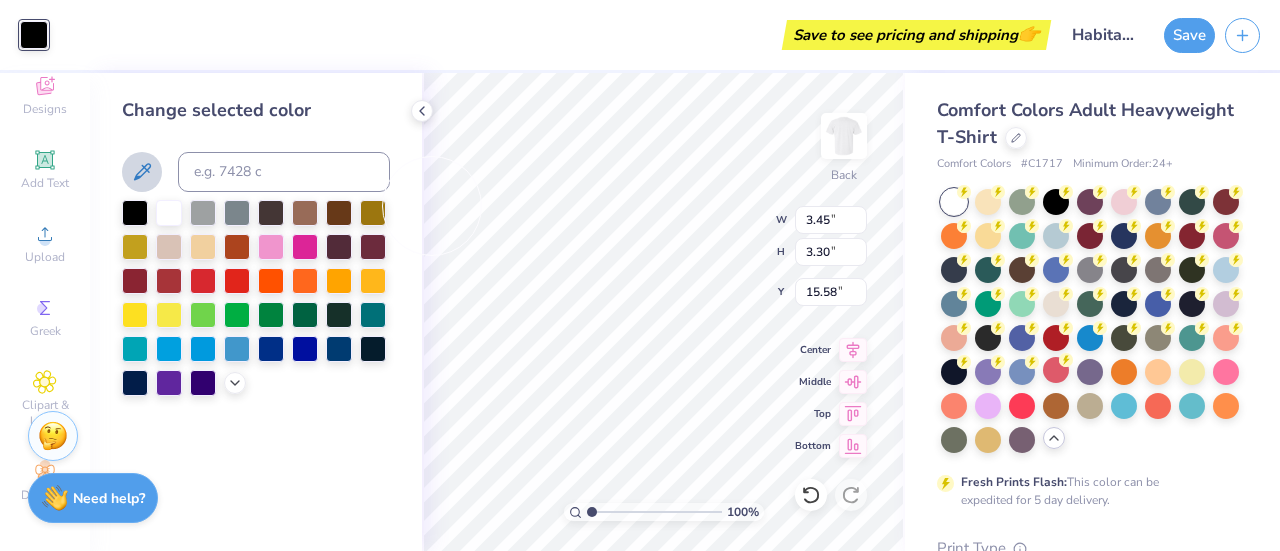 click 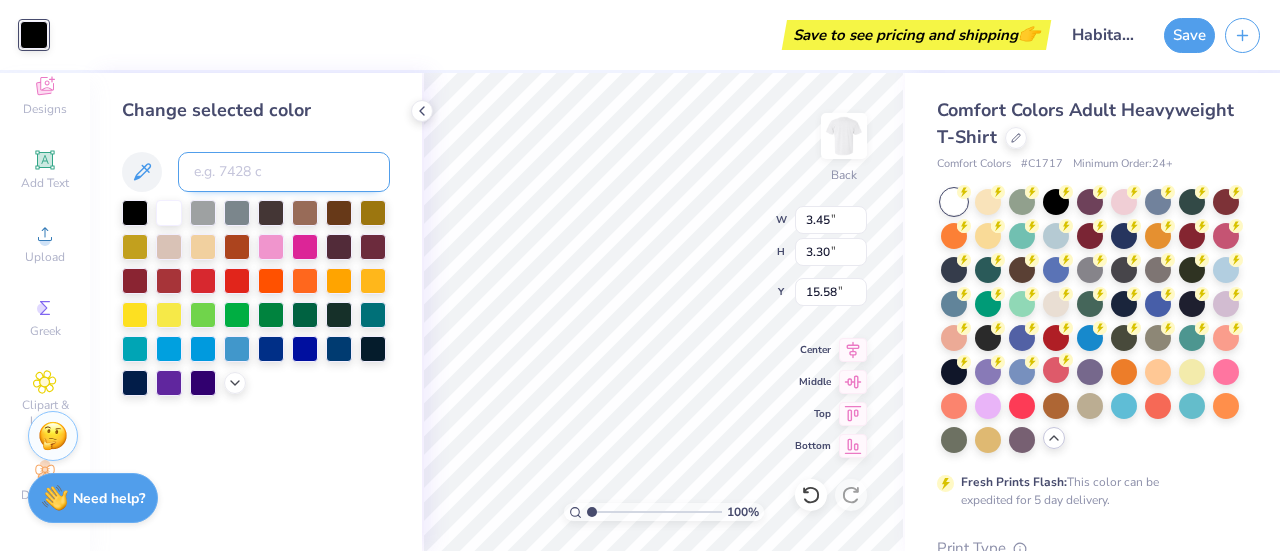 click at bounding box center [284, 172] 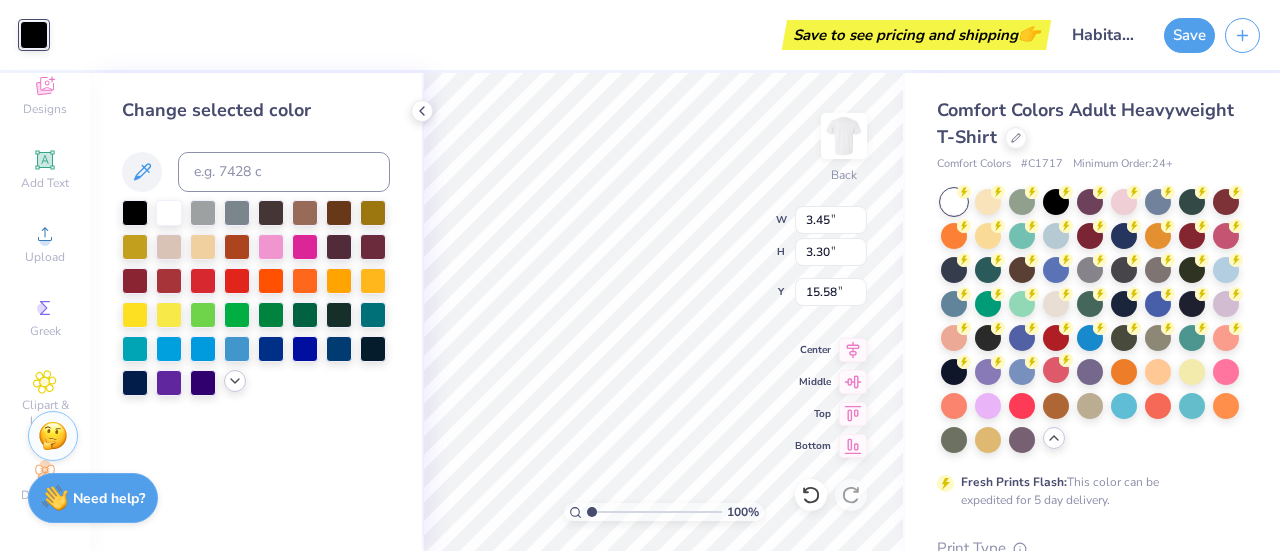 click 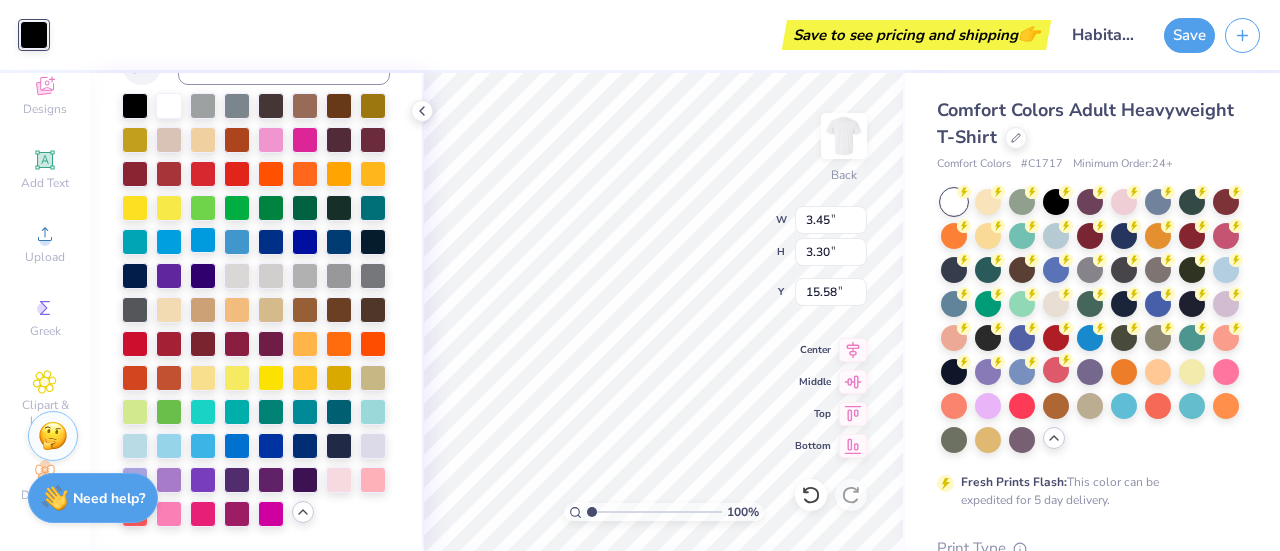 scroll, scrollTop: 0, scrollLeft: 0, axis: both 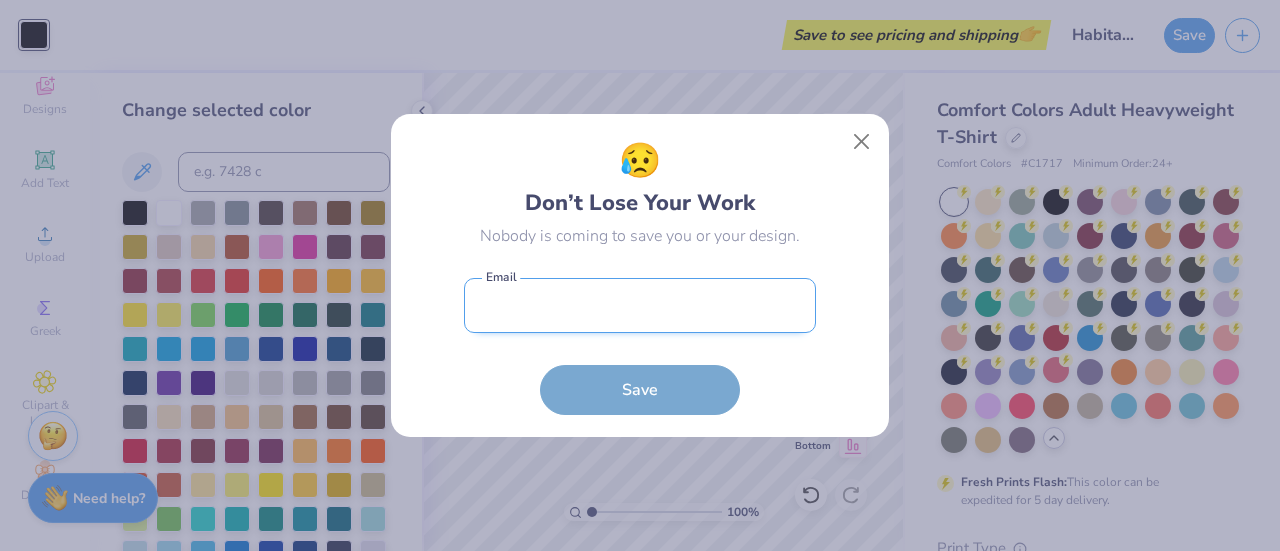 click at bounding box center [640, 305] 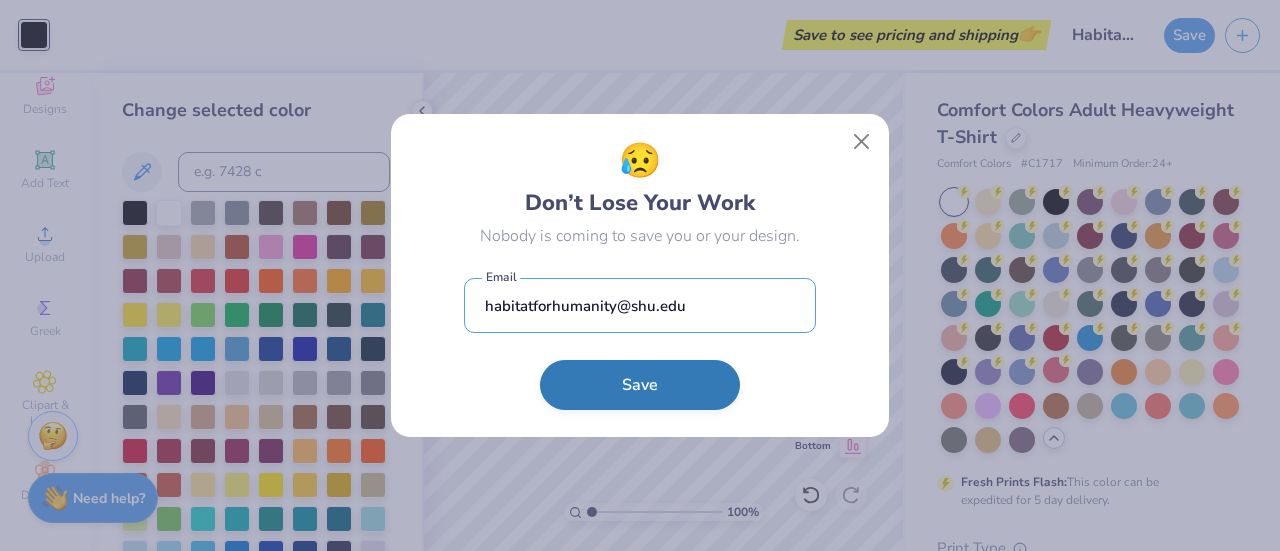 type on "habitatforhumanity@shu.edu" 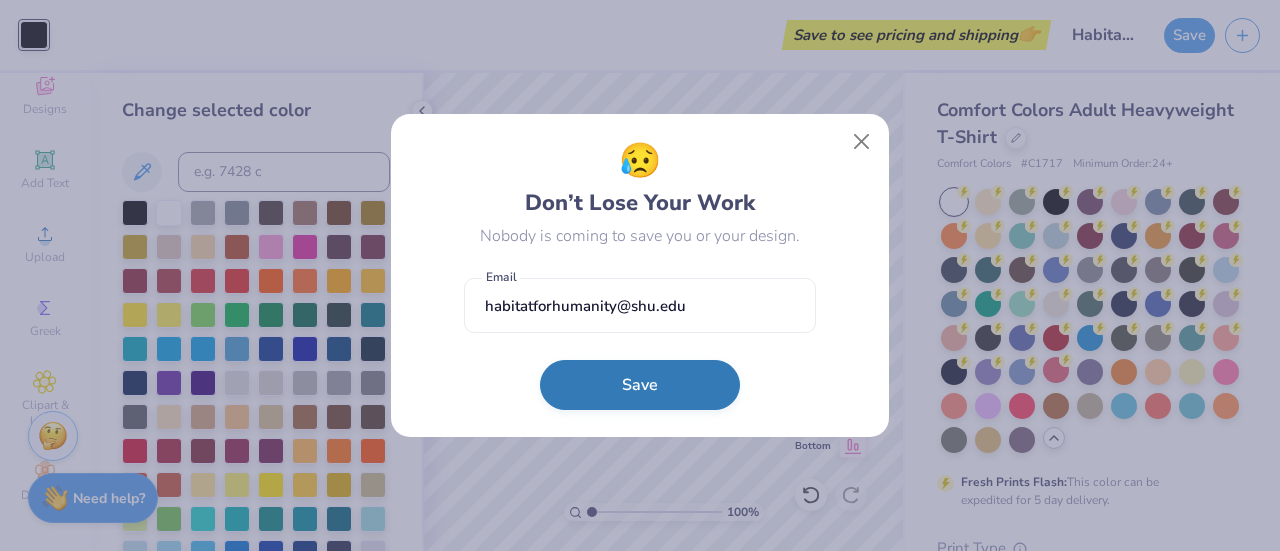 click on "Save" at bounding box center (640, 385) 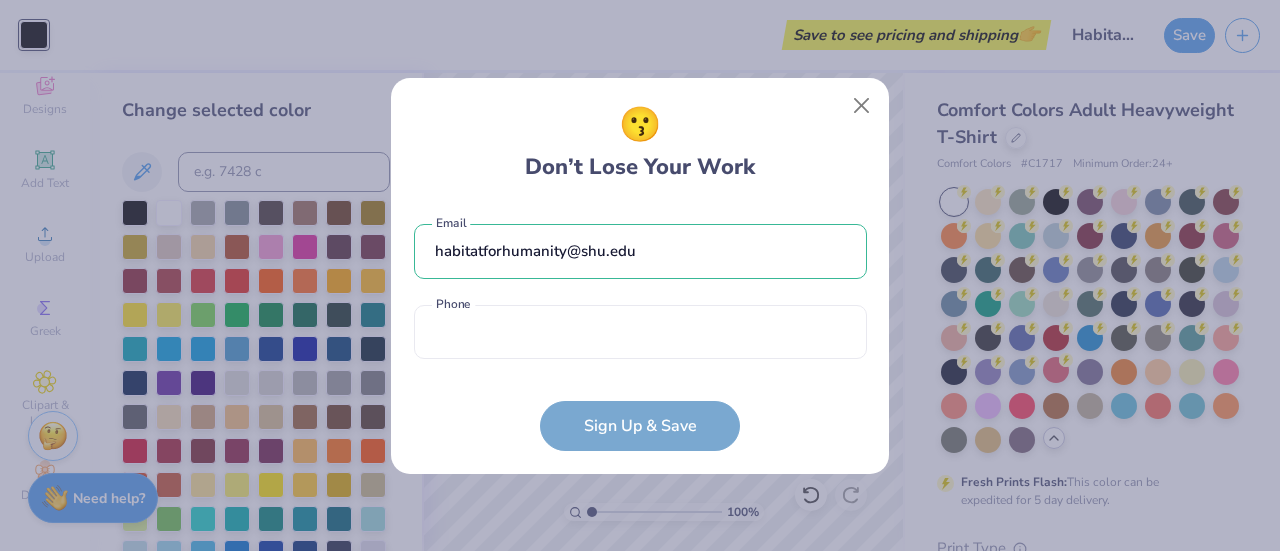click on "habitatforhumanity@example.com Email Phone is a required field Phone Sign Up & Save" at bounding box center [640, 327] 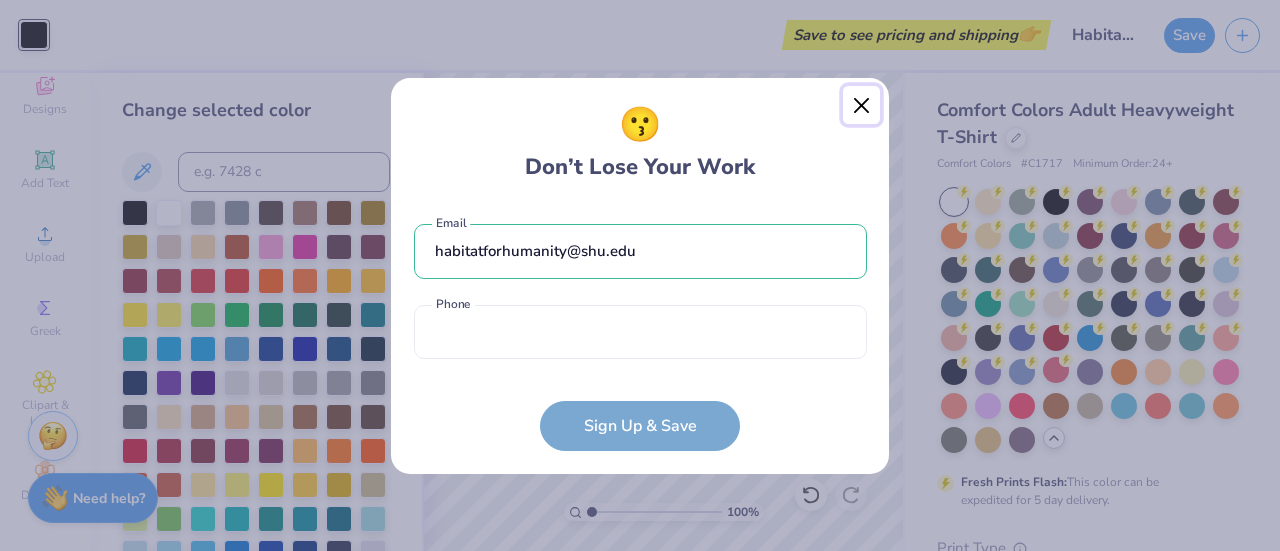 click at bounding box center [862, 105] 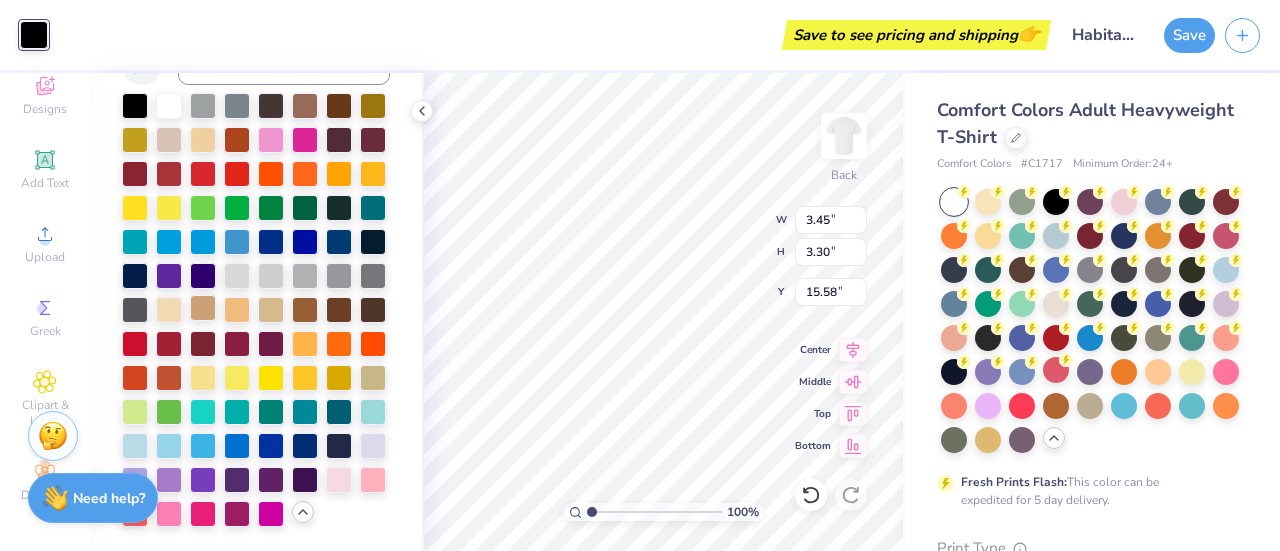 scroll, scrollTop: 0, scrollLeft: 0, axis: both 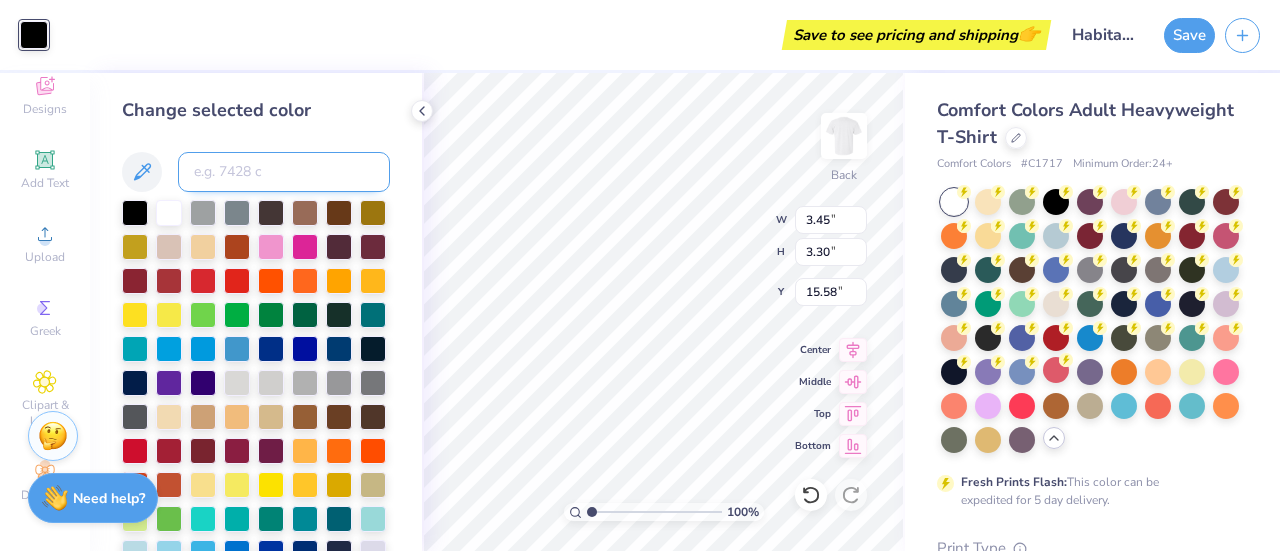 click at bounding box center [284, 172] 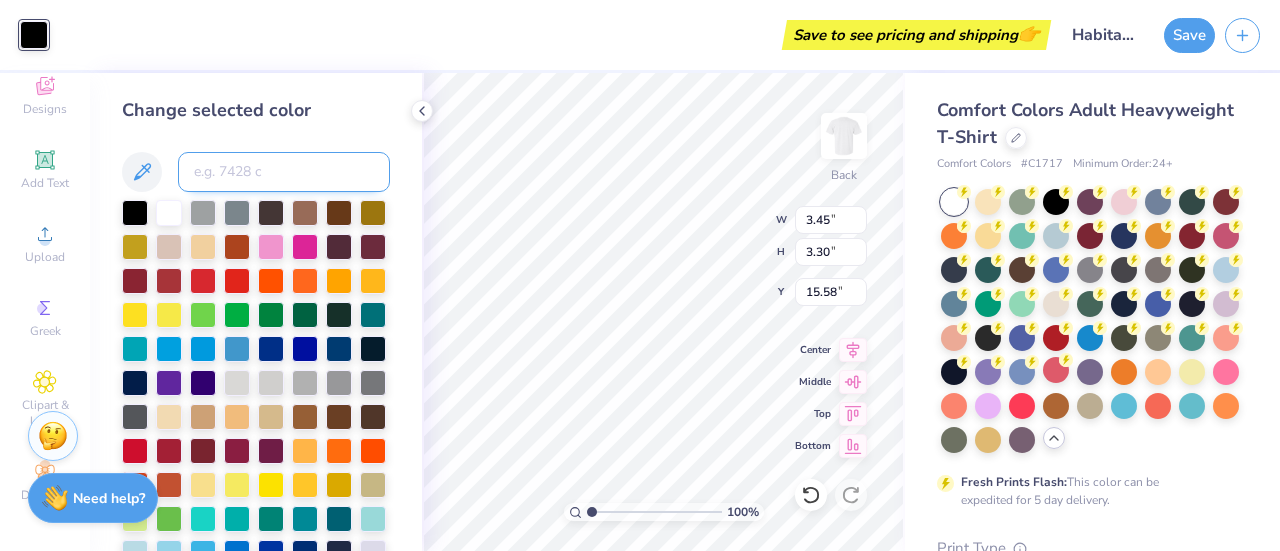paste on "00AFD7" 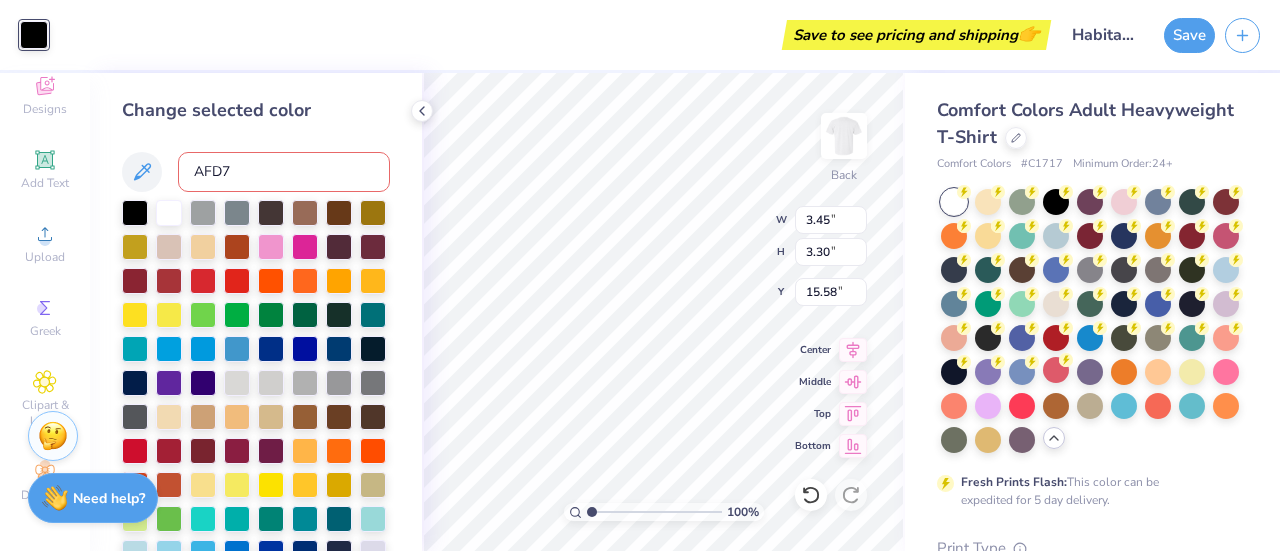 click on "AFD7" at bounding box center (284, 172) 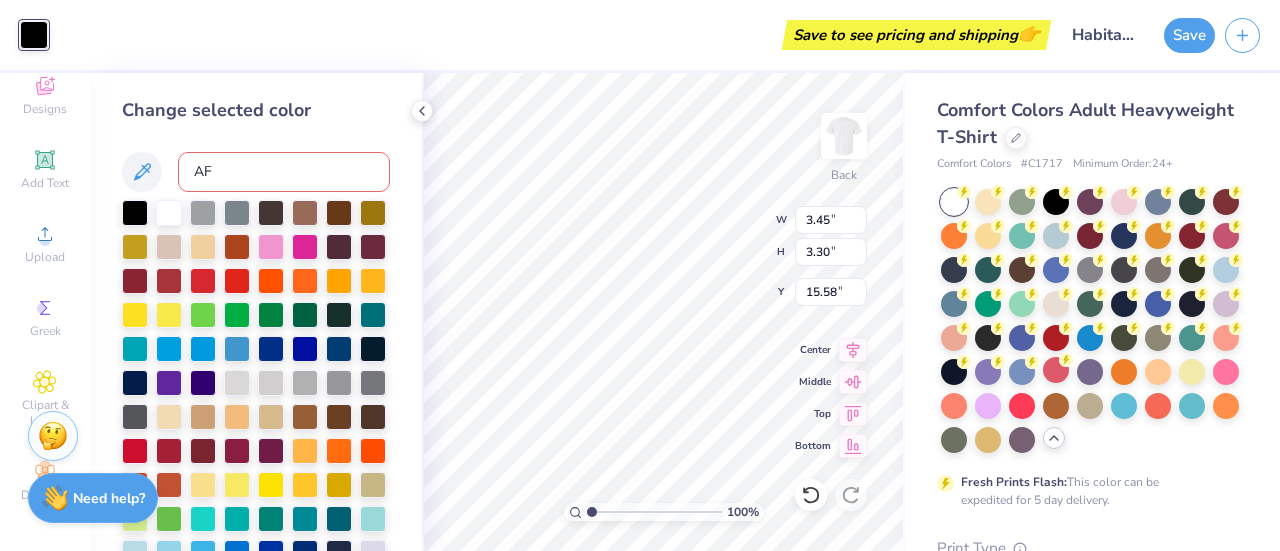 type on "A" 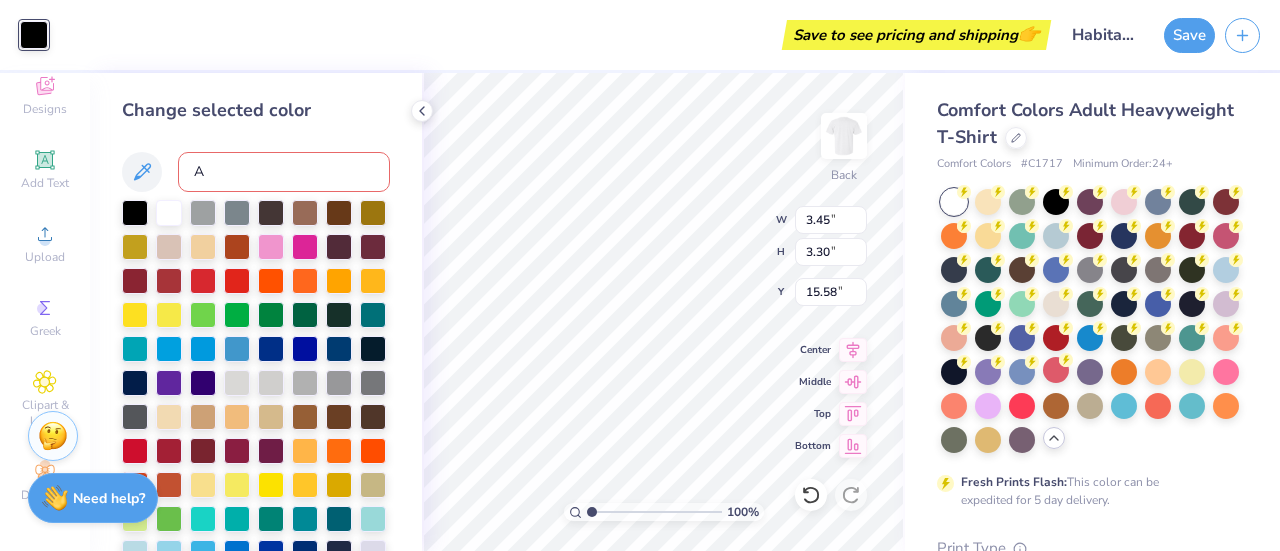 type 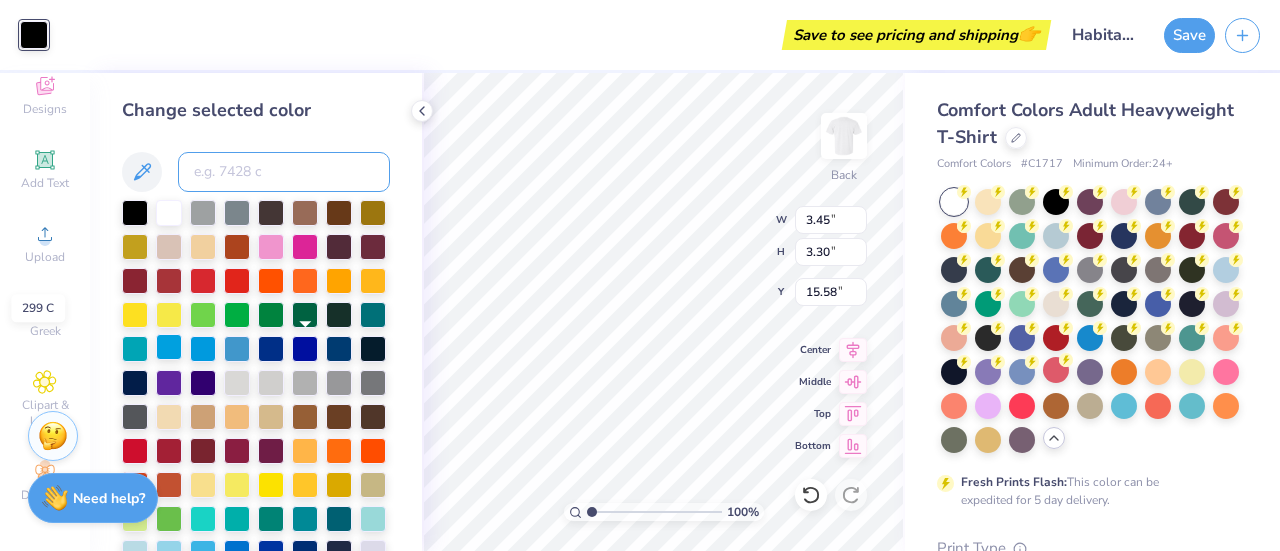 scroll, scrollTop: 174, scrollLeft: 0, axis: vertical 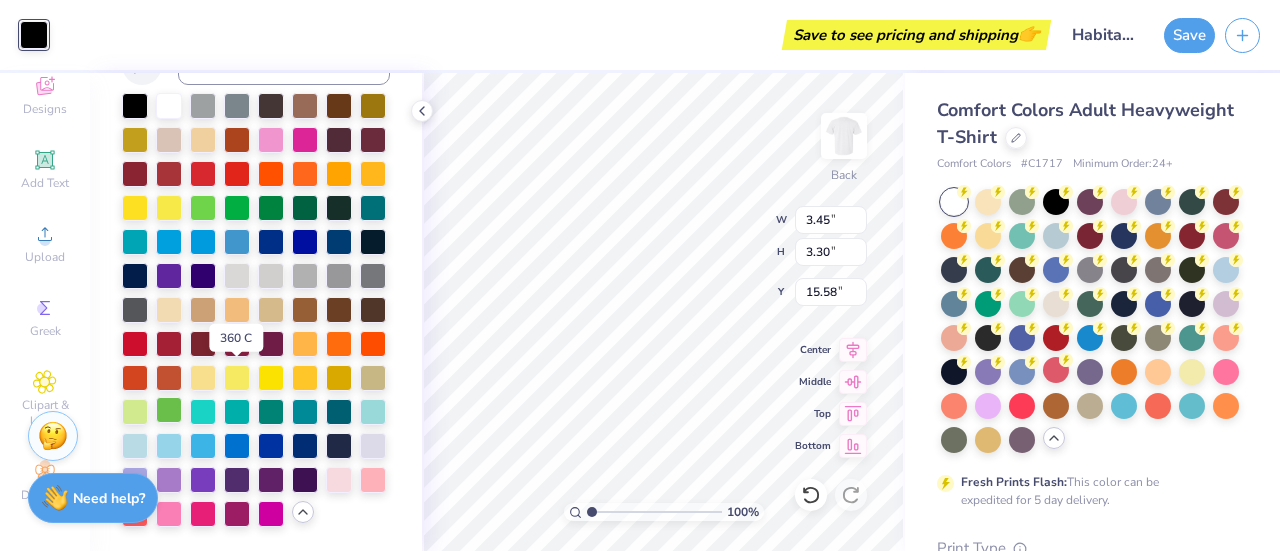 click at bounding box center (169, 410) 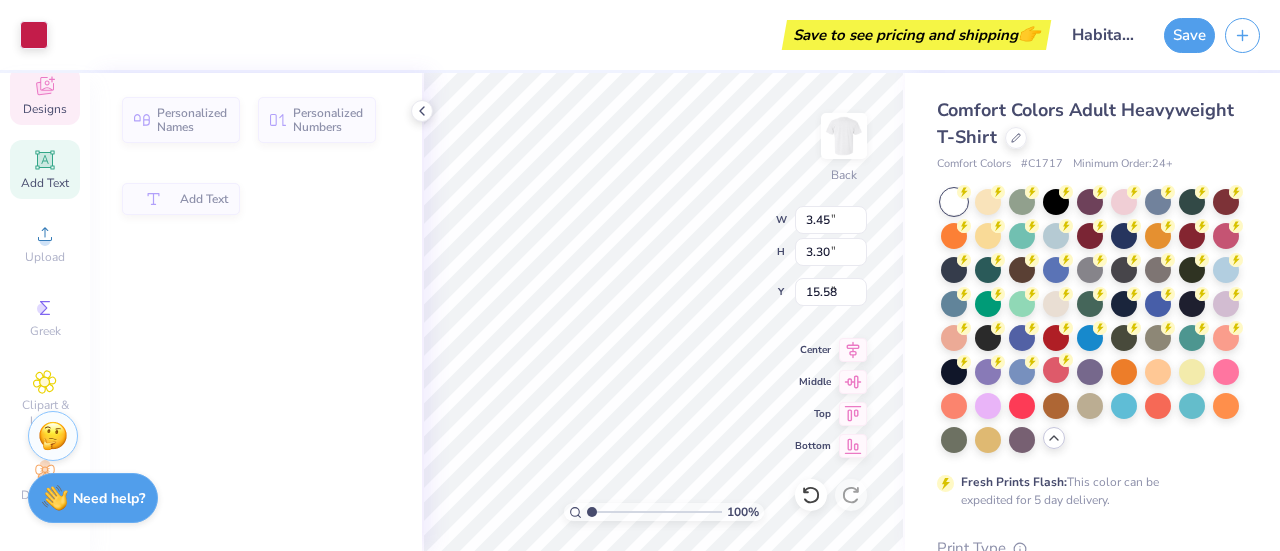 type on "9.42" 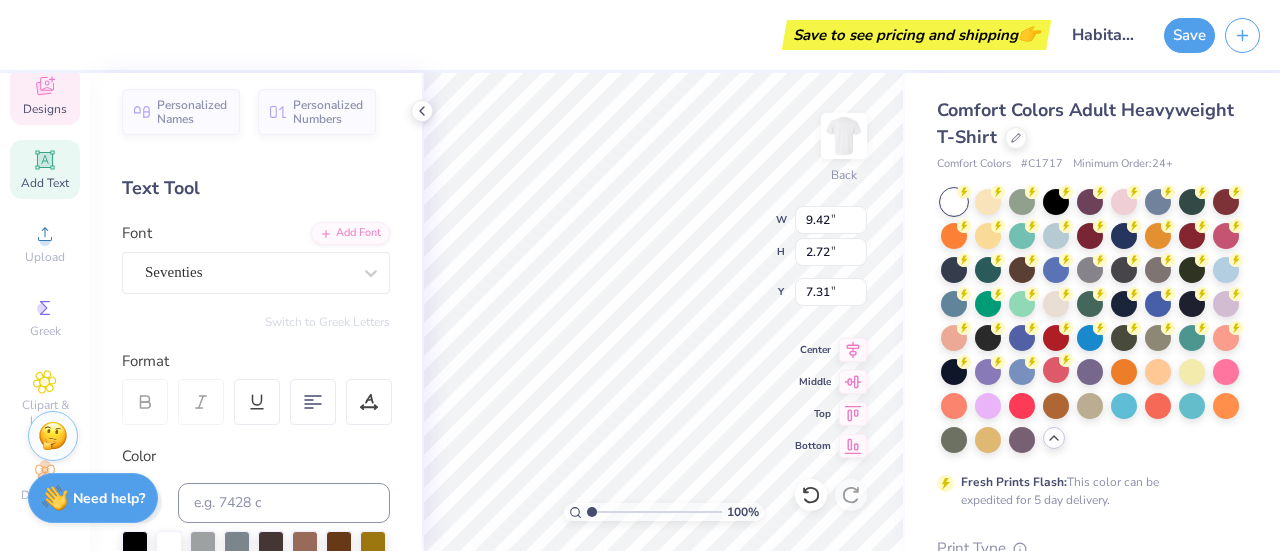 scroll, scrollTop: 0, scrollLeft: 0, axis: both 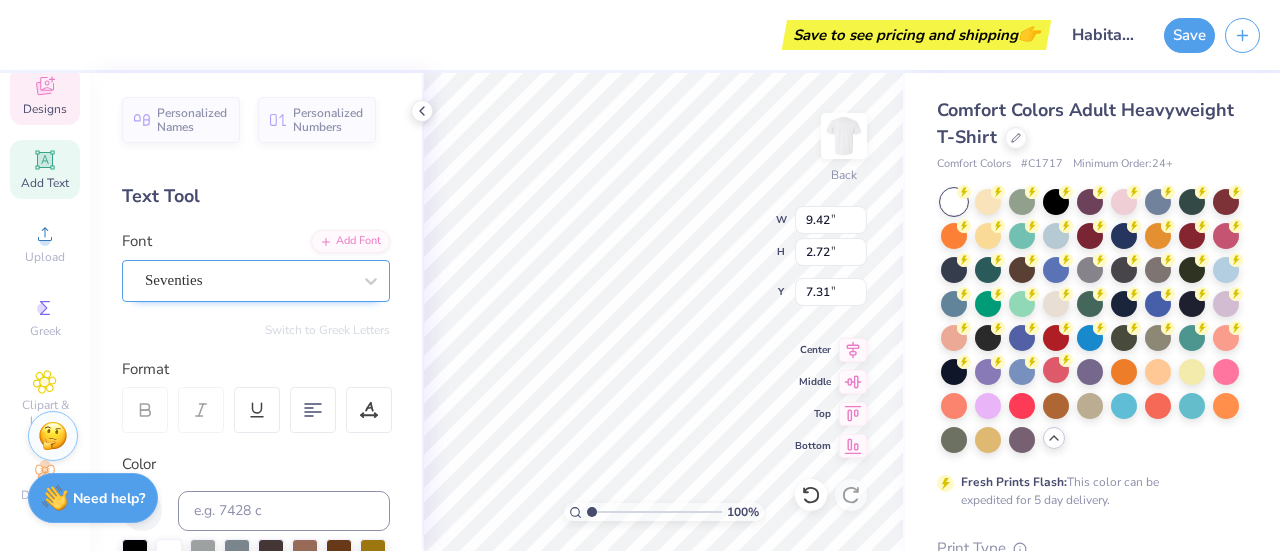 click on "Seventies" at bounding box center [248, 280] 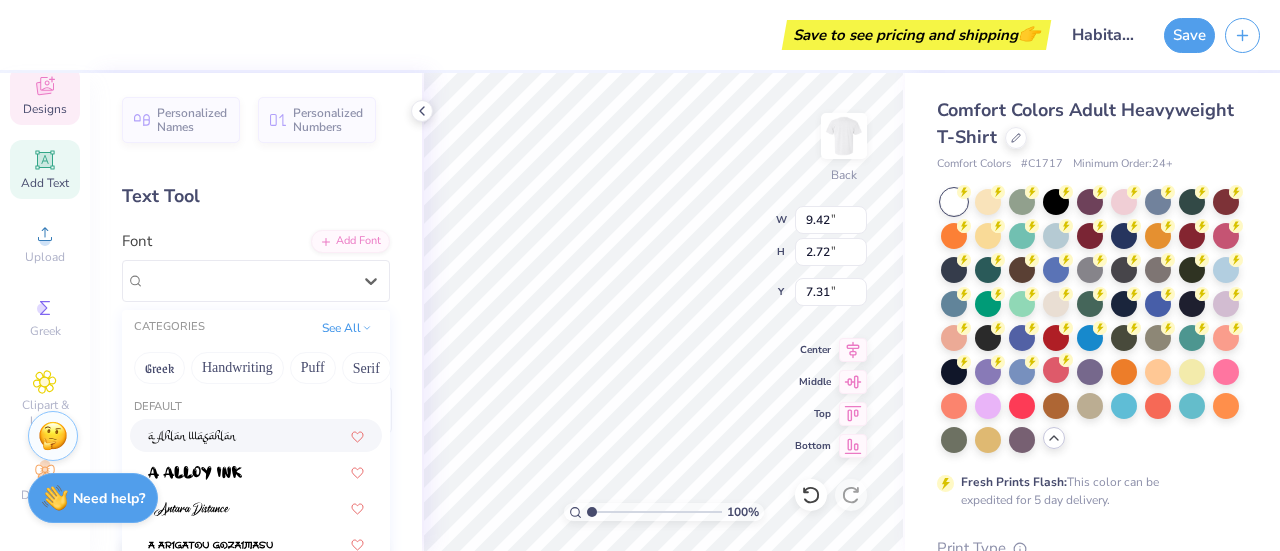 scroll, scrollTop: 76, scrollLeft: 0, axis: vertical 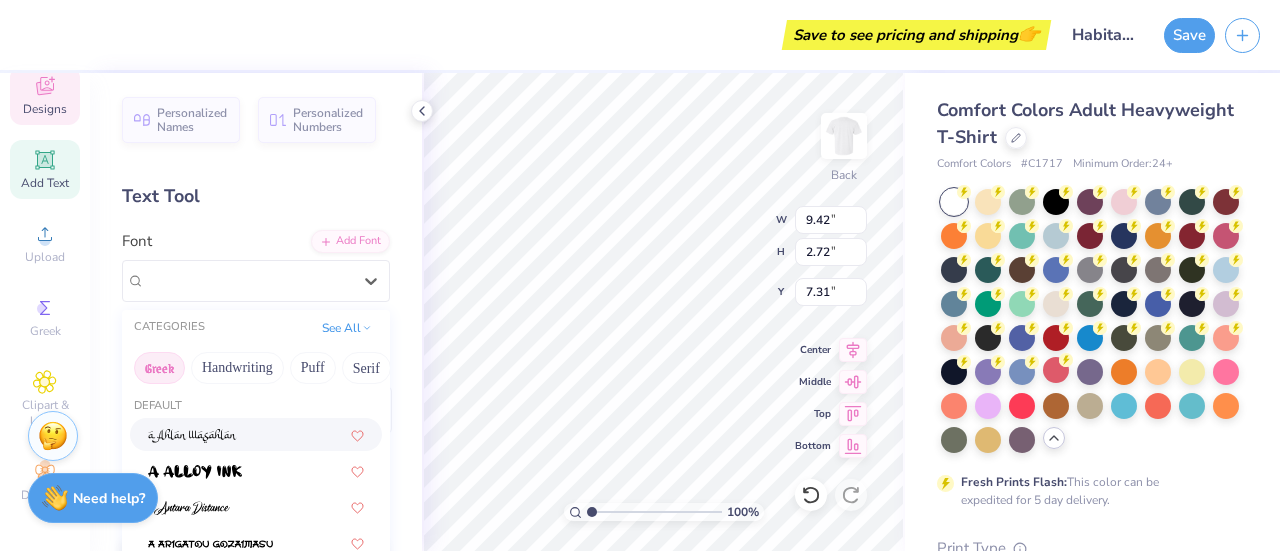 click on "Greek" at bounding box center (159, 368) 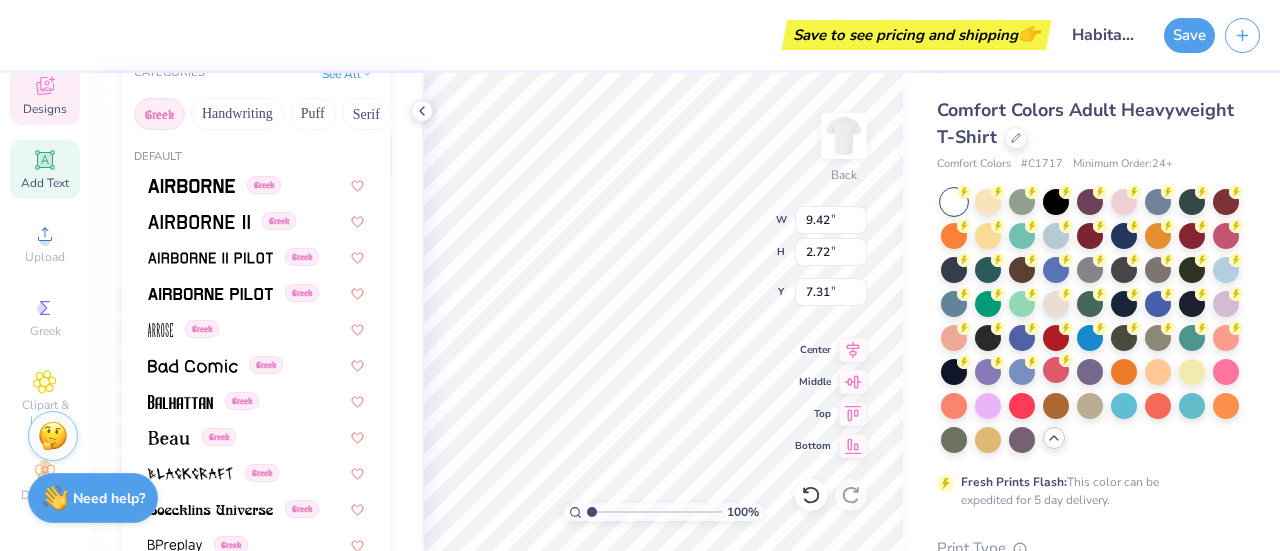 scroll, scrollTop: 262, scrollLeft: 0, axis: vertical 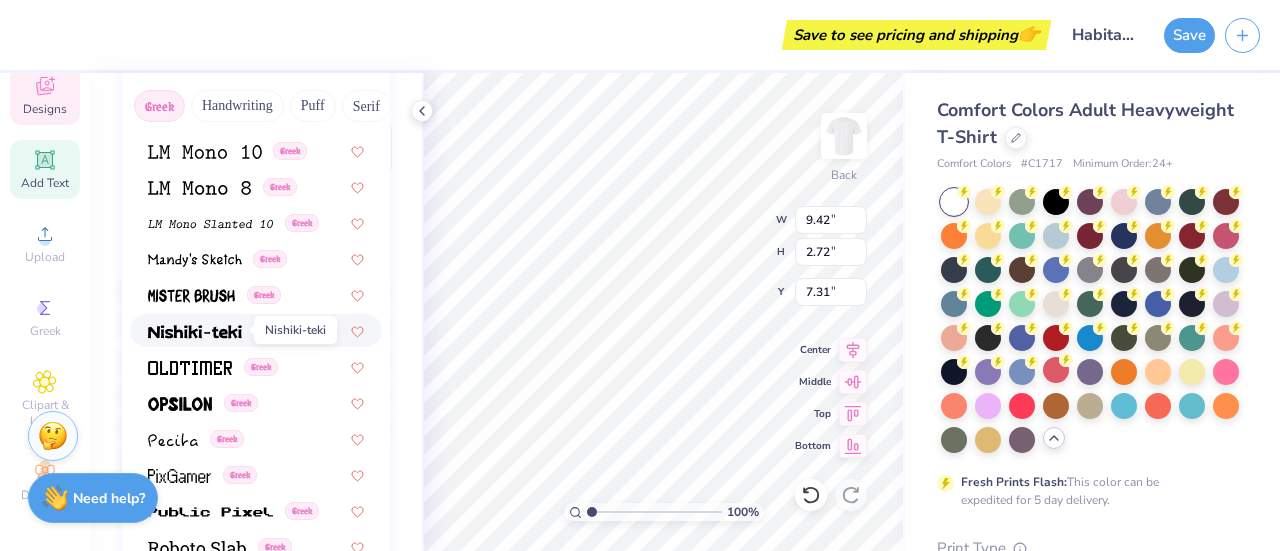 click at bounding box center [195, 332] 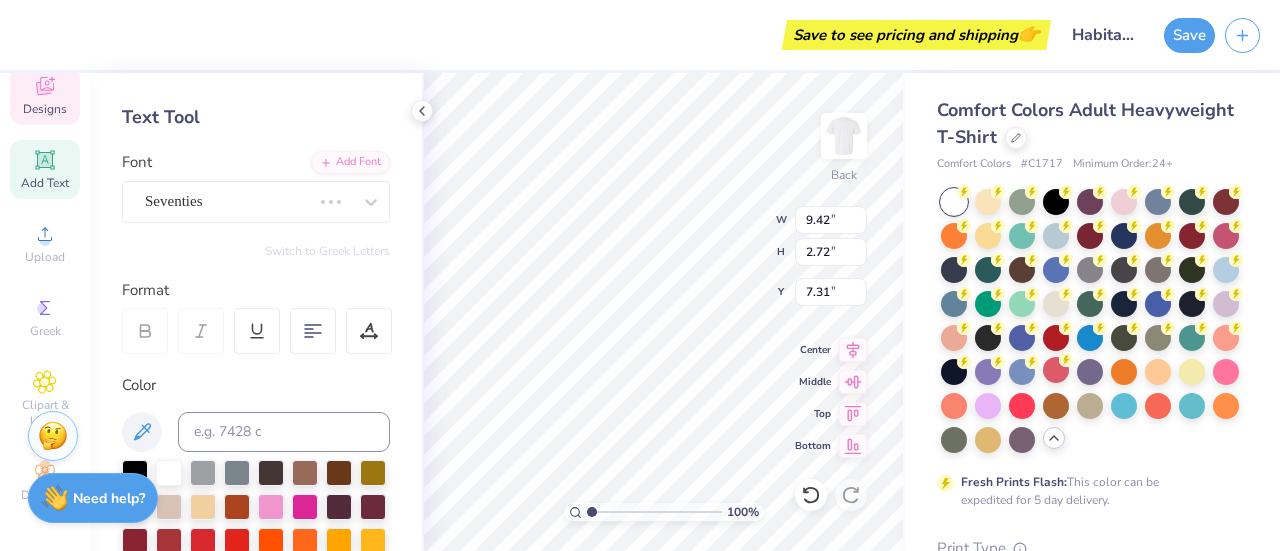 scroll, scrollTop: 0, scrollLeft: 0, axis: both 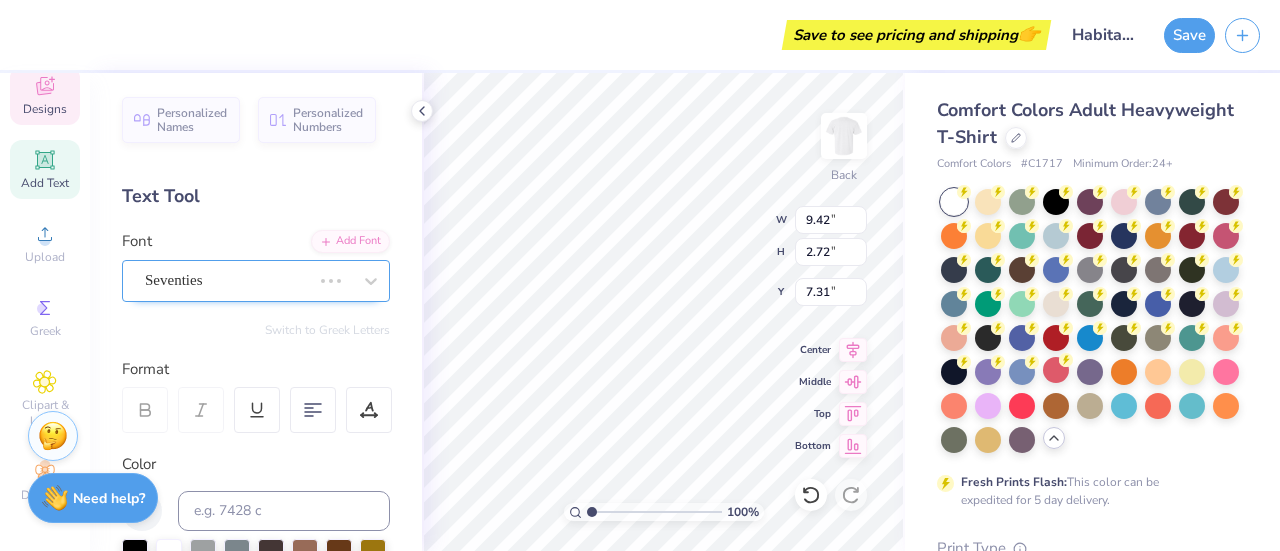 click at bounding box center [331, 281] 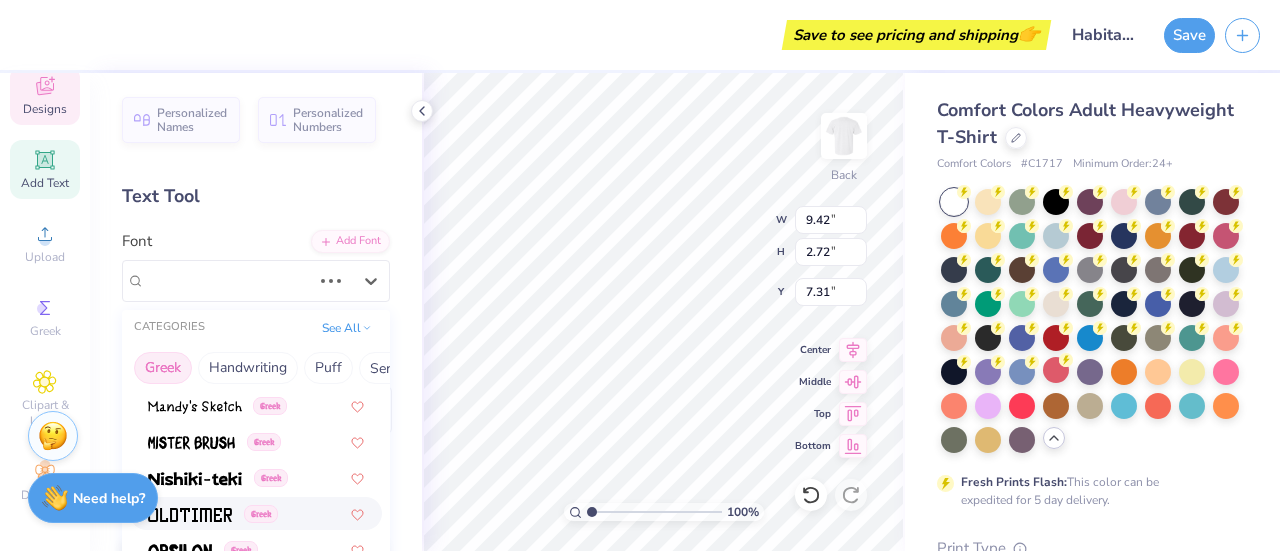 scroll, scrollTop: 1003, scrollLeft: 0, axis: vertical 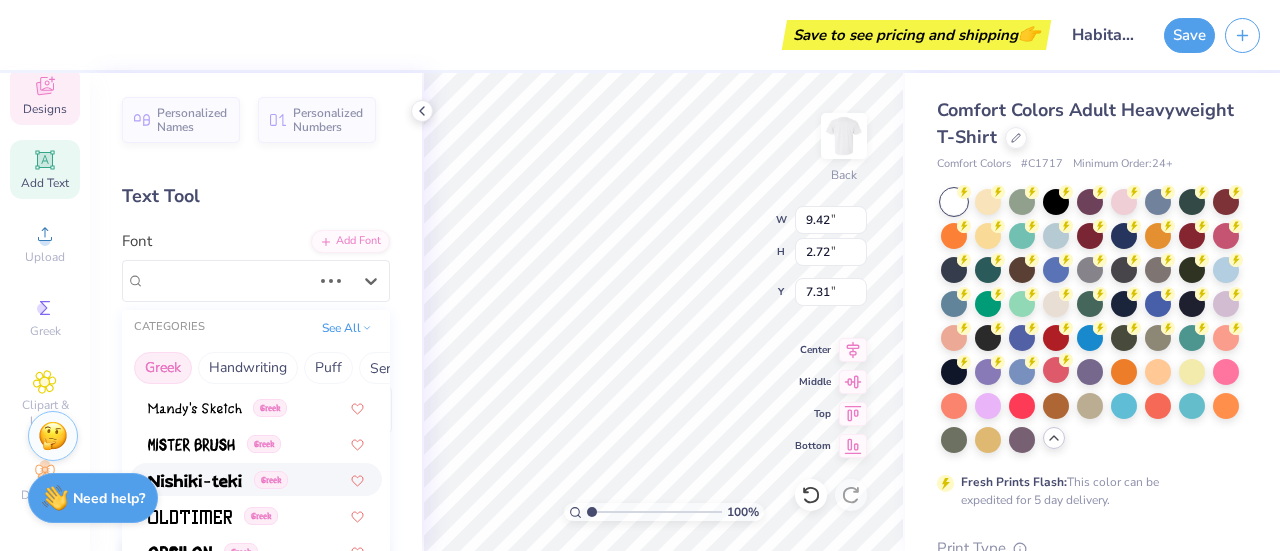 click at bounding box center (195, 481) 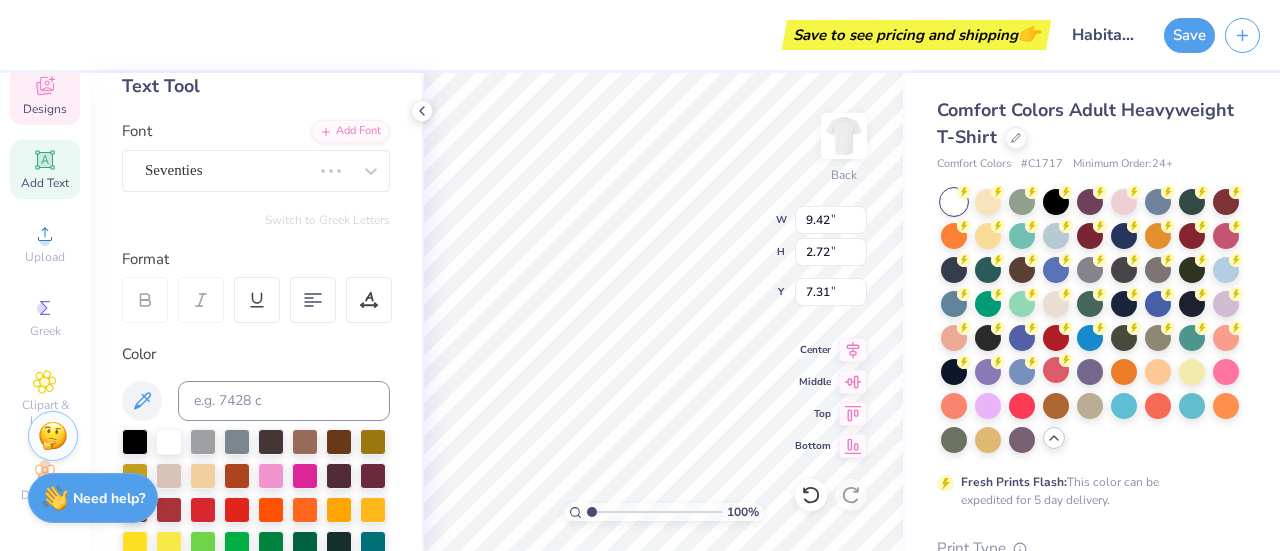 scroll, scrollTop: 0, scrollLeft: 0, axis: both 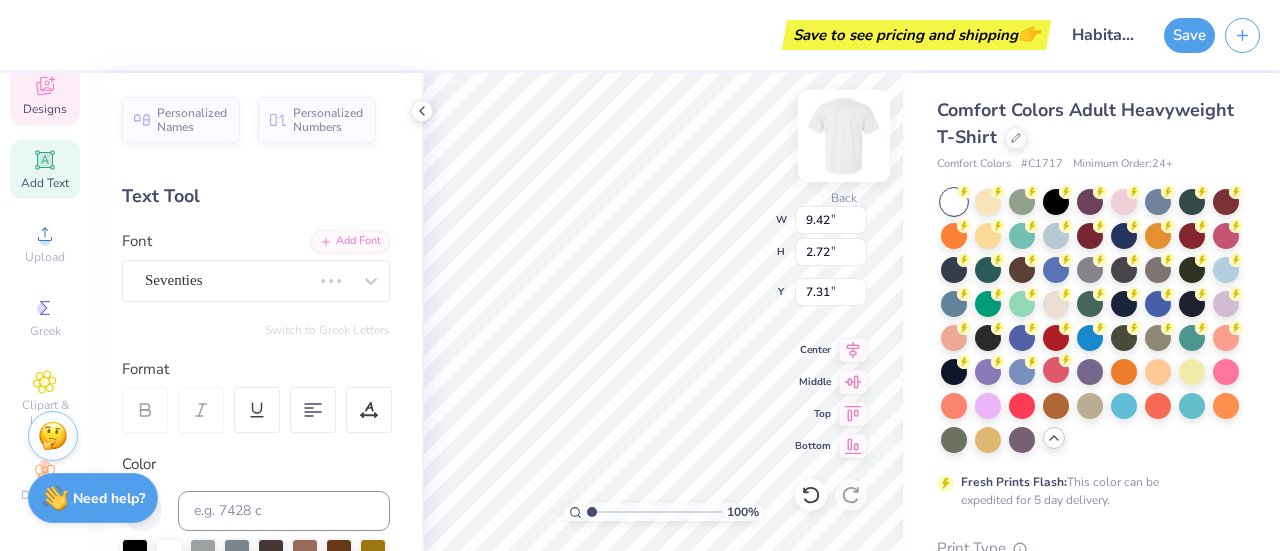 type on "Humanity" 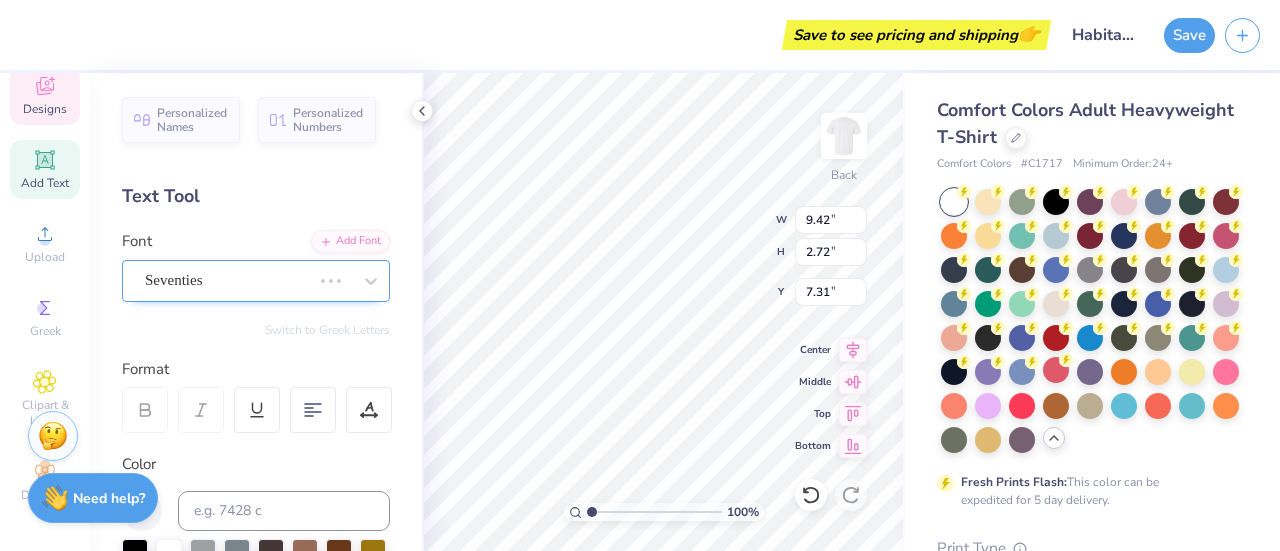 click at bounding box center [351, 281] 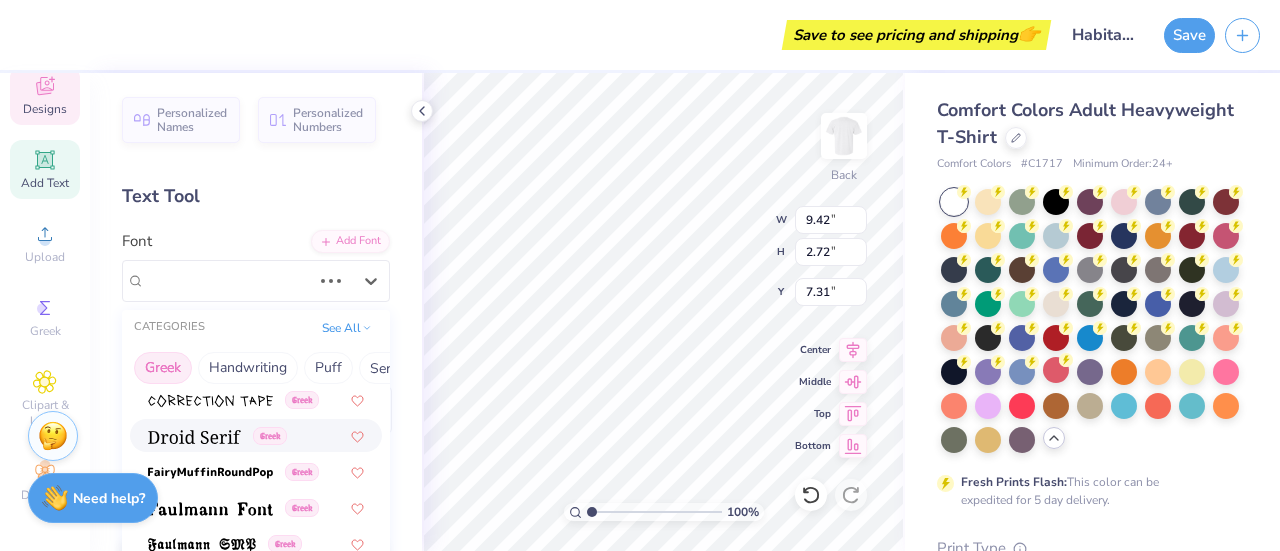 scroll, scrollTop: 580, scrollLeft: 0, axis: vertical 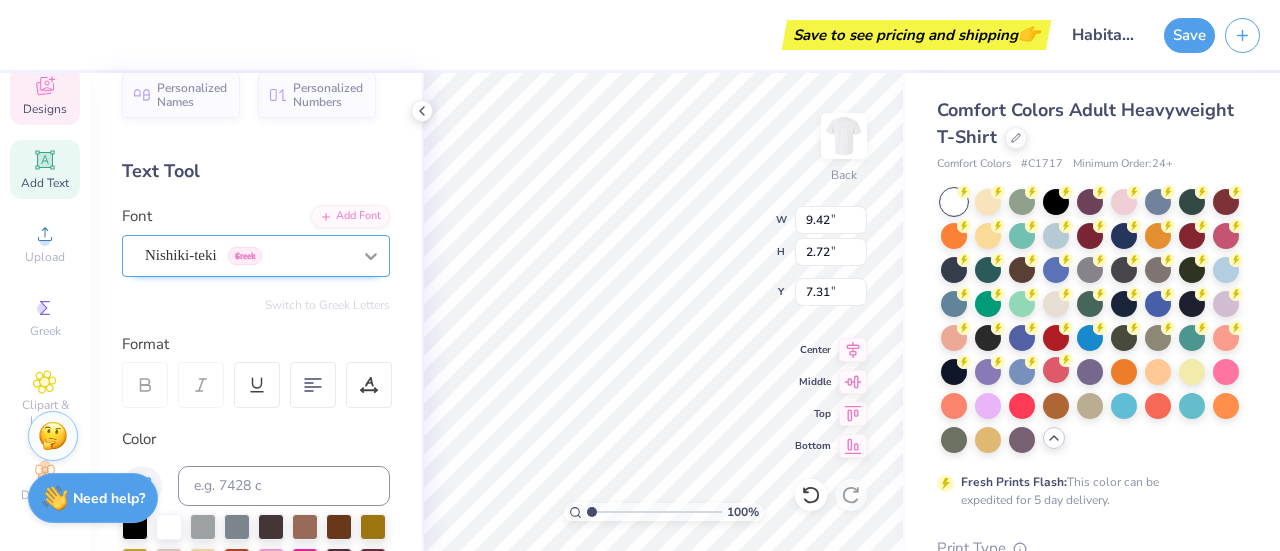 type on "7.37" 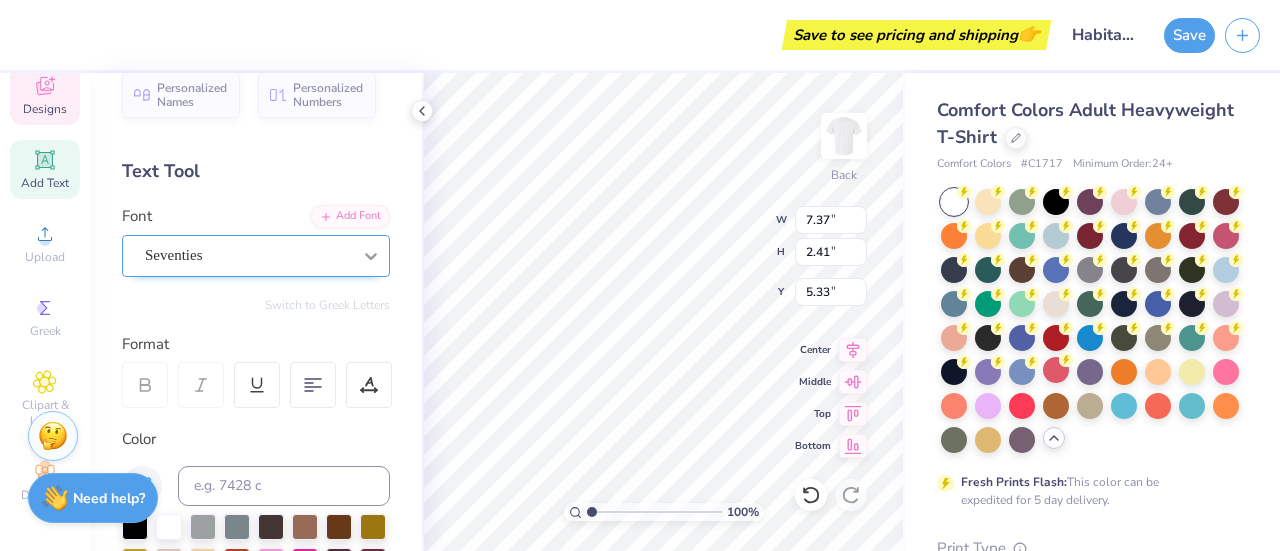 scroll, scrollTop: 16, scrollLeft: 2, axis: both 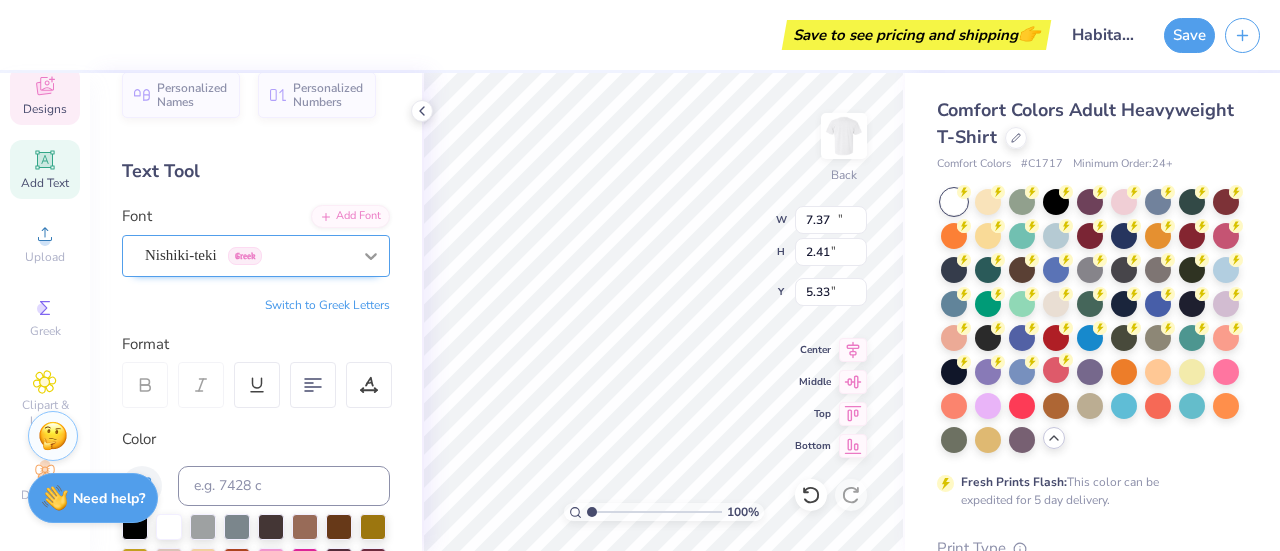 type on "13.12" 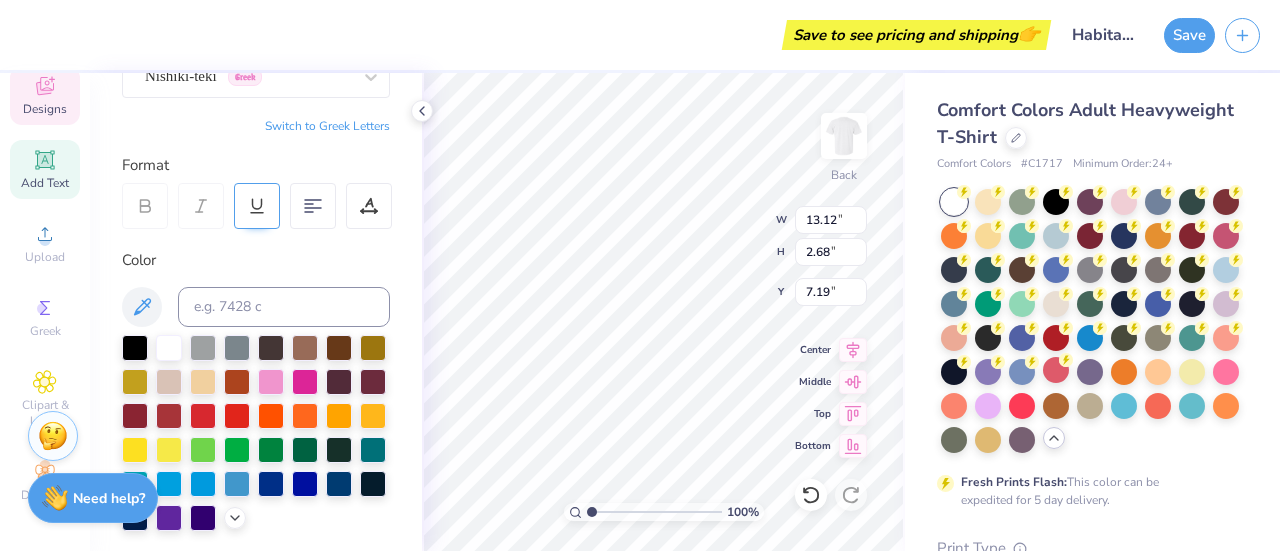 scroll, scrollTop: 0, scrollLeft: 0, axis: both 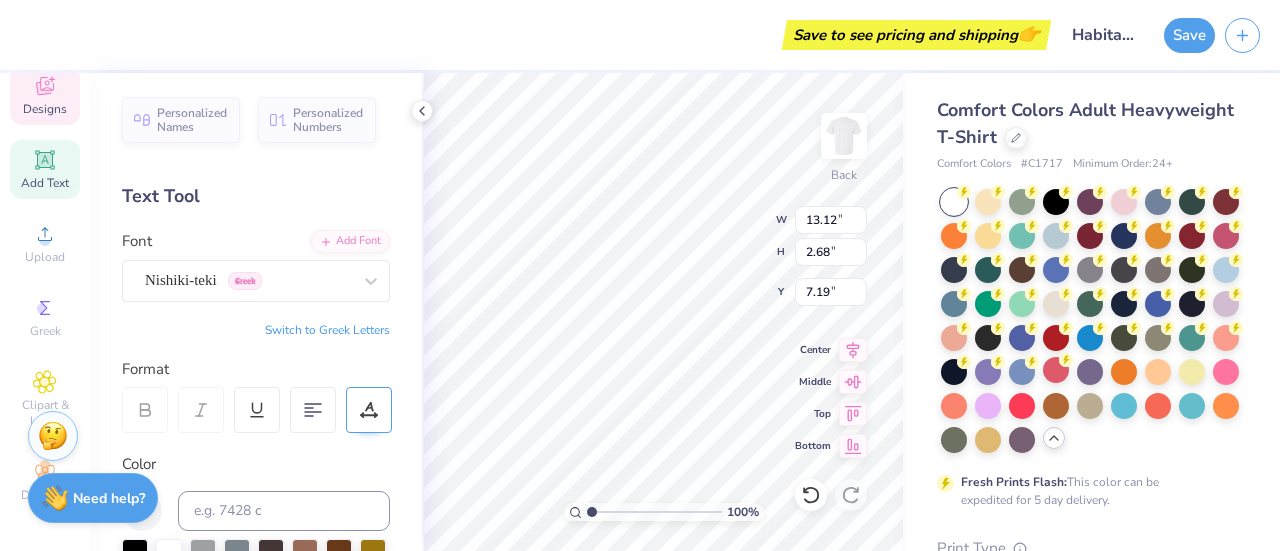 click at bounding box center (369, 410) 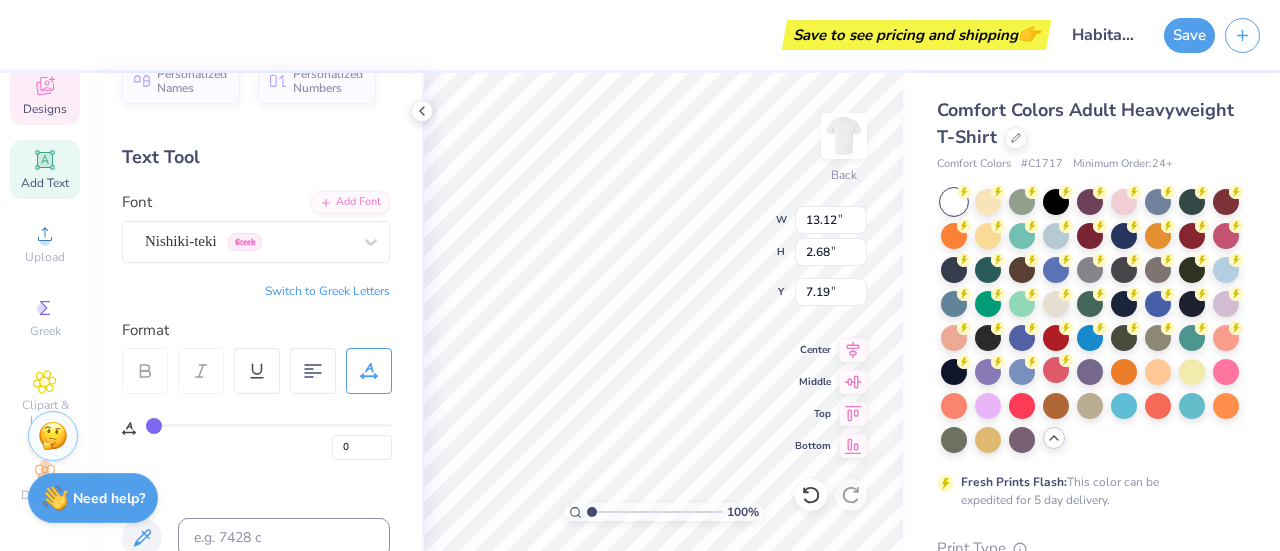 scroll, scrollTop: 0, scrollLeft: 0, axis: both 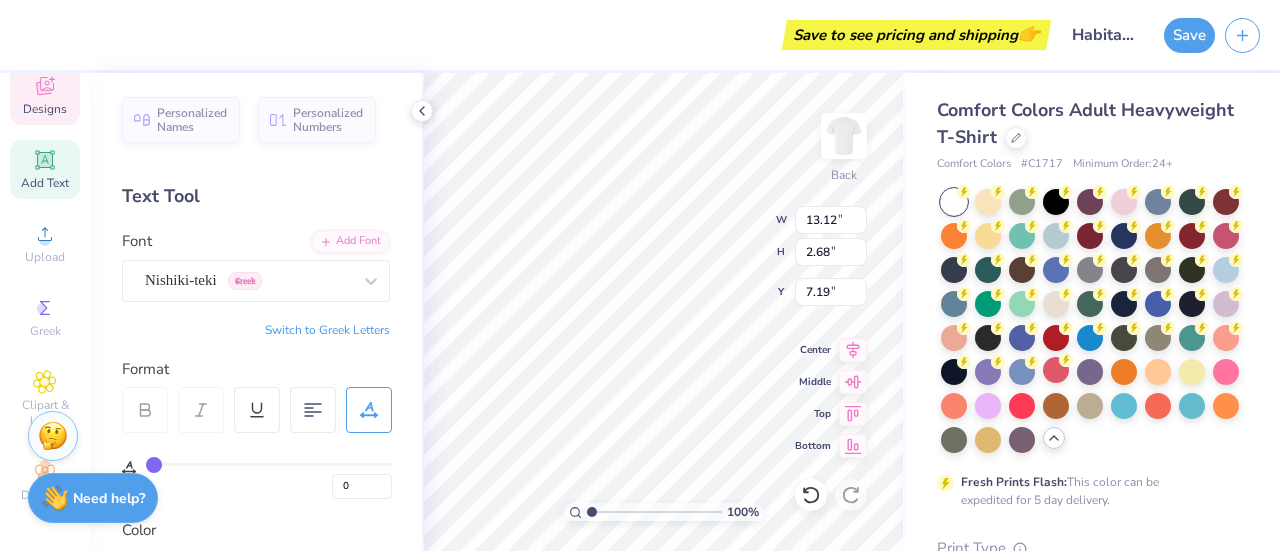 click 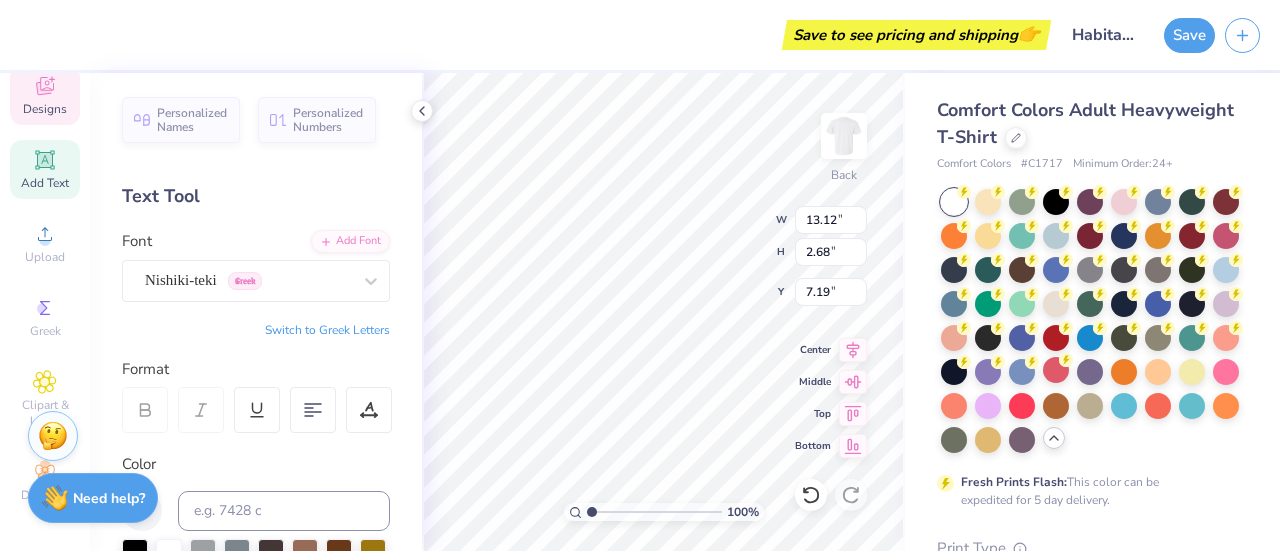 type on "8.91" 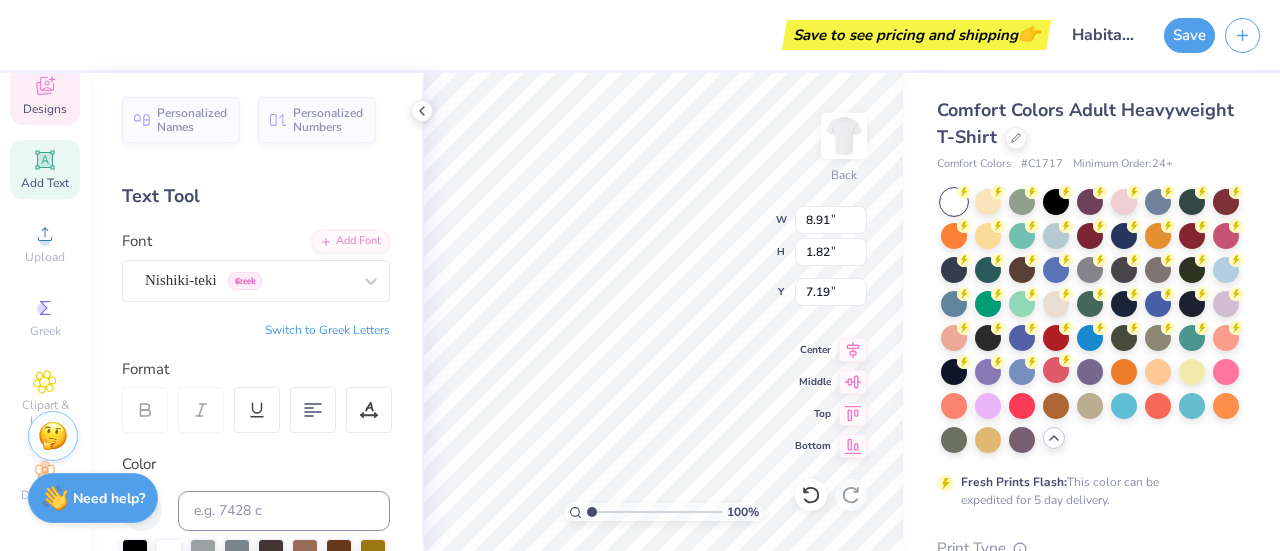 type on "7.73" 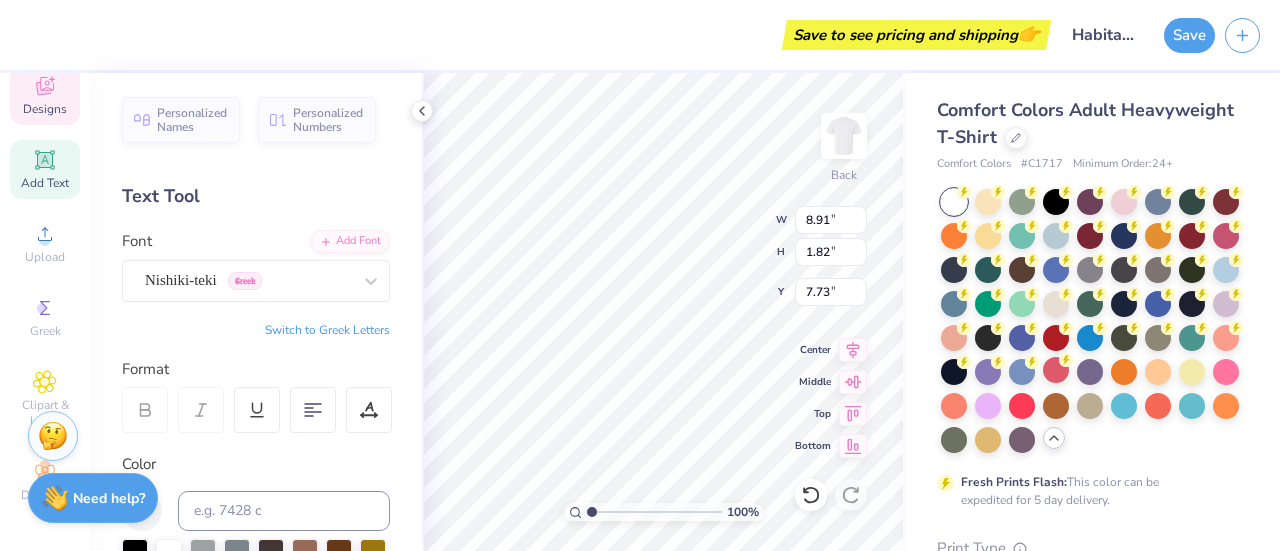 type on "7.37" 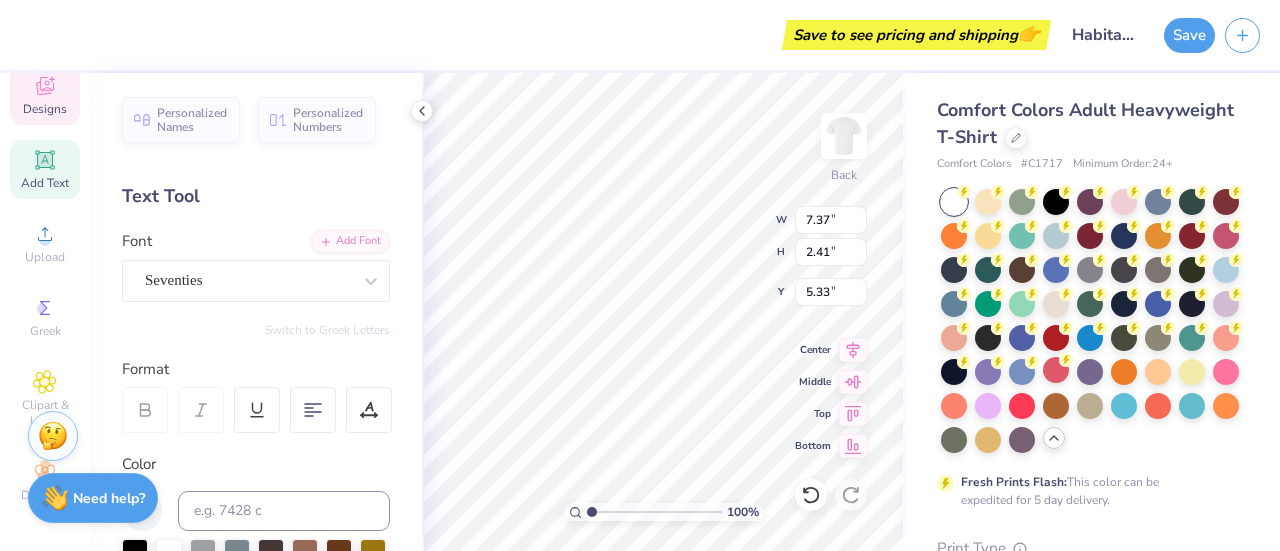 scroll, scrollTop: 16, scrollLeft: 2, axis: both 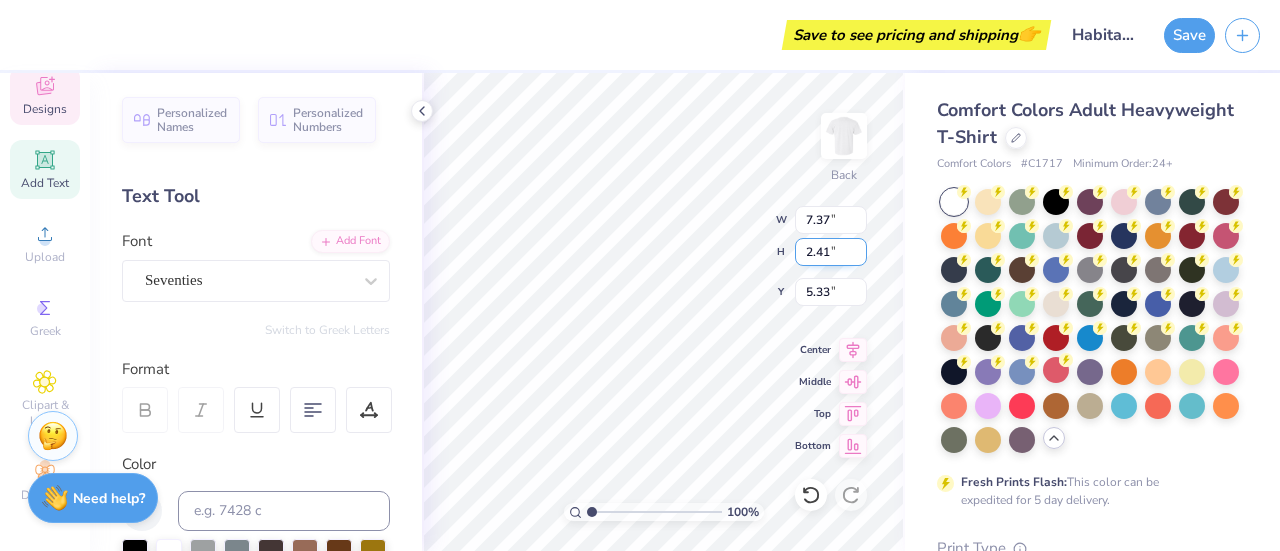 type on "H" 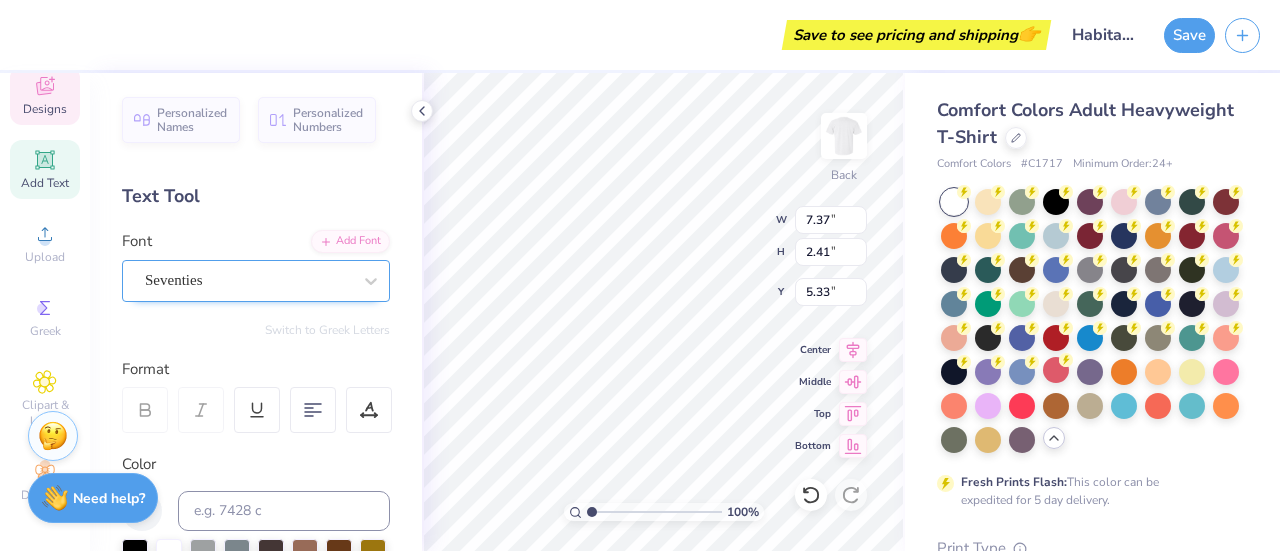 click on "Seventies" at bounding box center [248, 280] 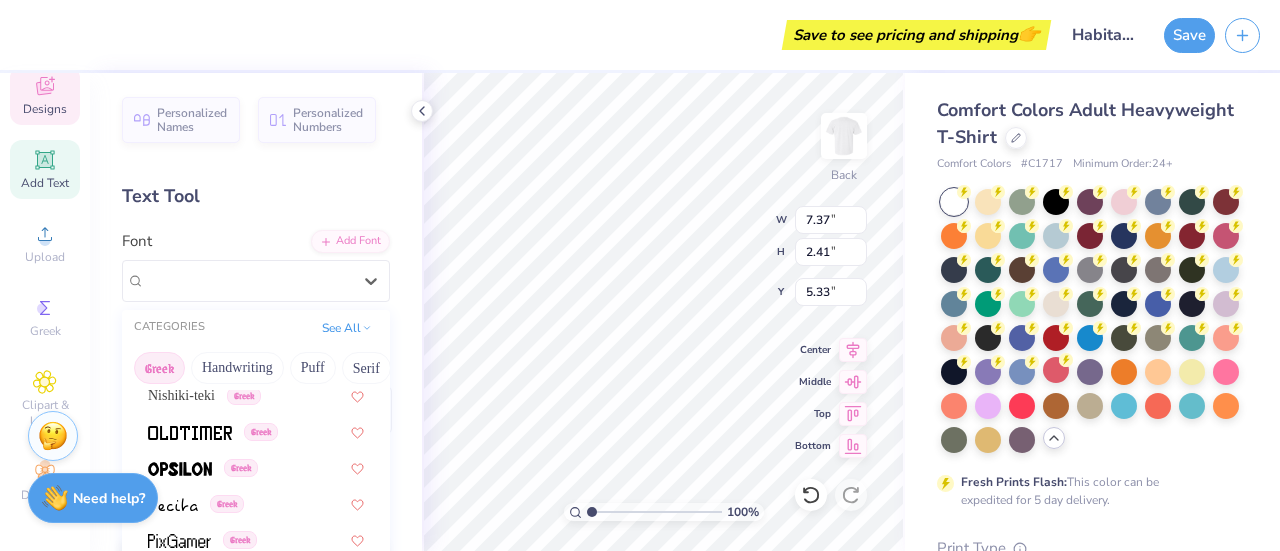 scroll, scrollTop: 1035, scrollLeft: 0, axis: vertical 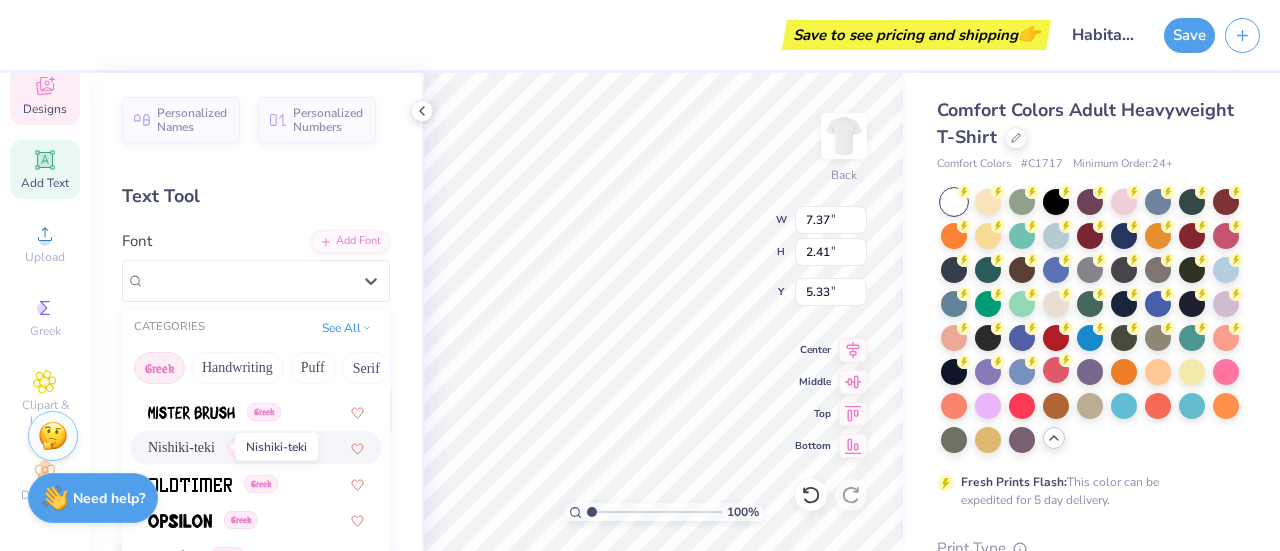click on "Nishiki-teki" at bounding box center (181, 447) 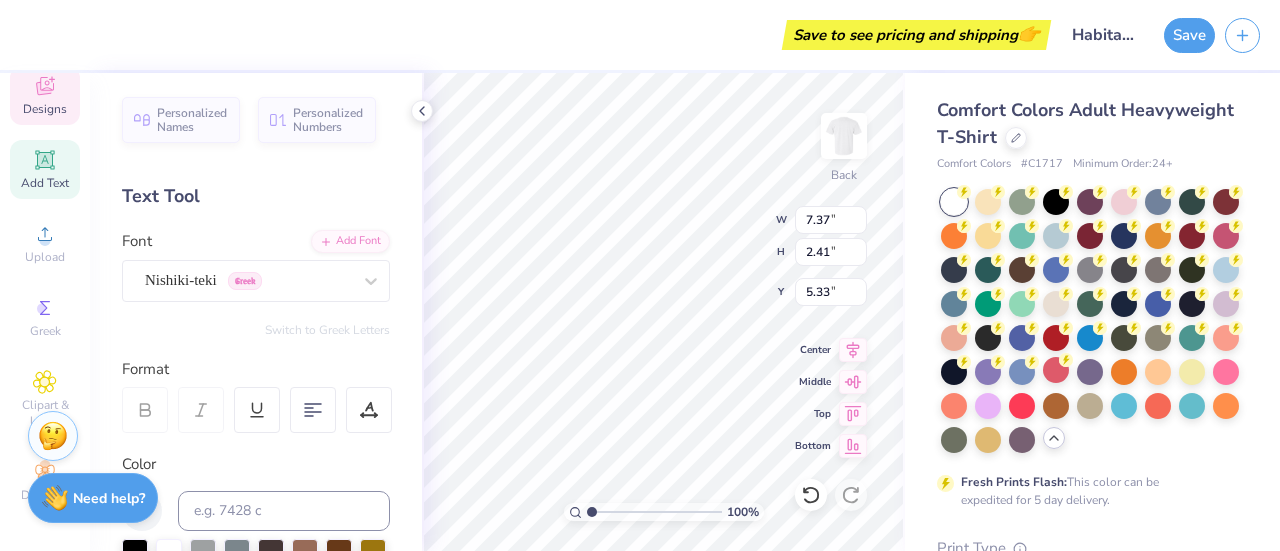 scroll, scrollTop: 16, scrollLeft: 5, axis: both 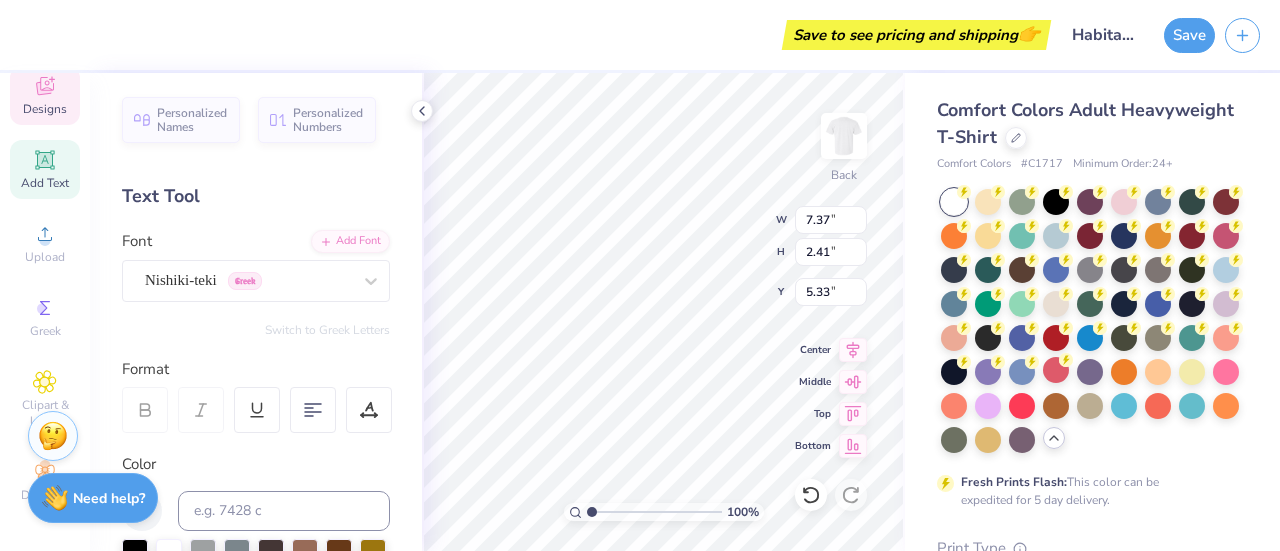 type on "Habitat for" 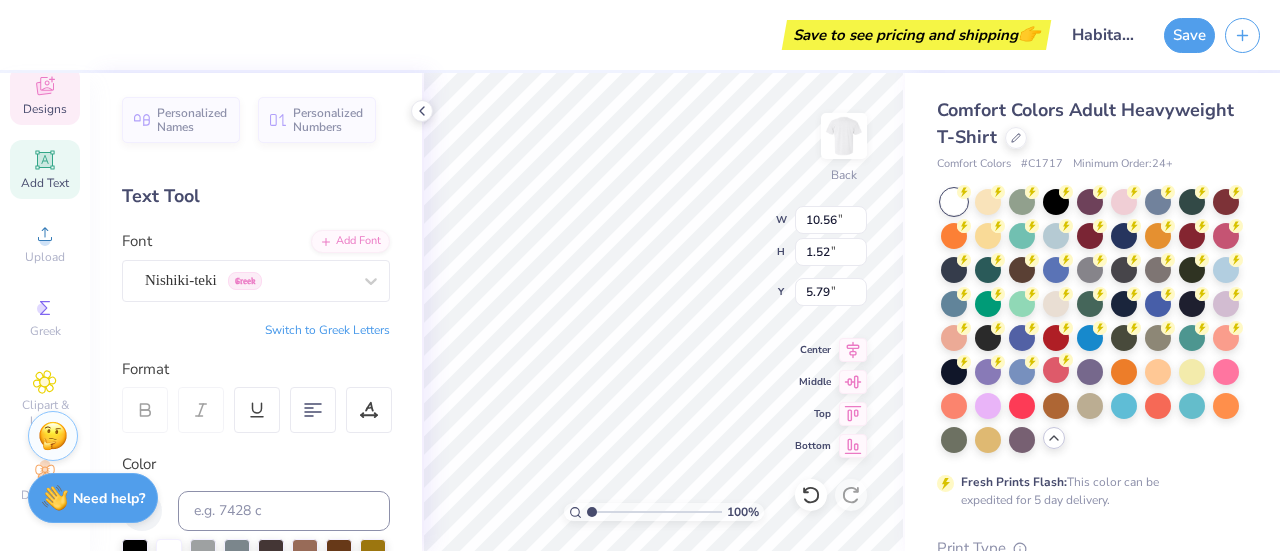 type on "10.56" 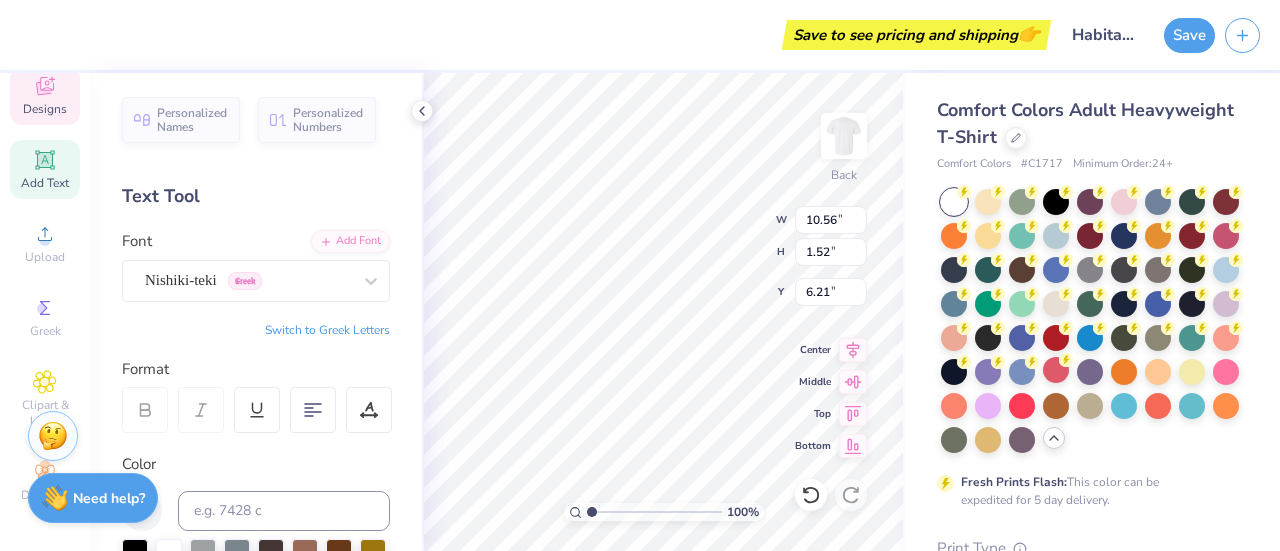 type on "6.21" 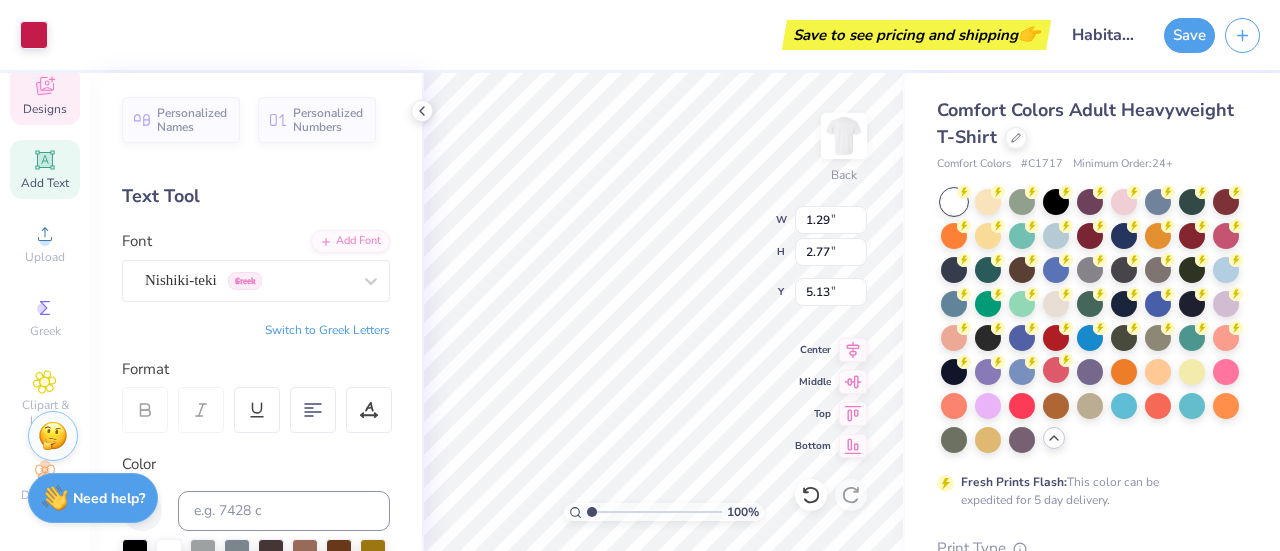 type on "4.96" 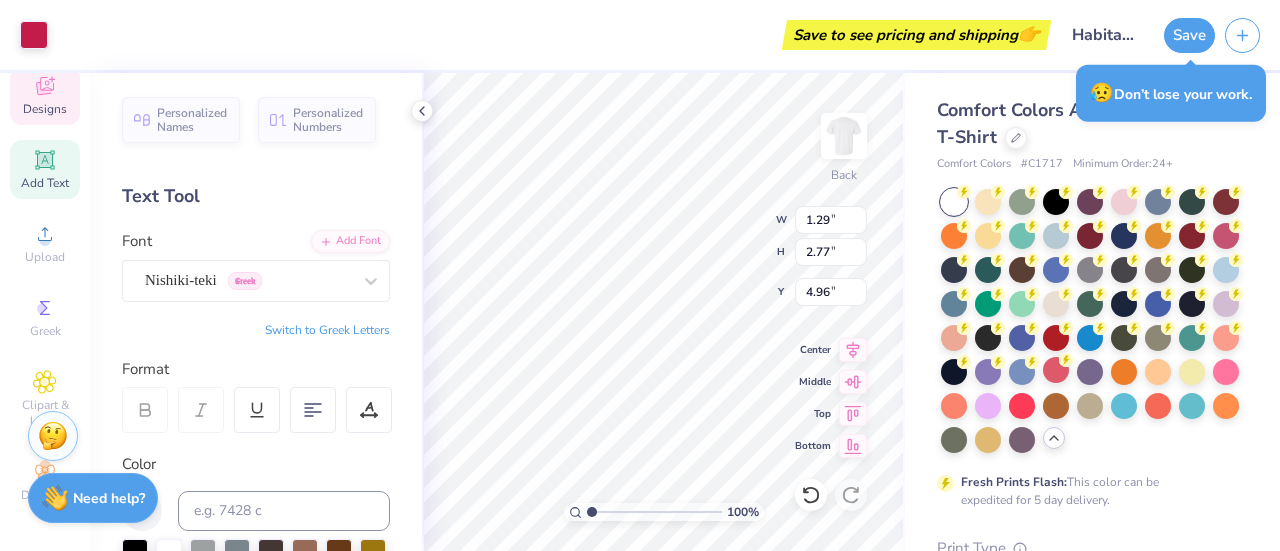 type on "1.62" 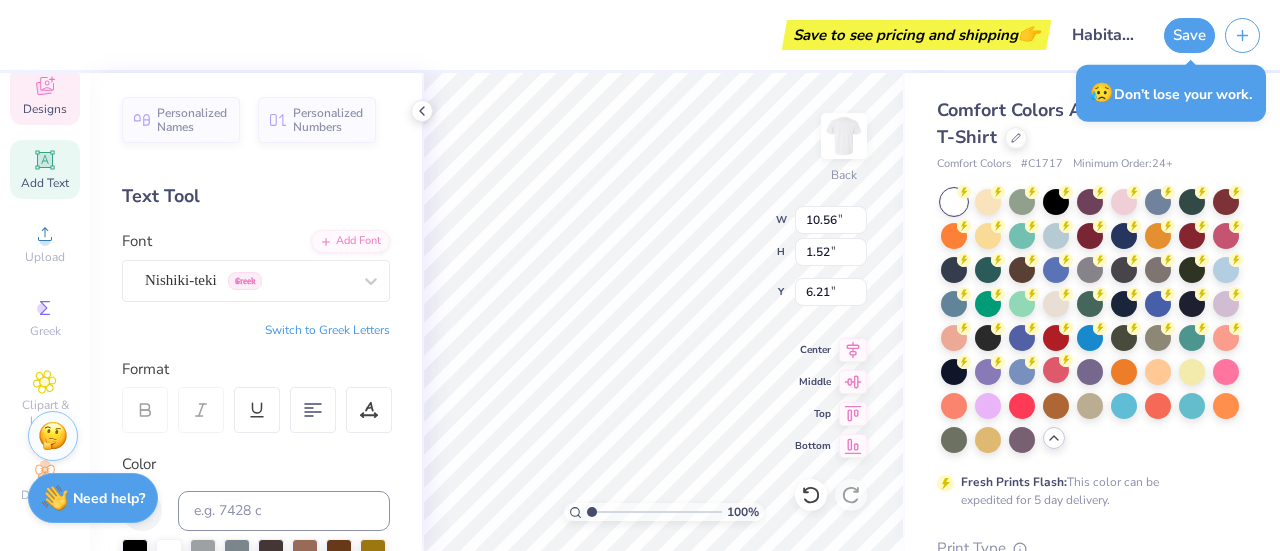 type on "1.49" 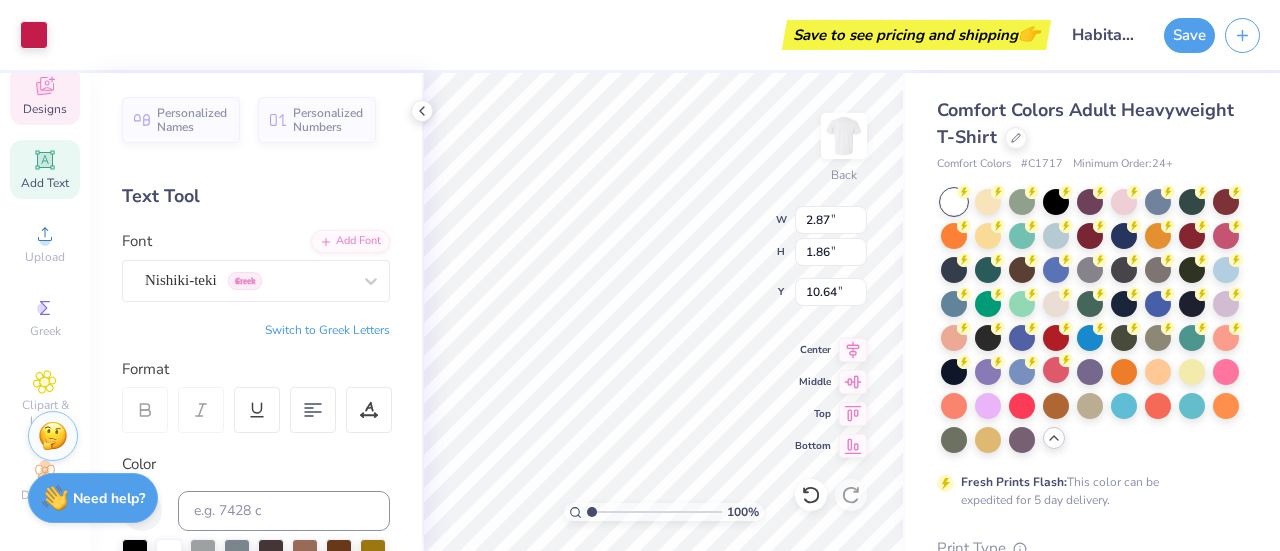 type on "10.64" 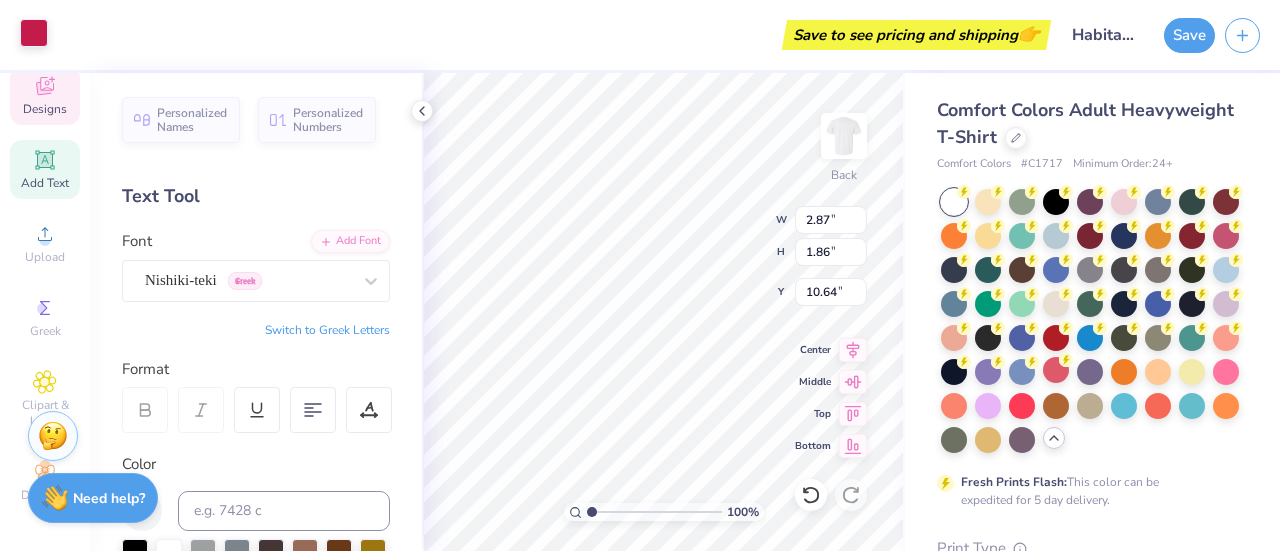 click at bounding box center (34, 33) 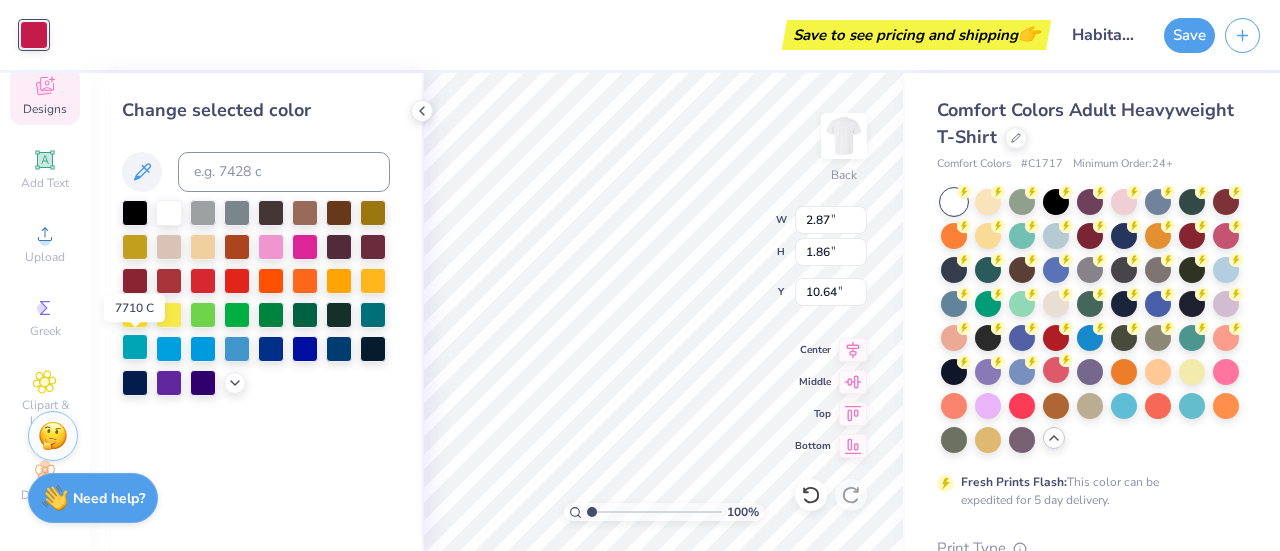 click at bounding box center (135, 347) 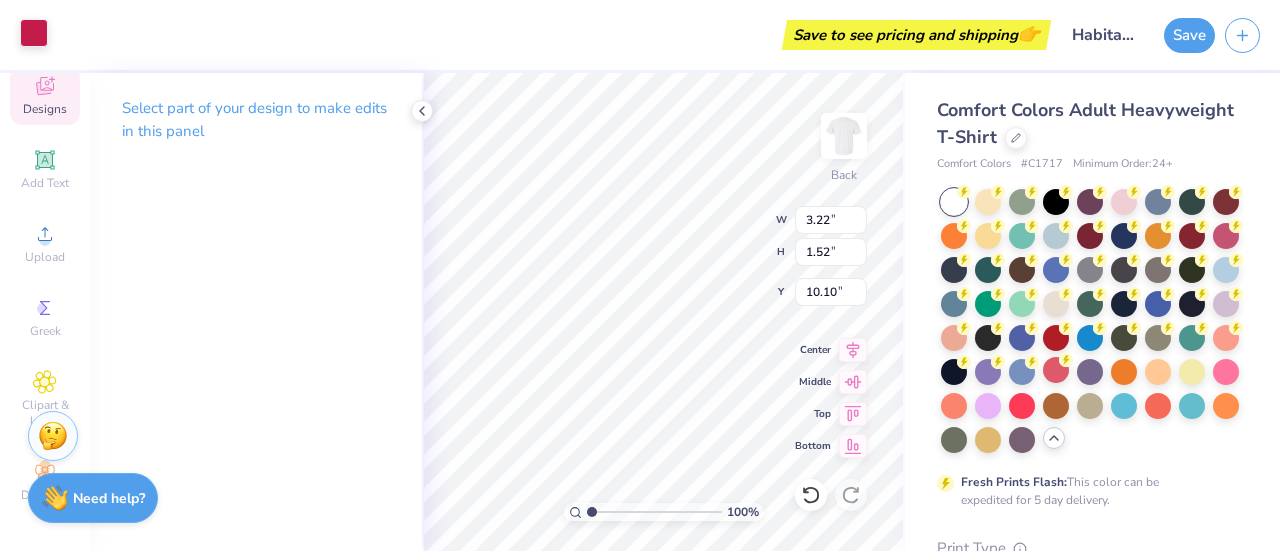click at bounding box center (34, 33) 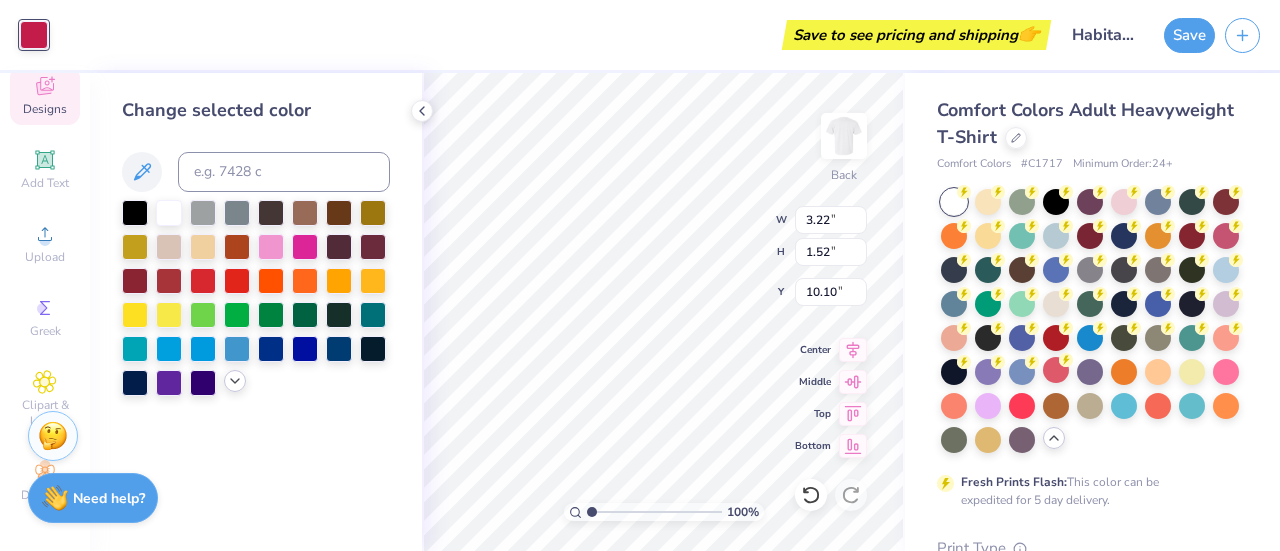 click 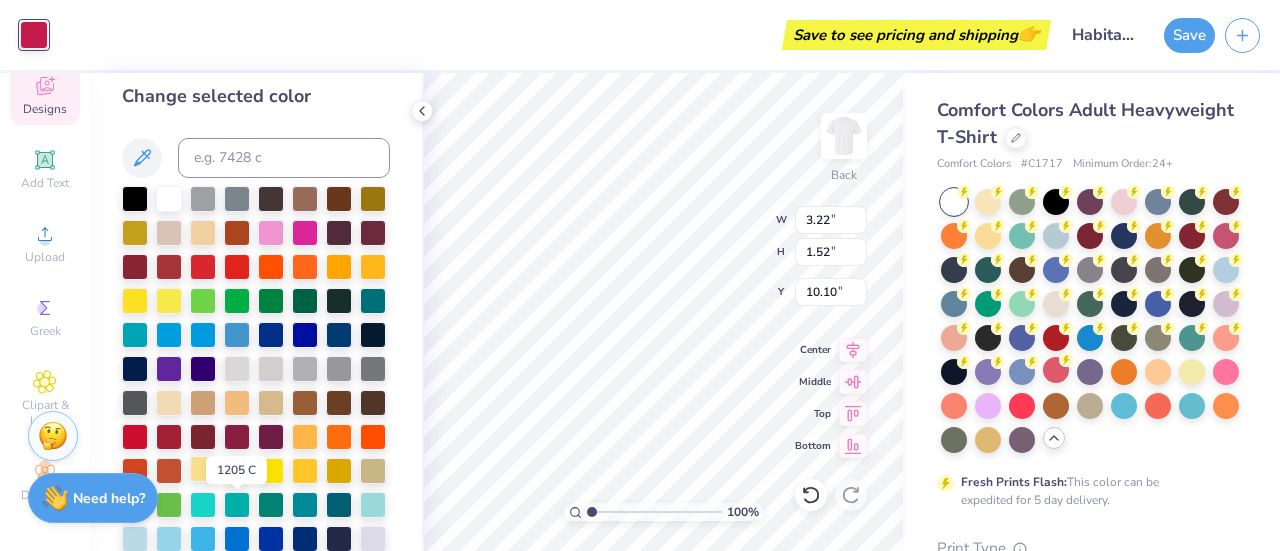 scroll, scrollTop: 0, scrollLeft: 0, axis: both 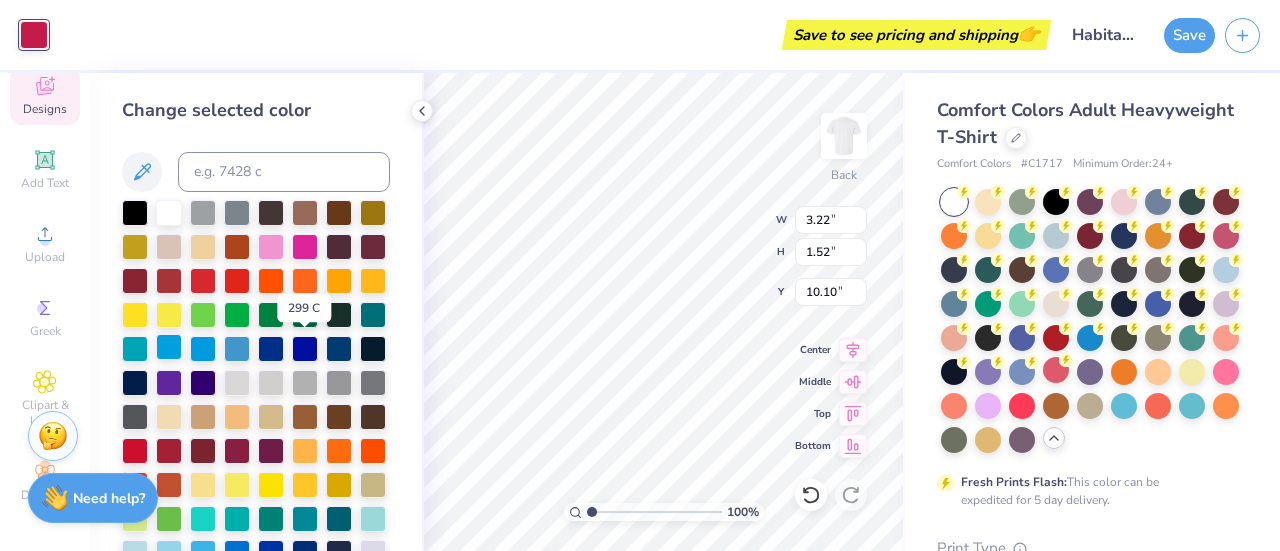 click at bounding box center [169, 347] 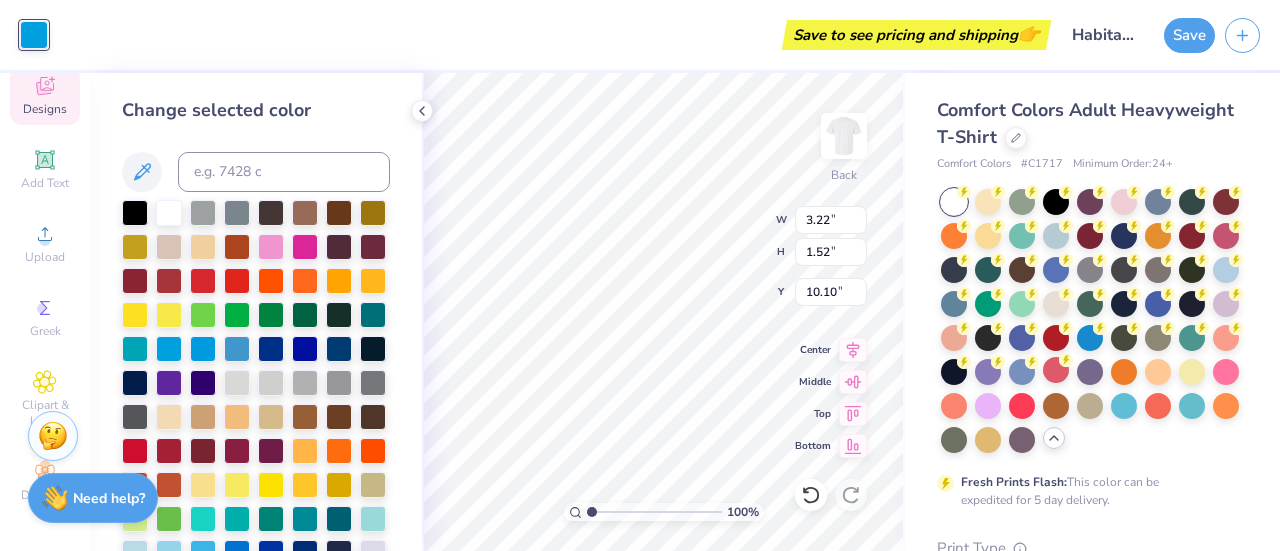 type on "2.87" 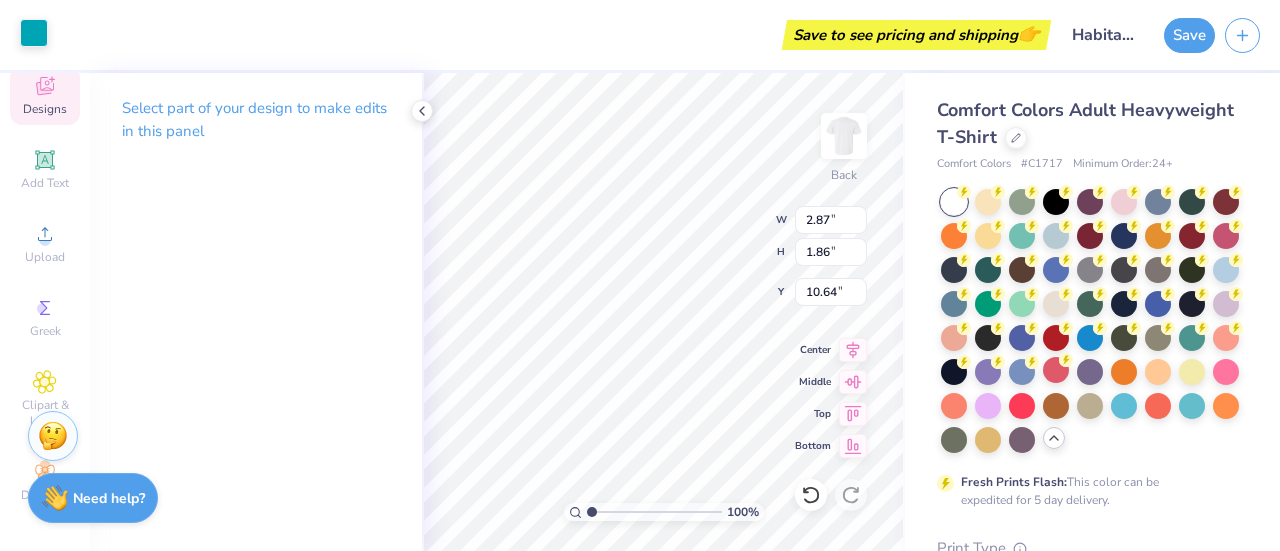 click at bounding box center [34, 33] 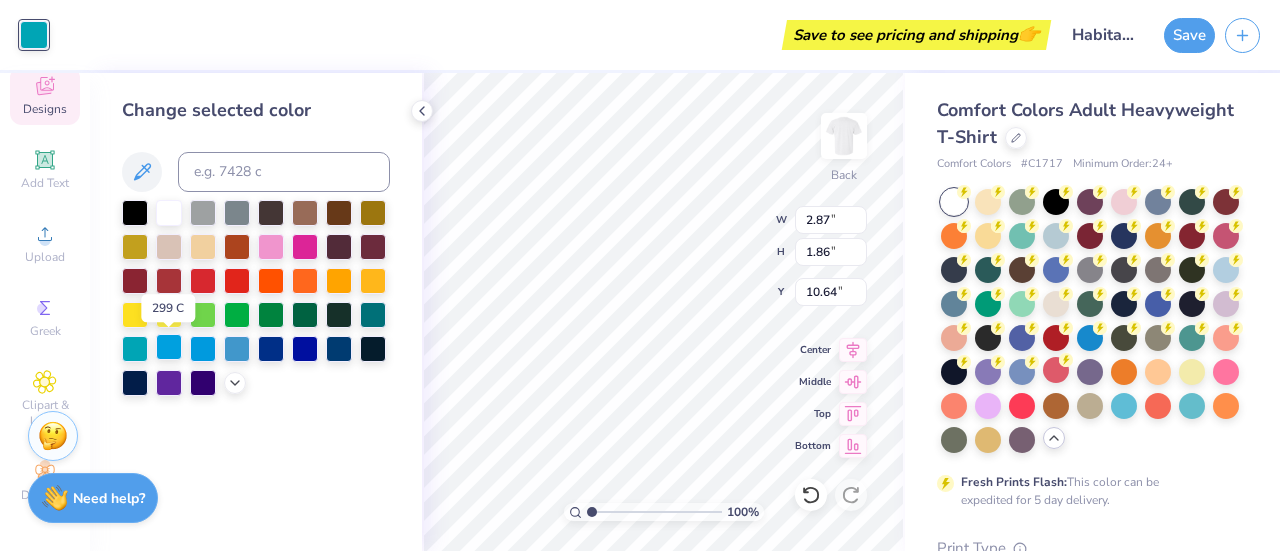 click at bounding box center (169, 347) 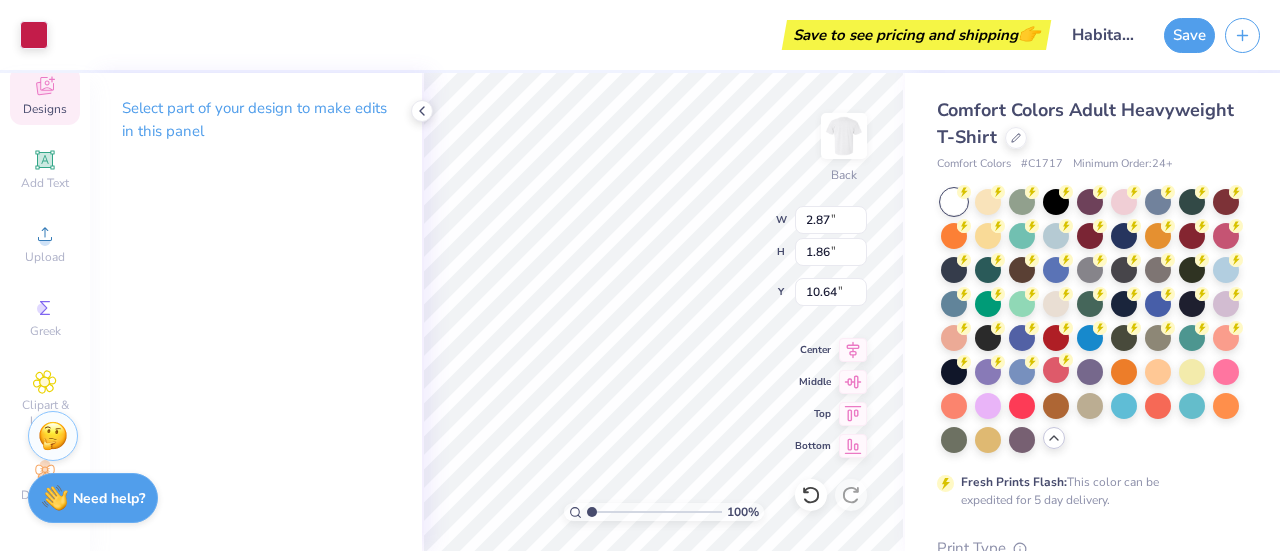 type on "3.76" 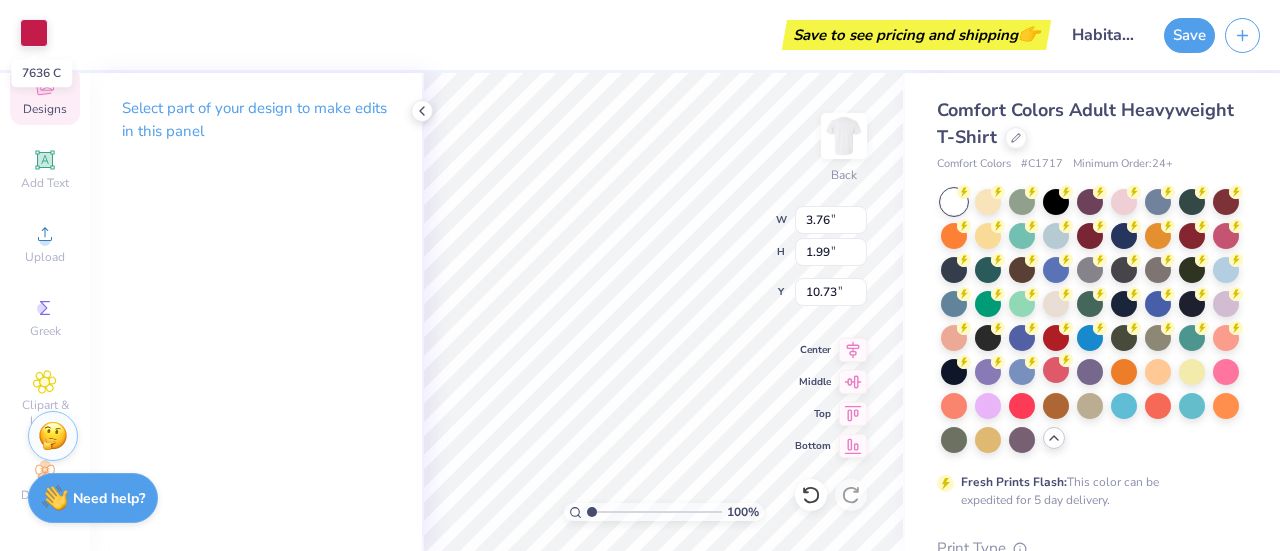 click at bounding box center [34, 33] 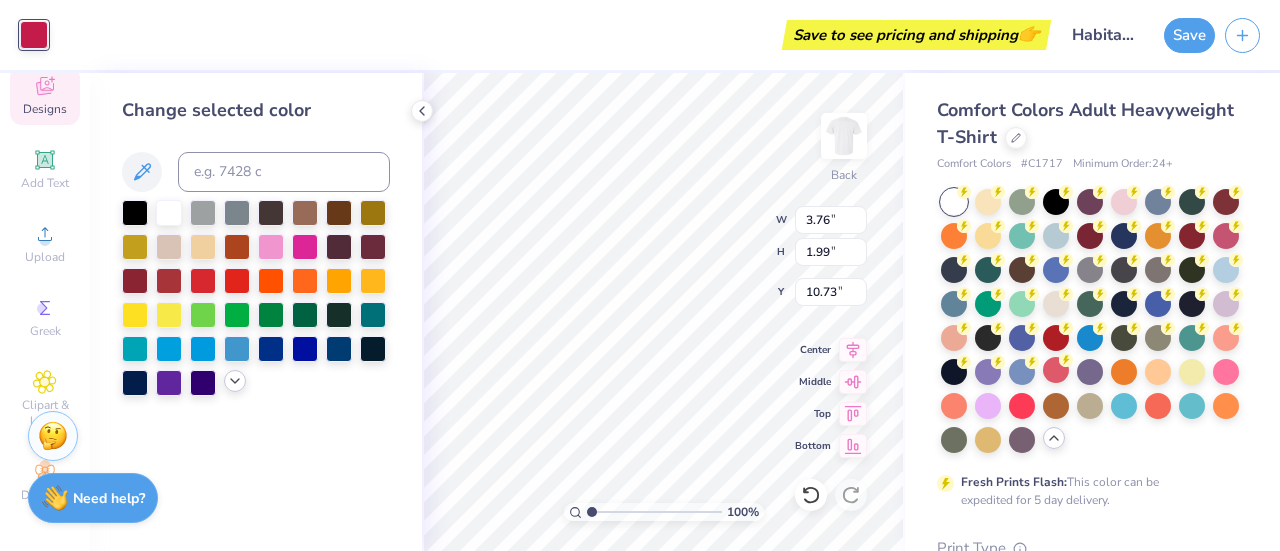 click 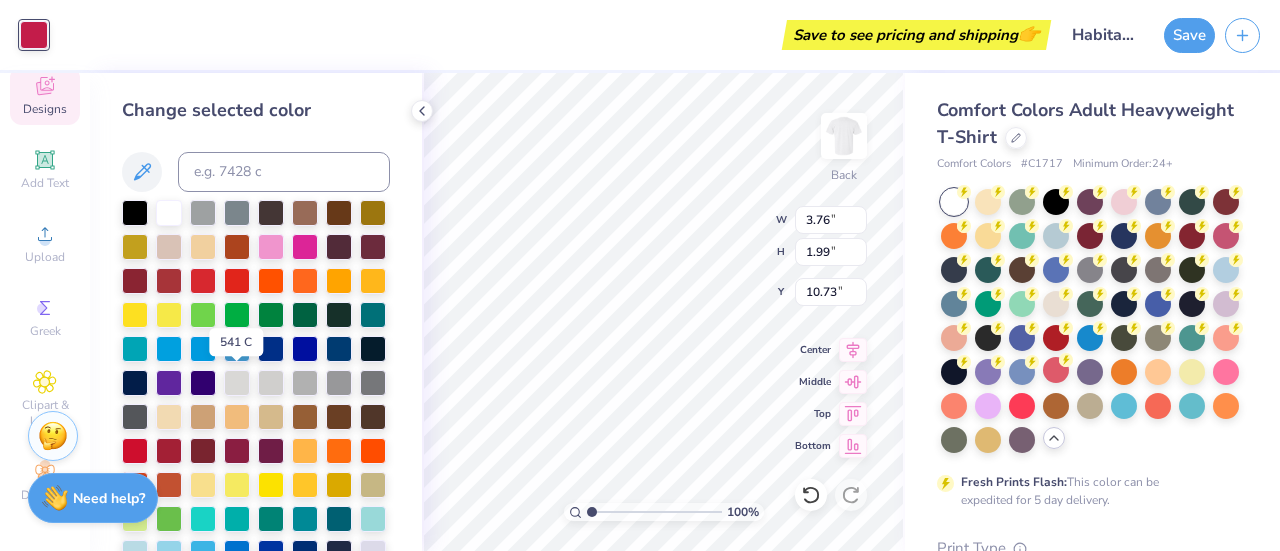 scroll, scrollTop: 174, scrollLeft: 0, axis: vertical 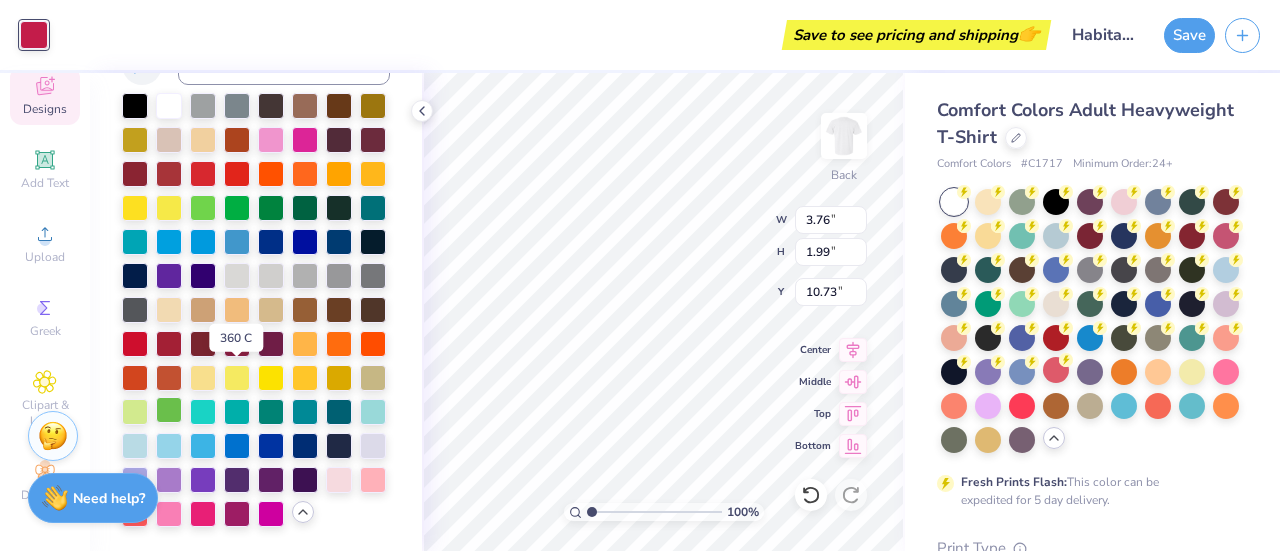 click at bounding box center (169, 410) 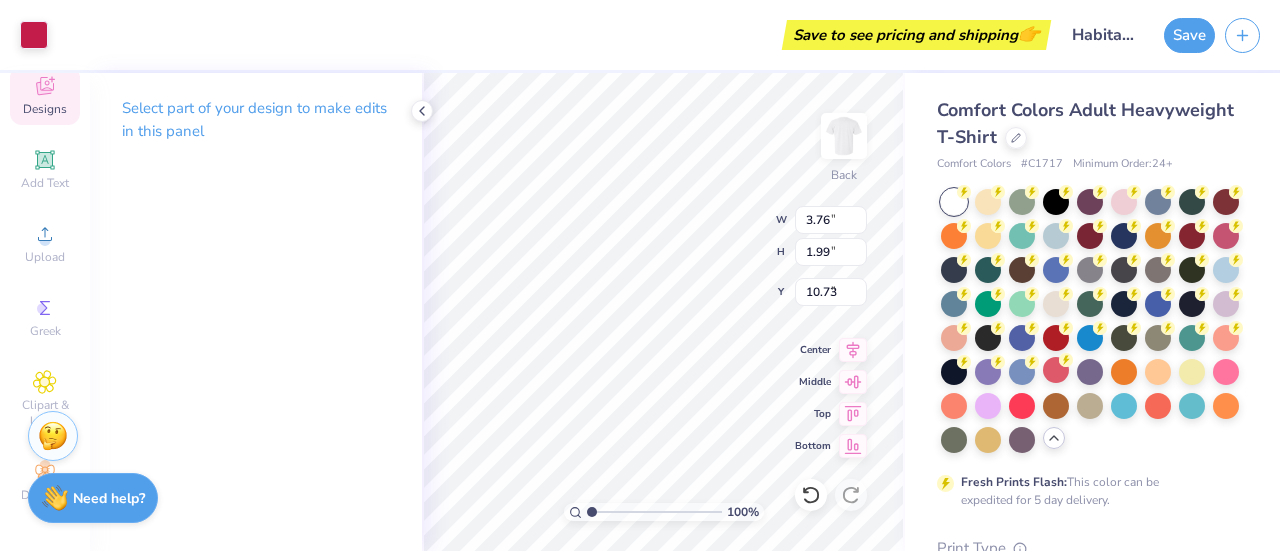 type on "3.38" 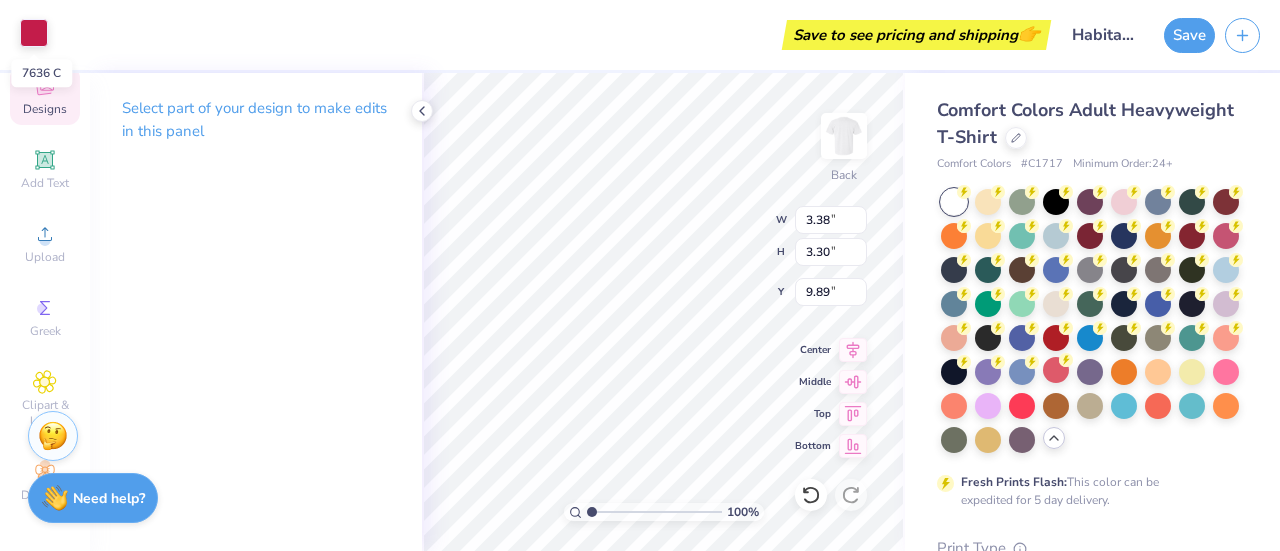 click at bounding box center (34, 33) 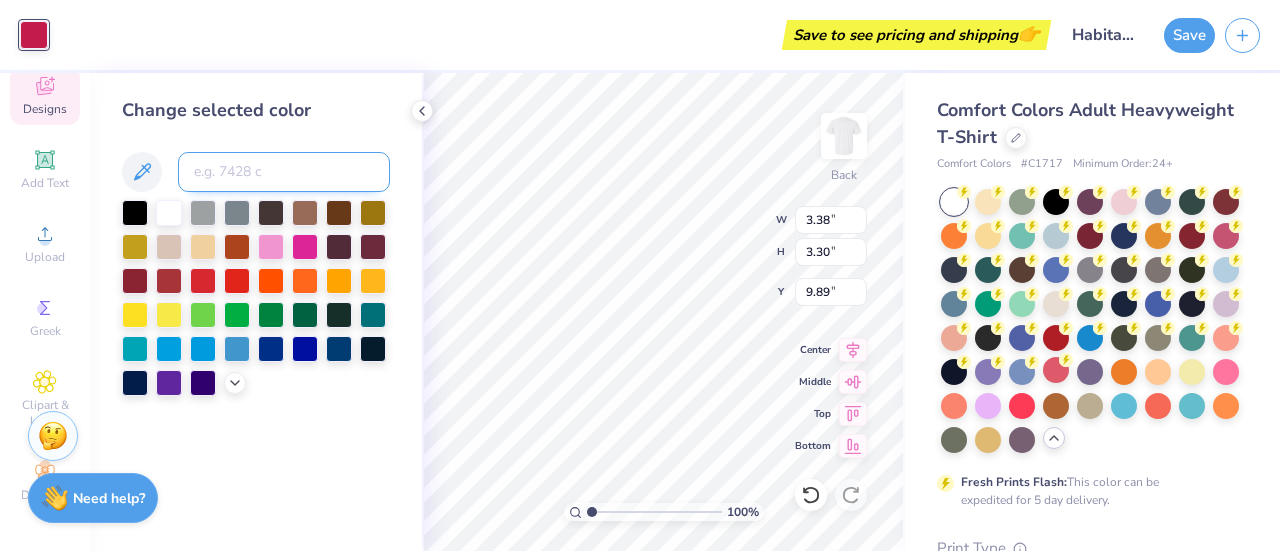 click at bounding box center (284, 172) 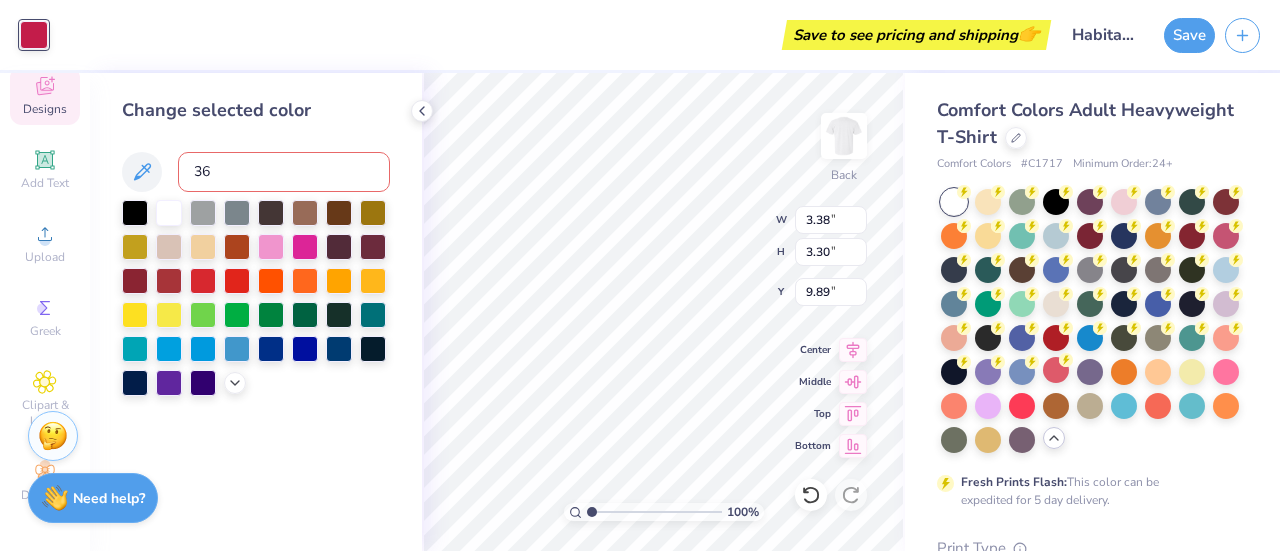 type on "360" 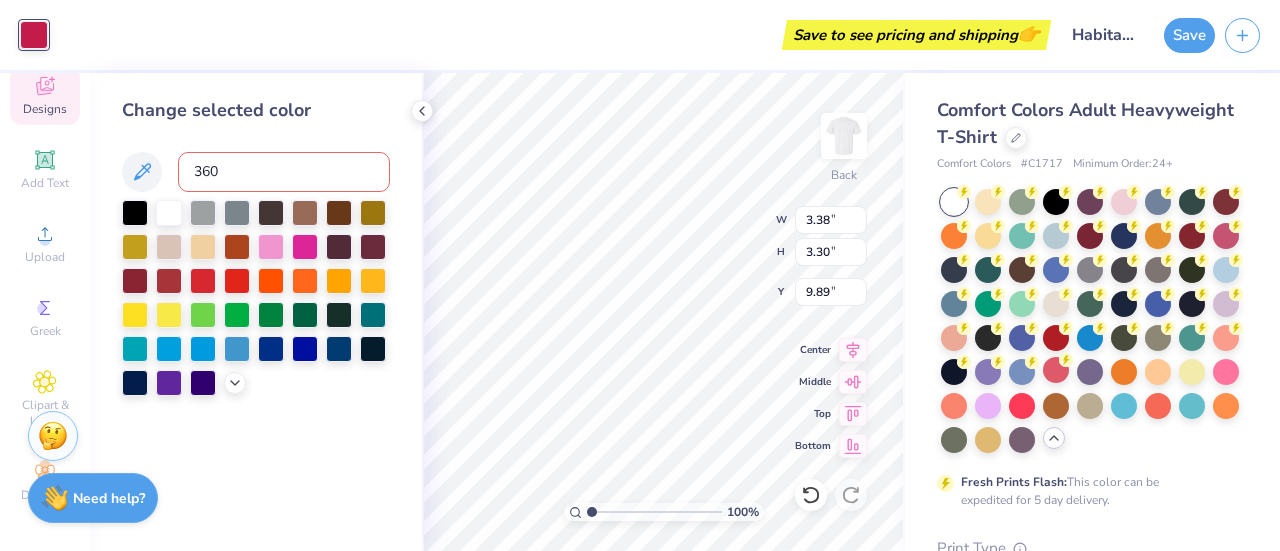type 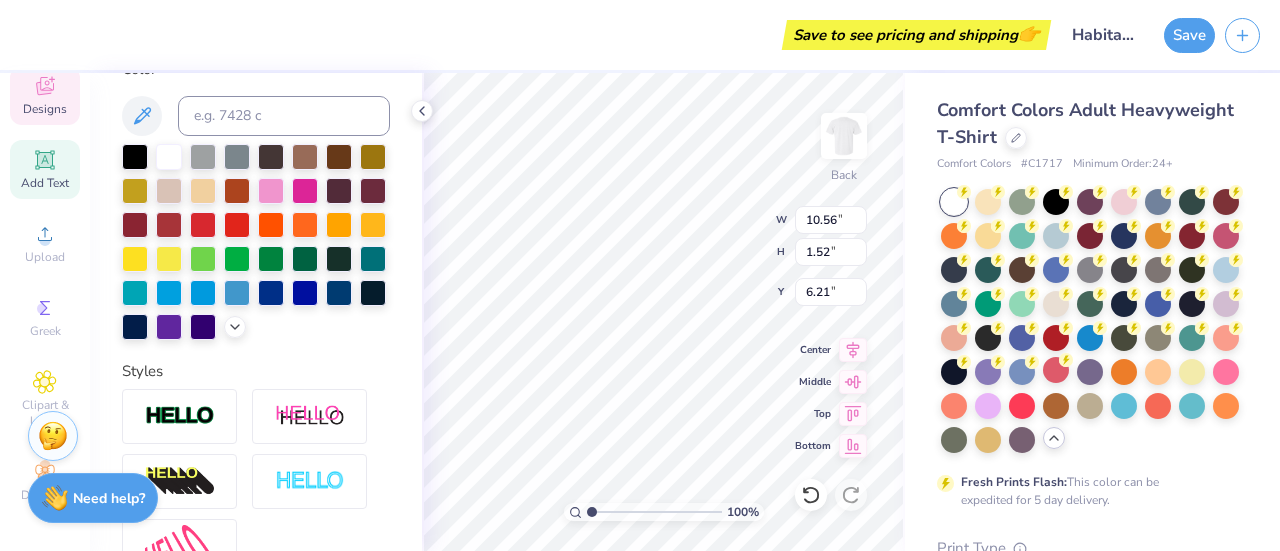 scroll, scrollTop: 394, scrollLeft: 0, axis: vertical 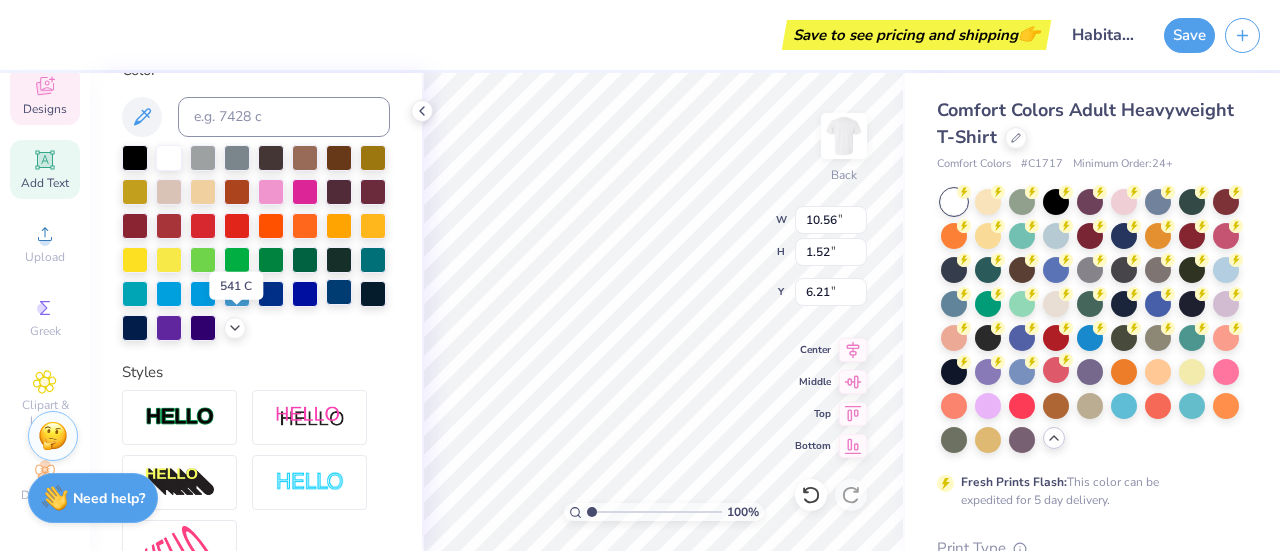 click at bounding box center (339, 292) 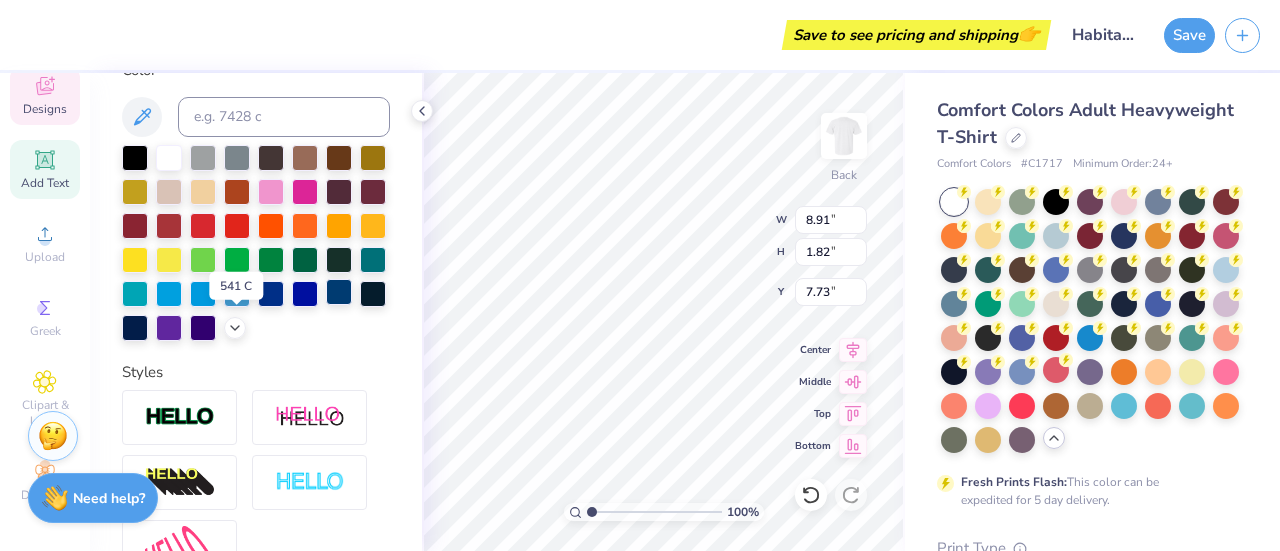 click at bounding box center [339, 292] 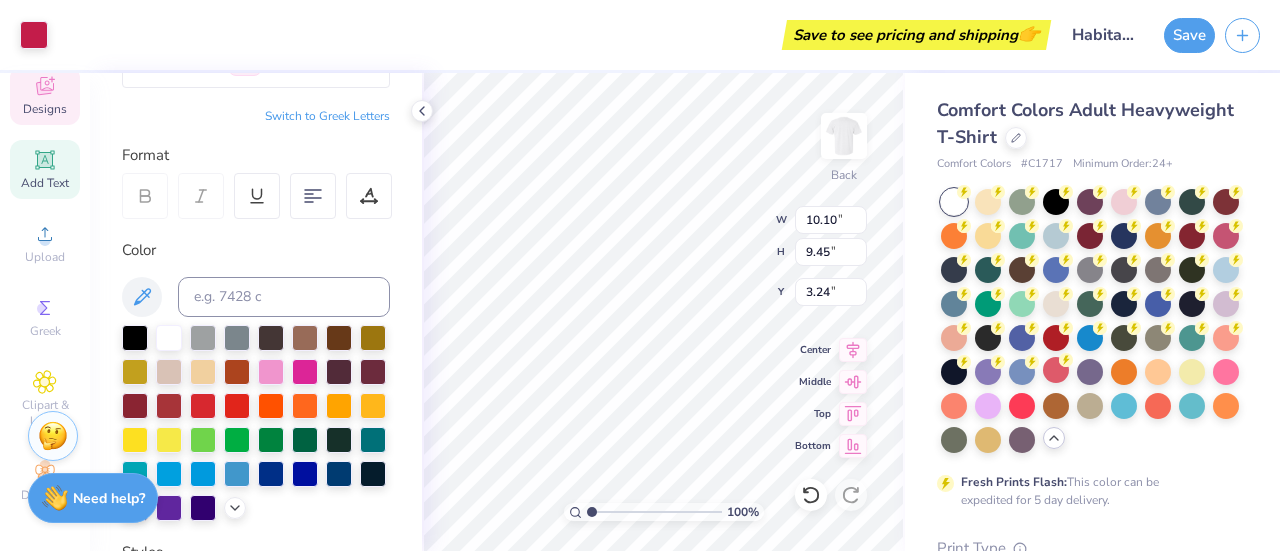 scroll, scrollTop: 213, scrollLeft: 0, axis: vertical 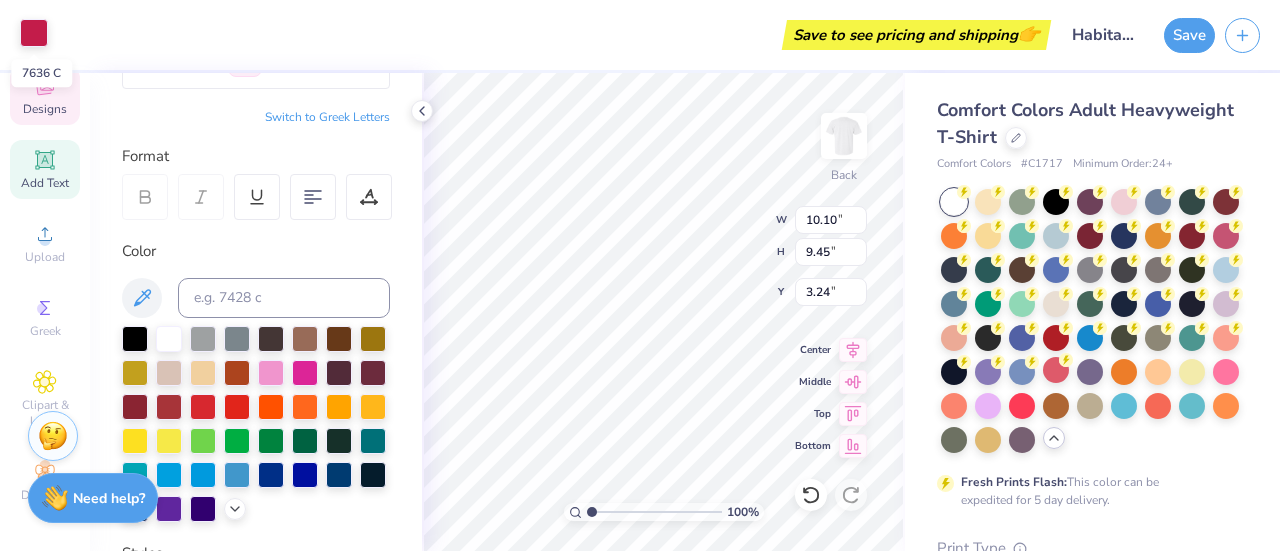click at bounding box center (34, 33) 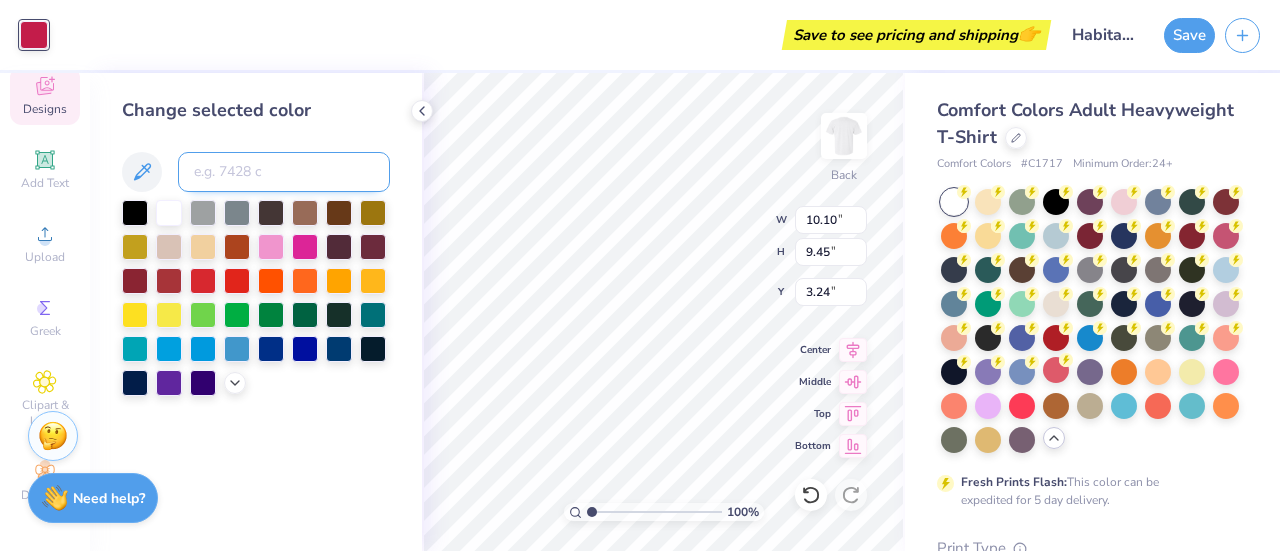 click at bounding box center [284, 172] 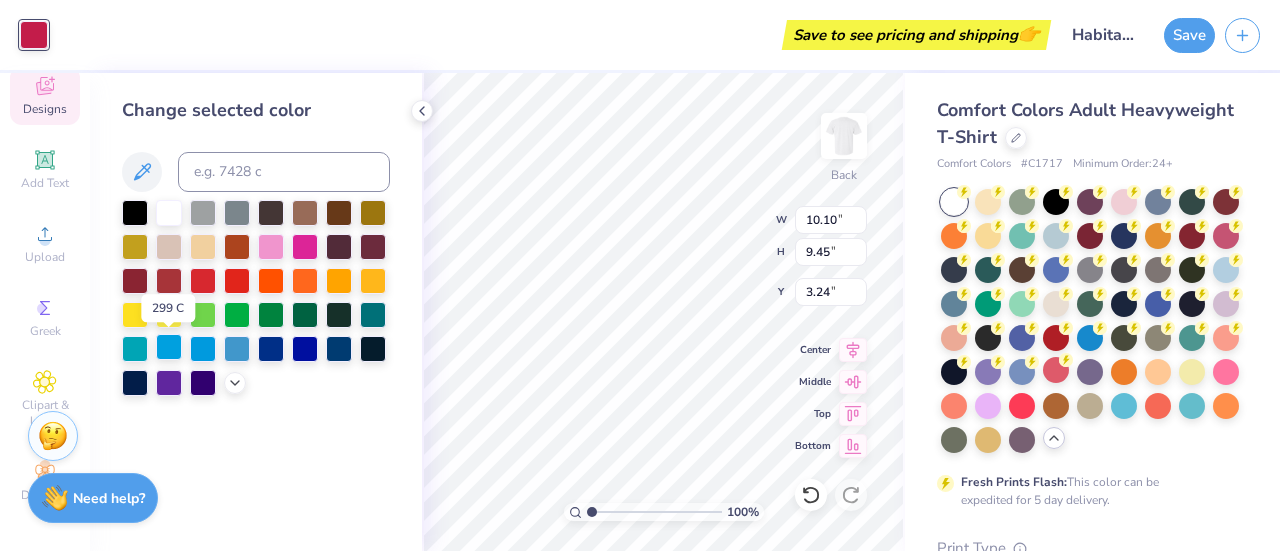 click at bounding box center [169, 347] 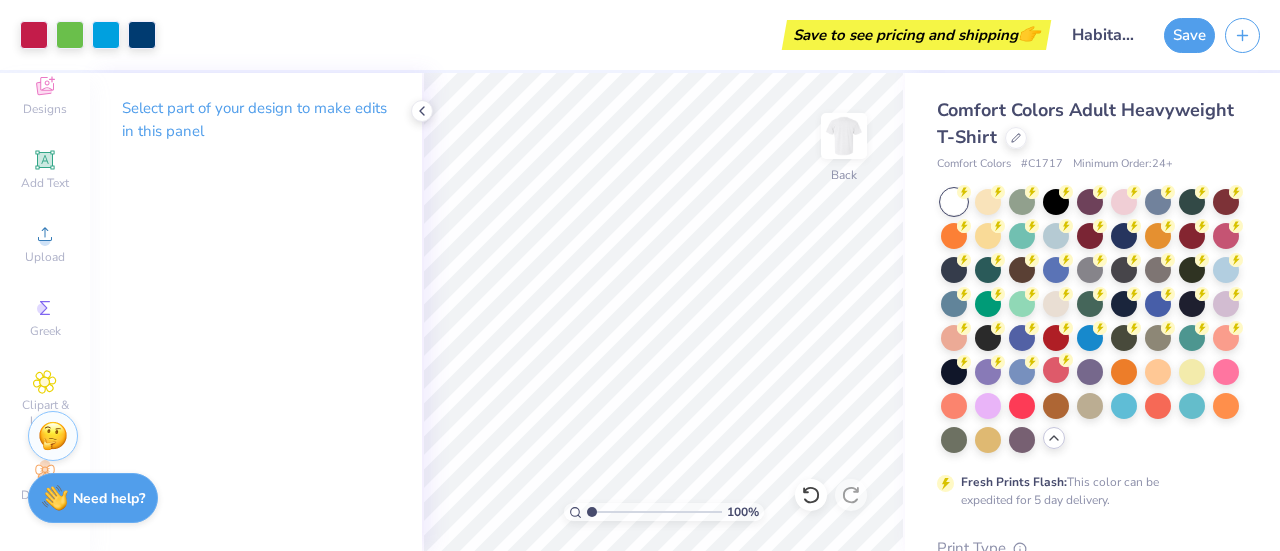 type on "1.24" 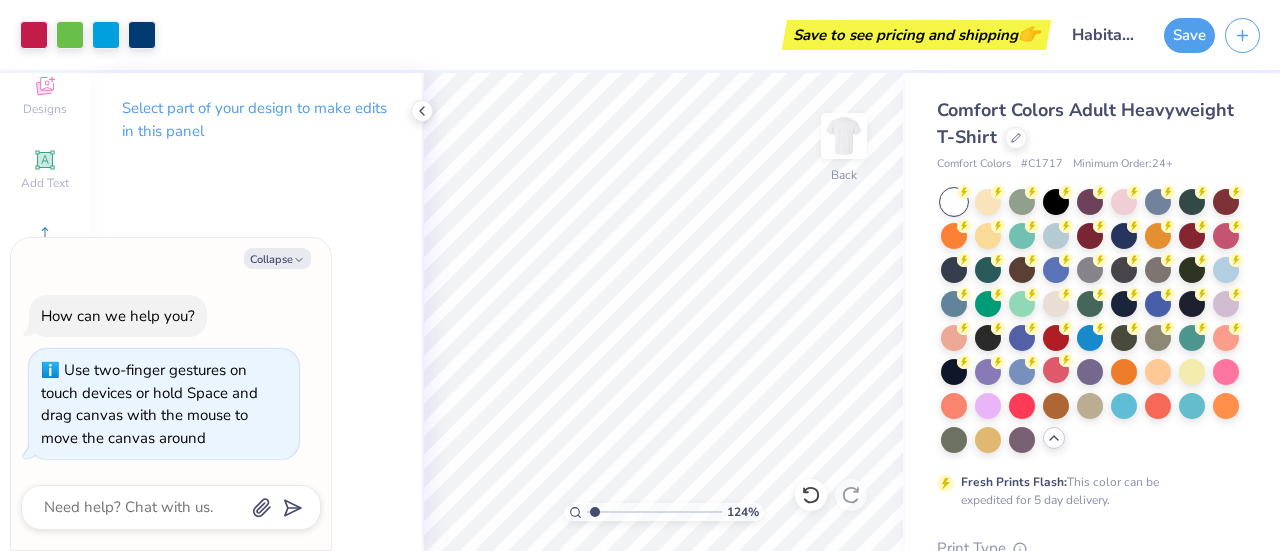 type on "x" 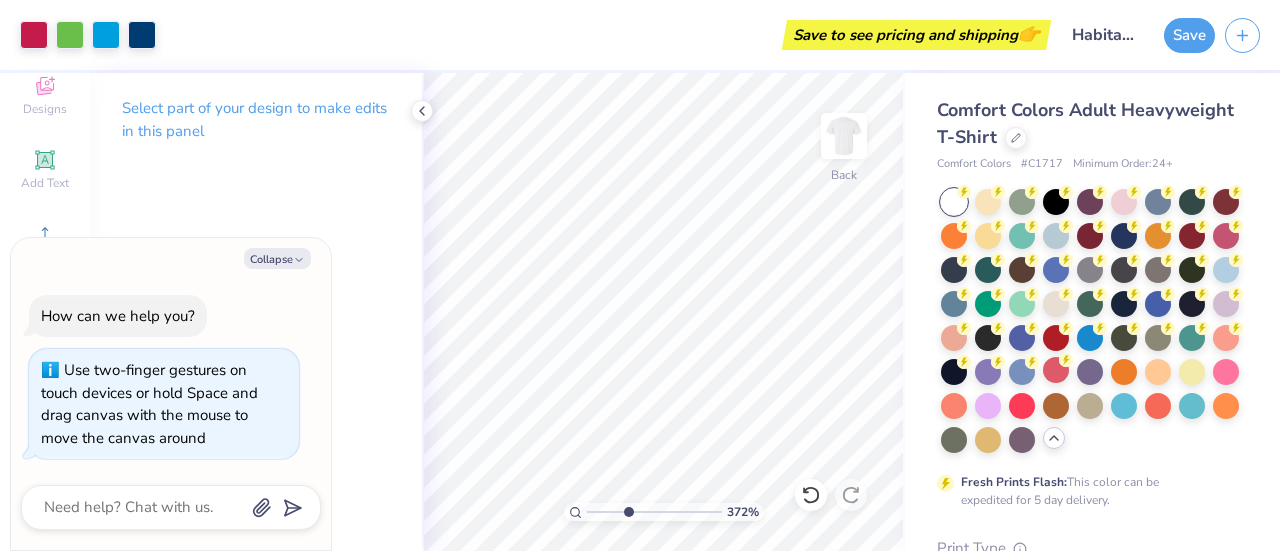 drag, startPoint x: 594, startPoint y: 507, endPoint x: 628, endPoint y: 514, distance: 34.713108 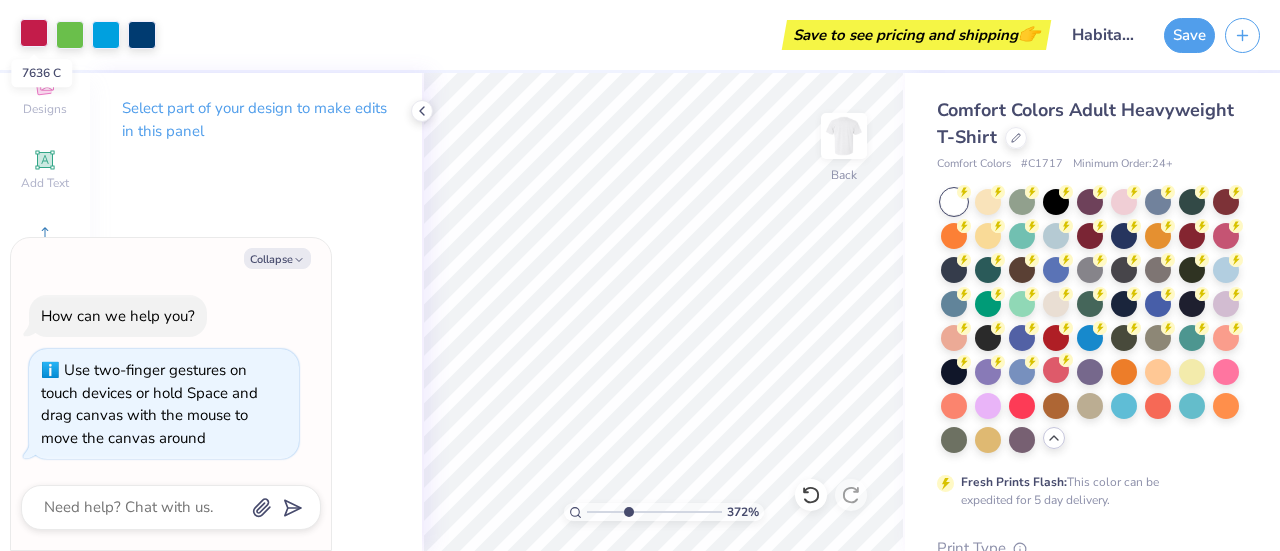 click at bounding box center (34, 33) 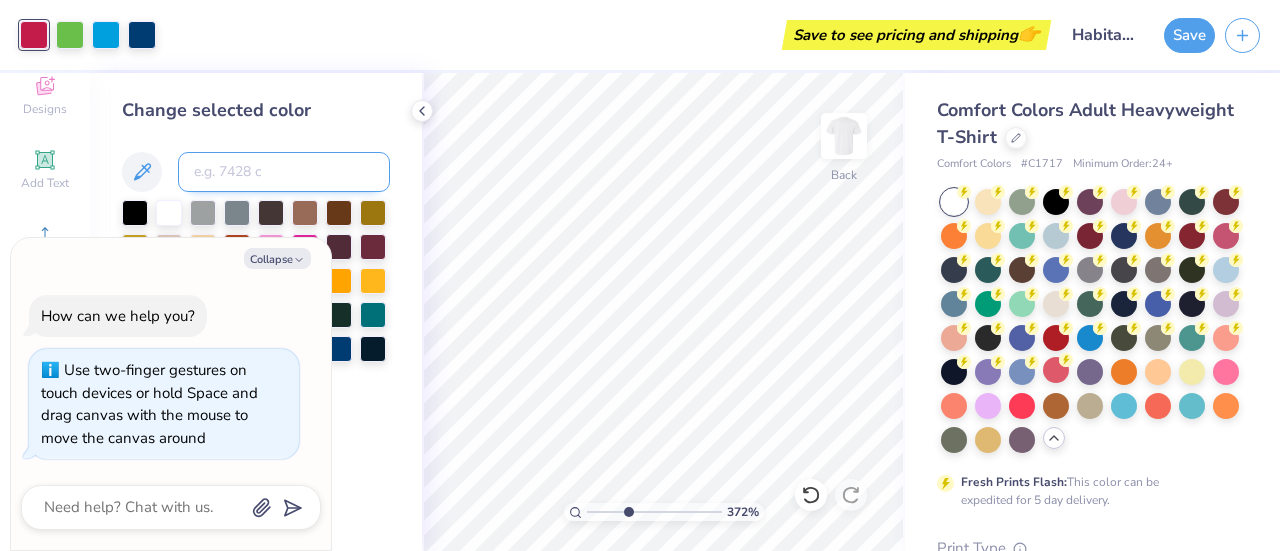 click at bounding box center (284, 172) 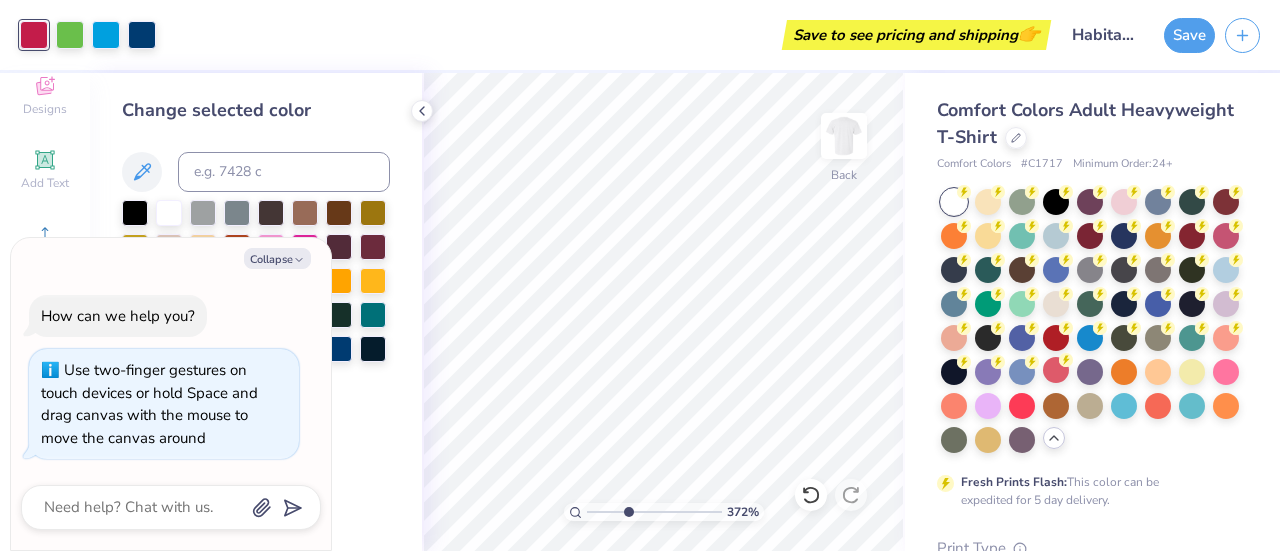 click on "Change selected color" at bounding box center (256, 312) 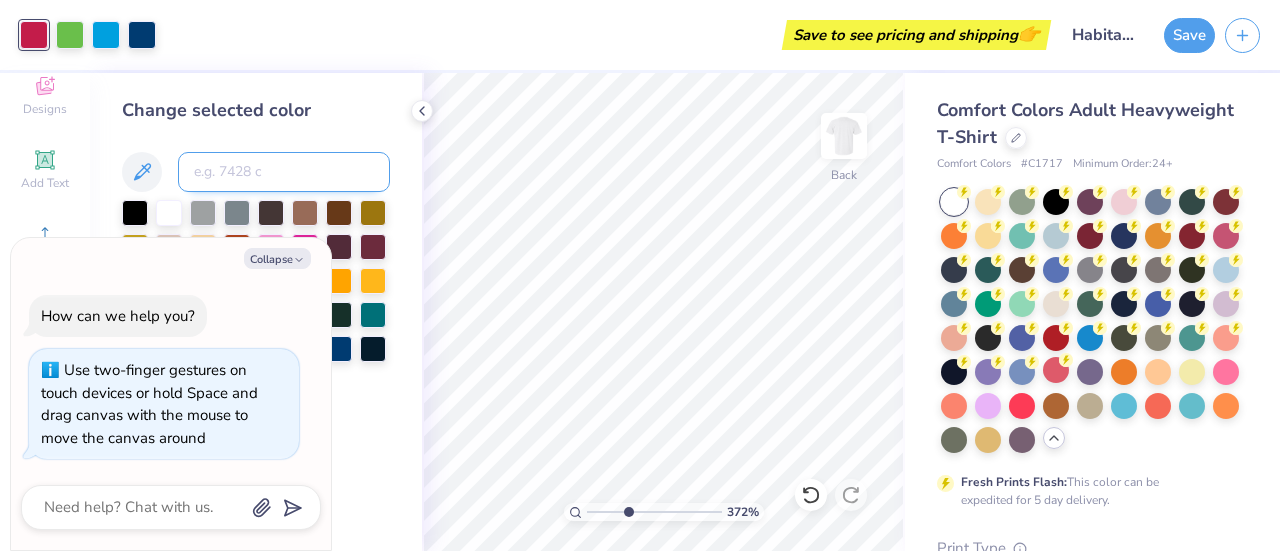 click at bounding box center (284, 172) 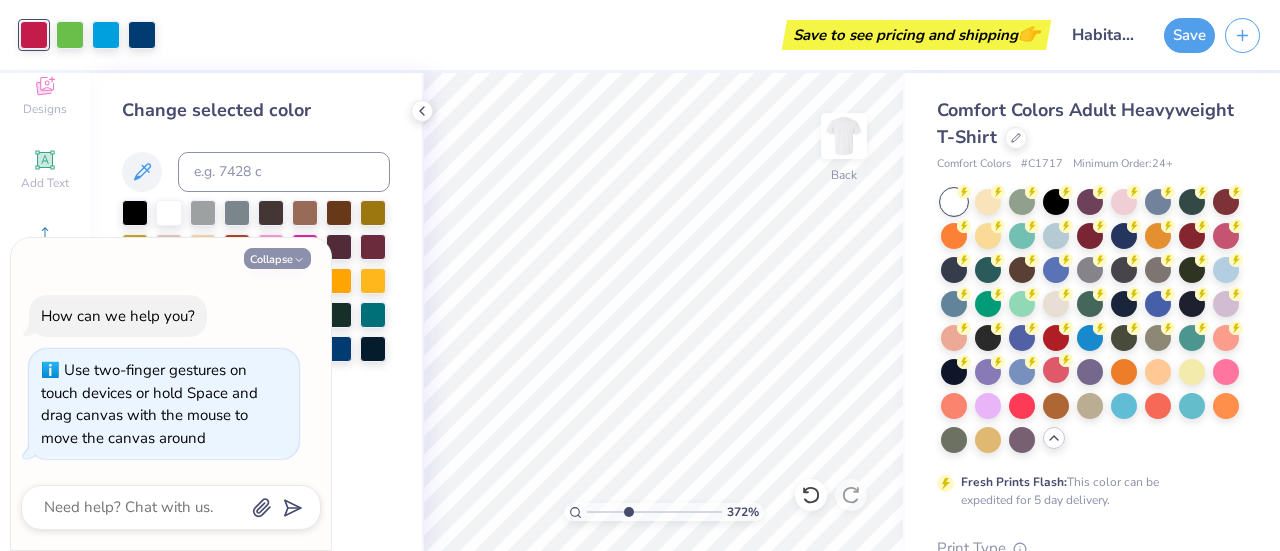 click on "Collapse" at bounding box center (277, 258) 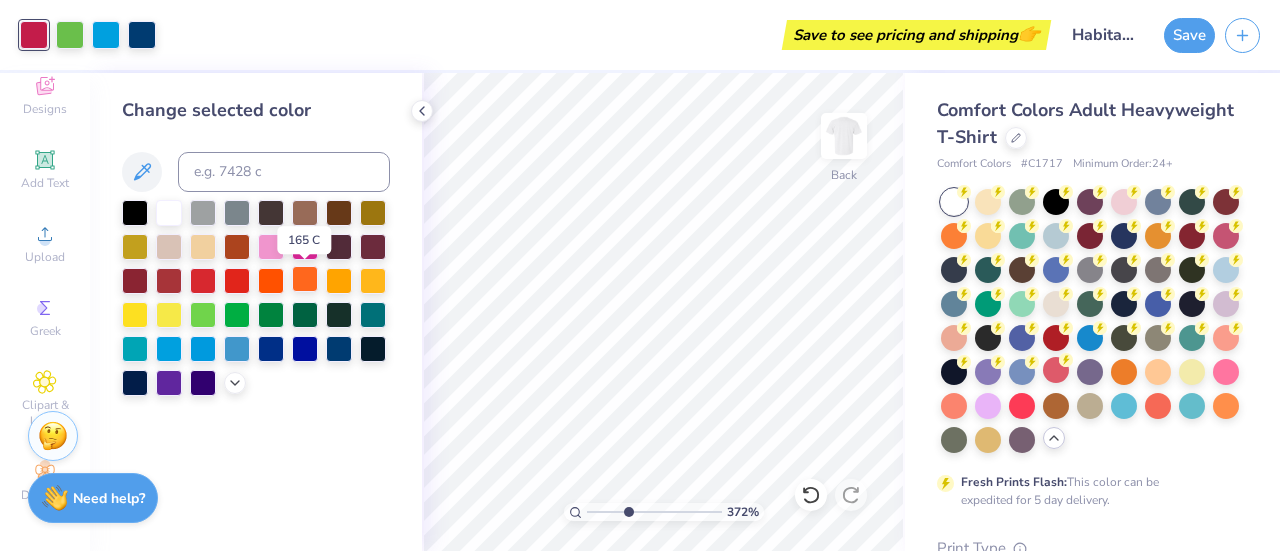 click at bounding box center [305, 279] 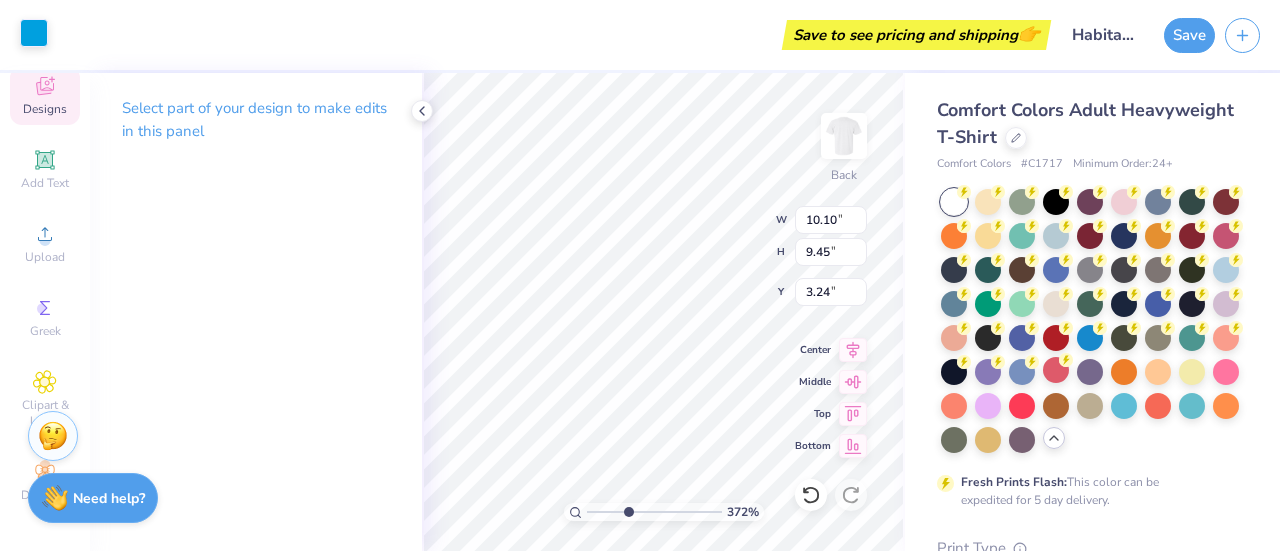 click at bounding box center [34, 33] 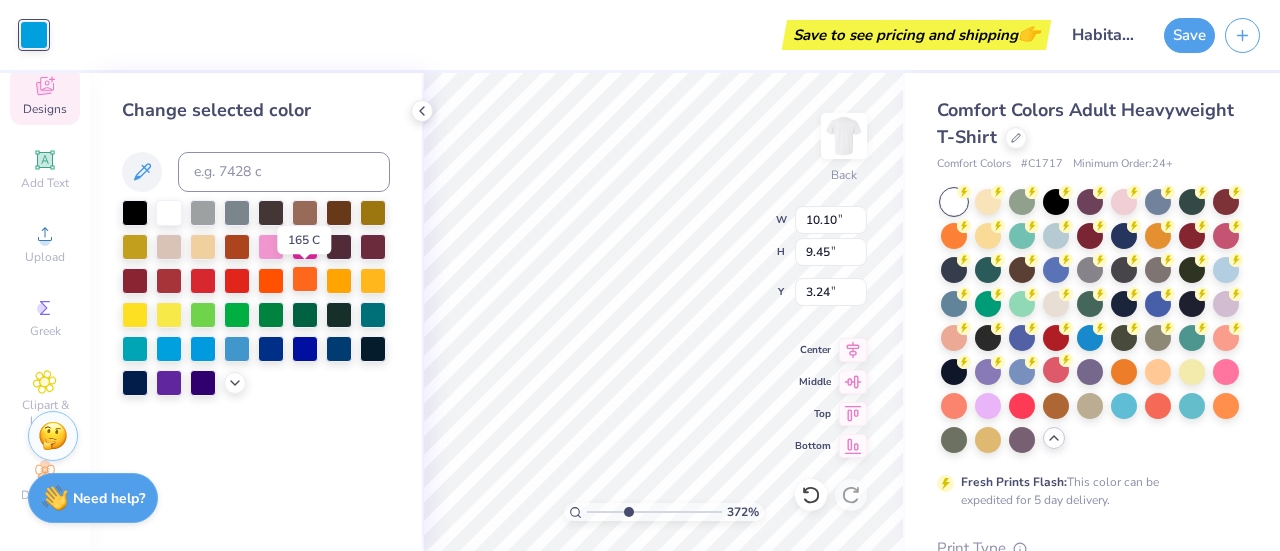 click at bounding box center [305, 279] 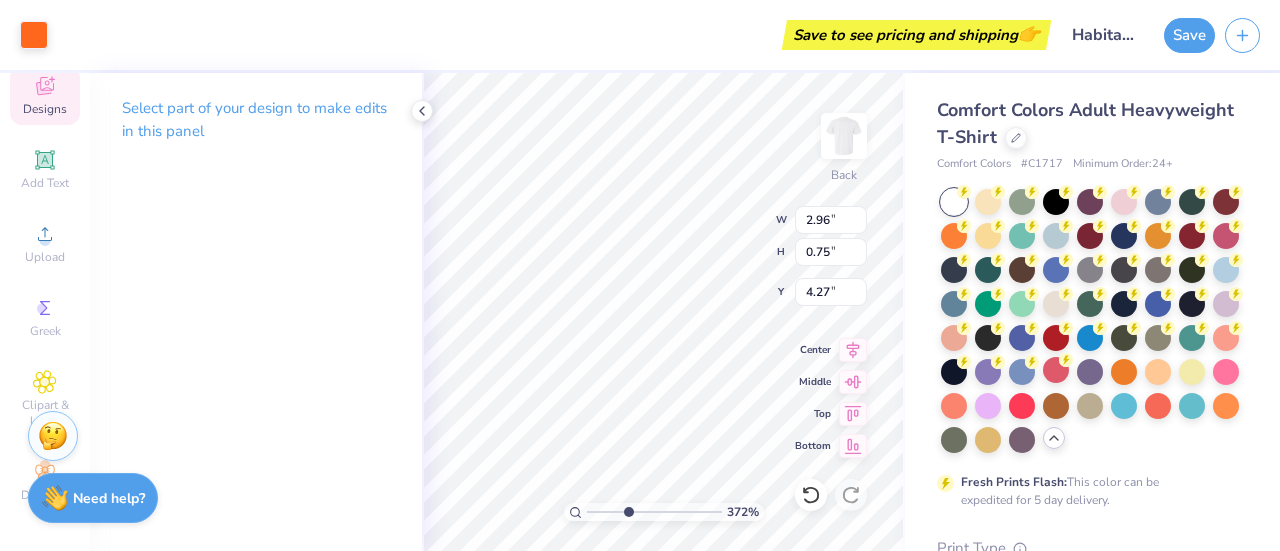 type on "2.96" 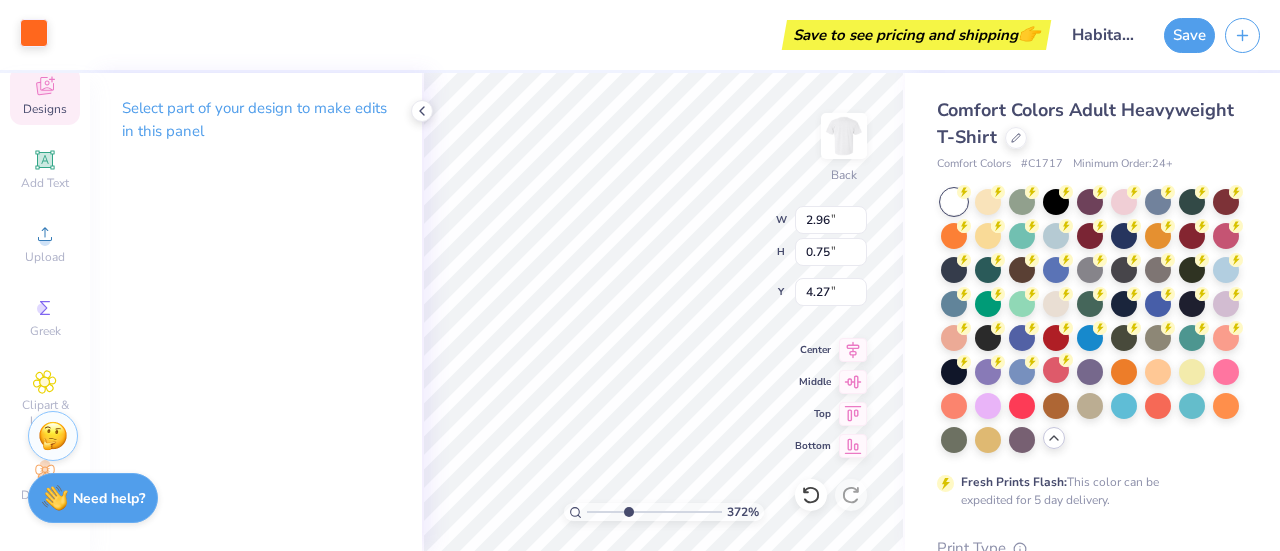 click at bounding box center [34, 33] 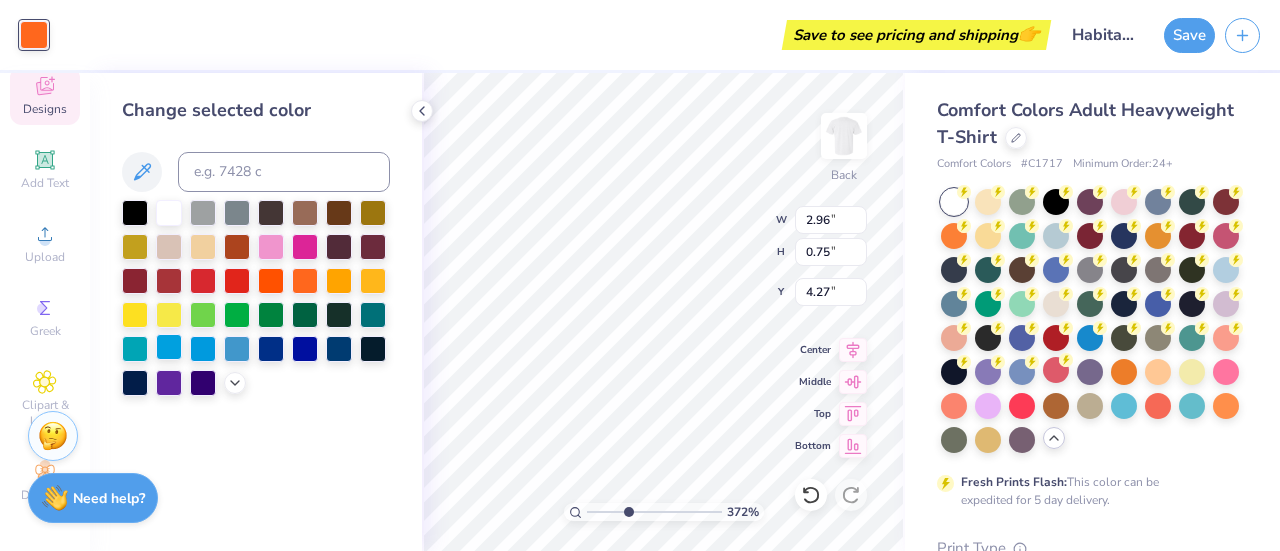 click at bounding box center (169, 347) 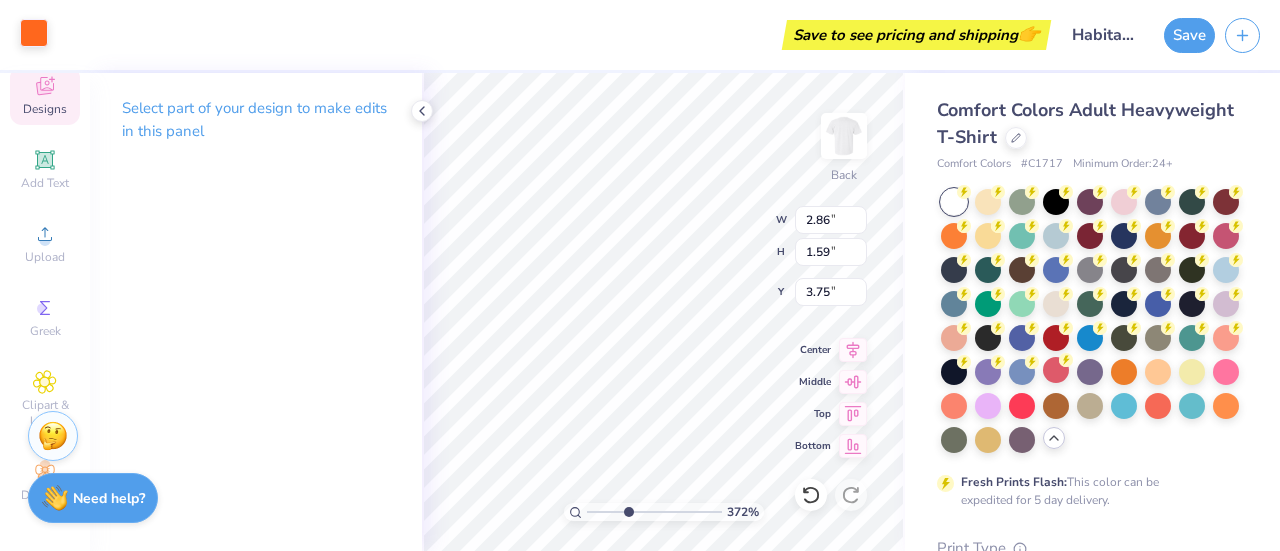 click at bounding box center (34, 33) 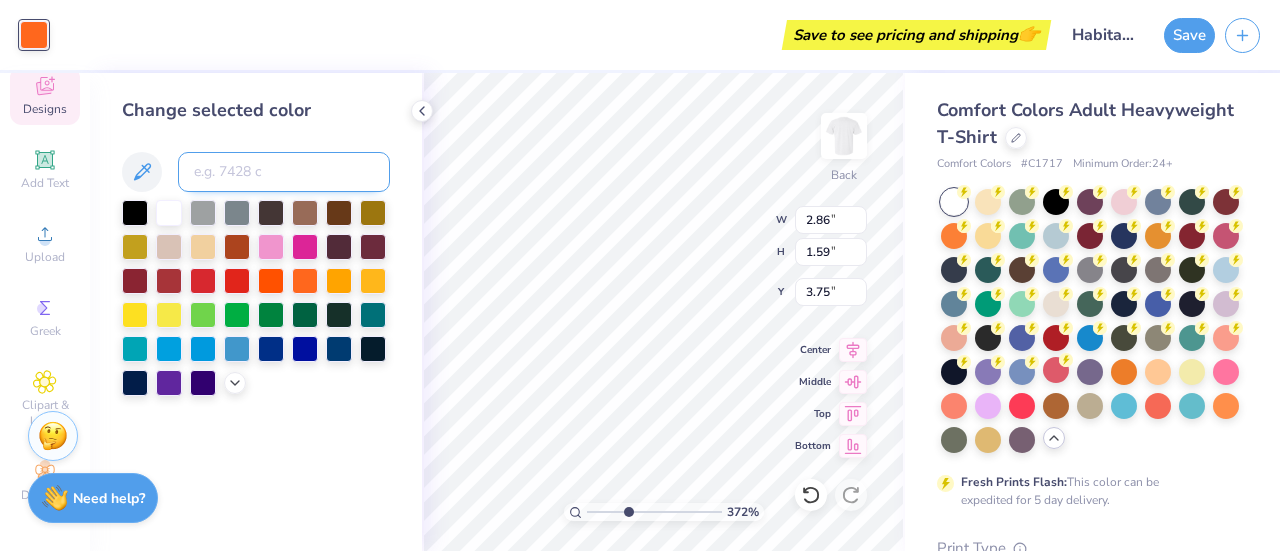 click at bounding box center [284, 172] 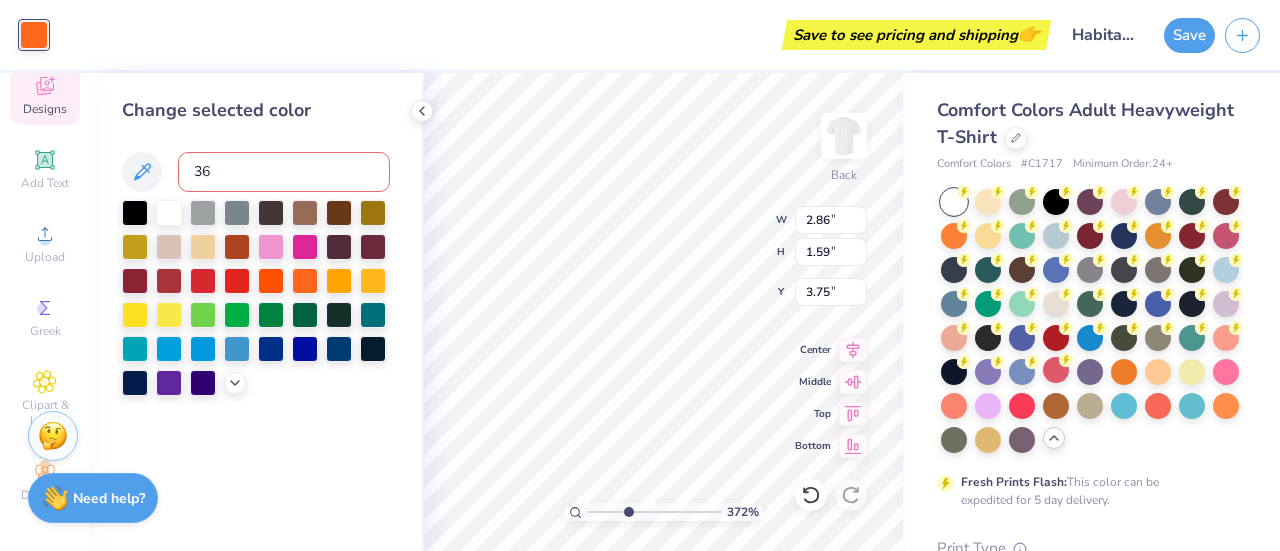 type on "360" 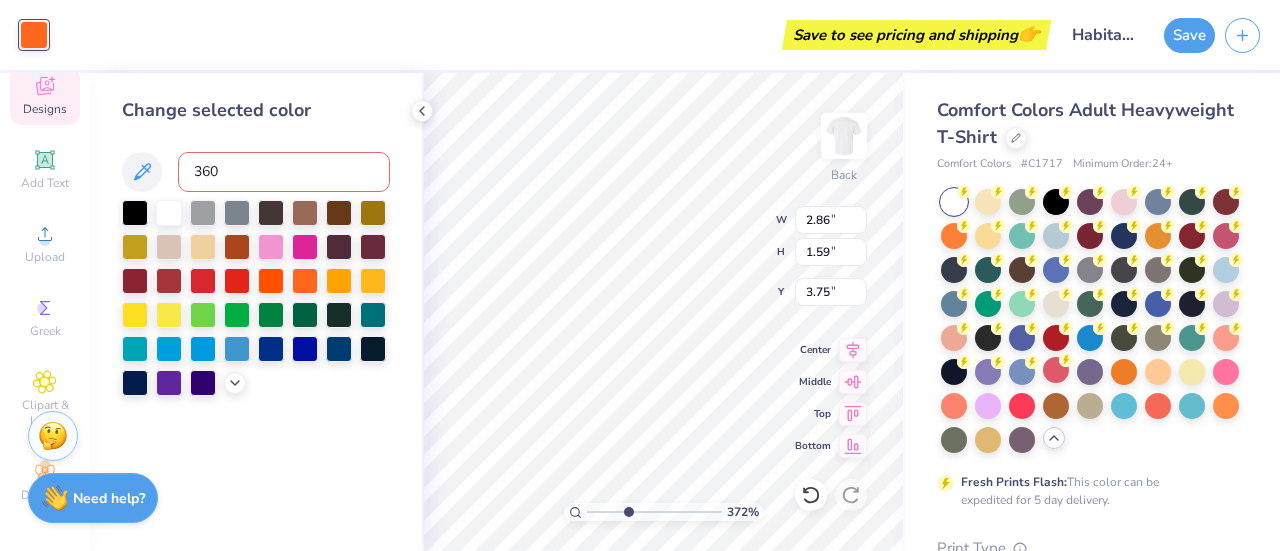 type 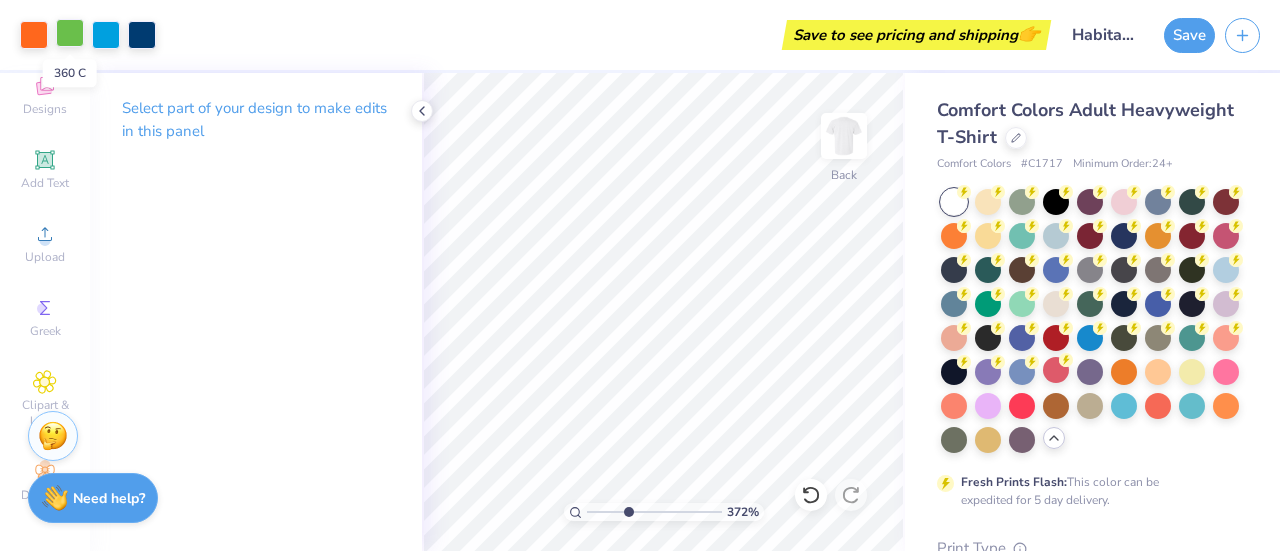 click at bounding box center (70, 33) 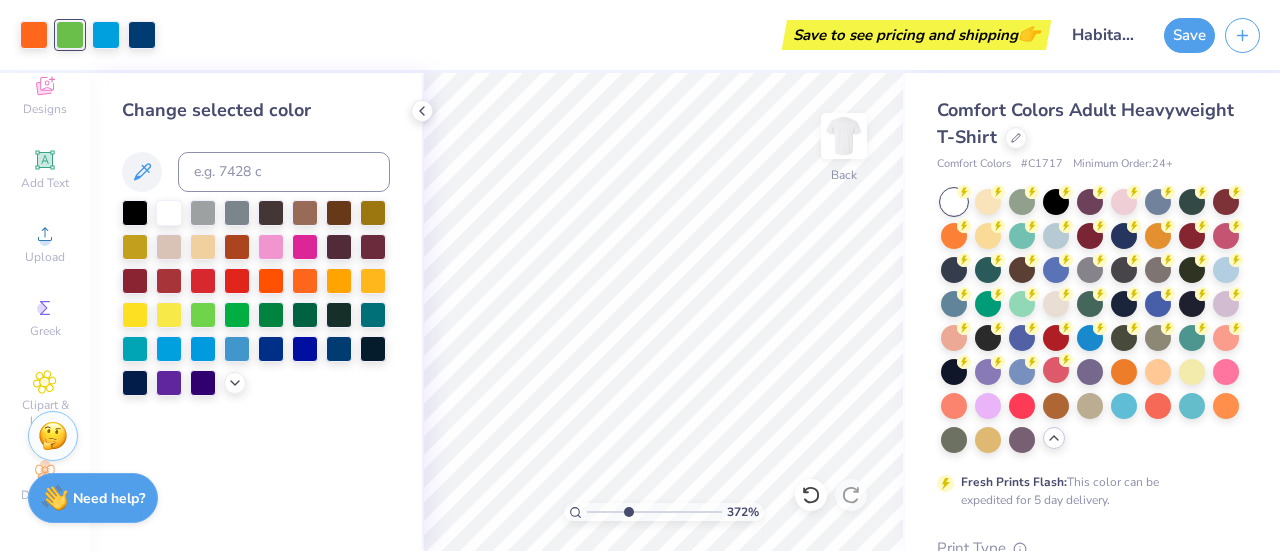 click at bounding box center [70, 35] 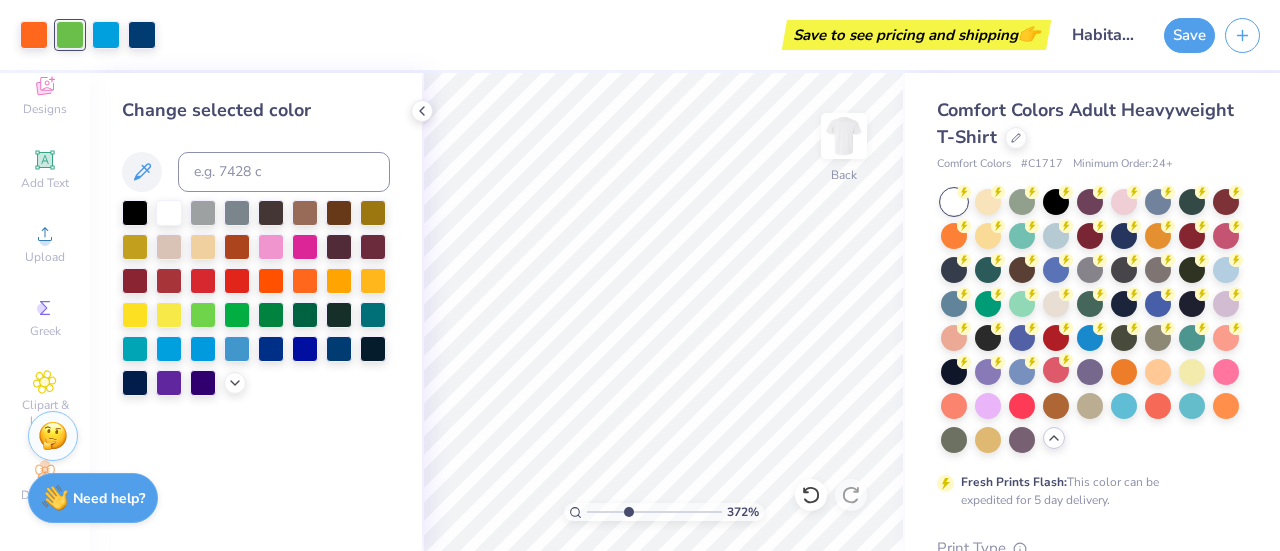 click on "Save to see pricing and shipping  👉" at bounding box center (606, 35) 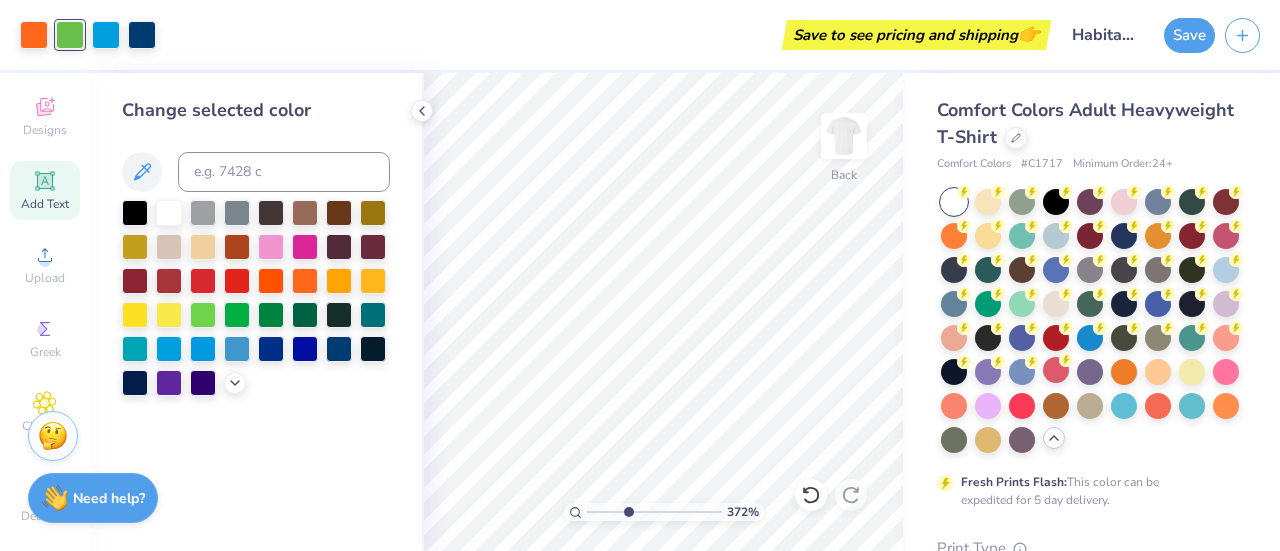 scroll, scrollTop: 98, scrollLeft: 0, axis: vertical 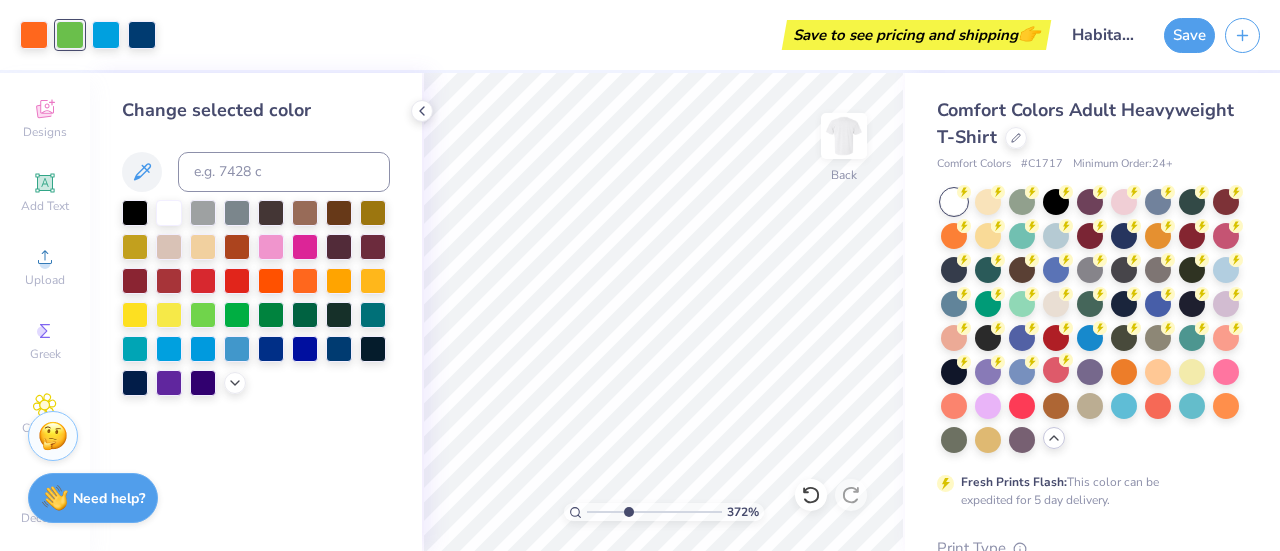 click at bounding box center [70, 35] 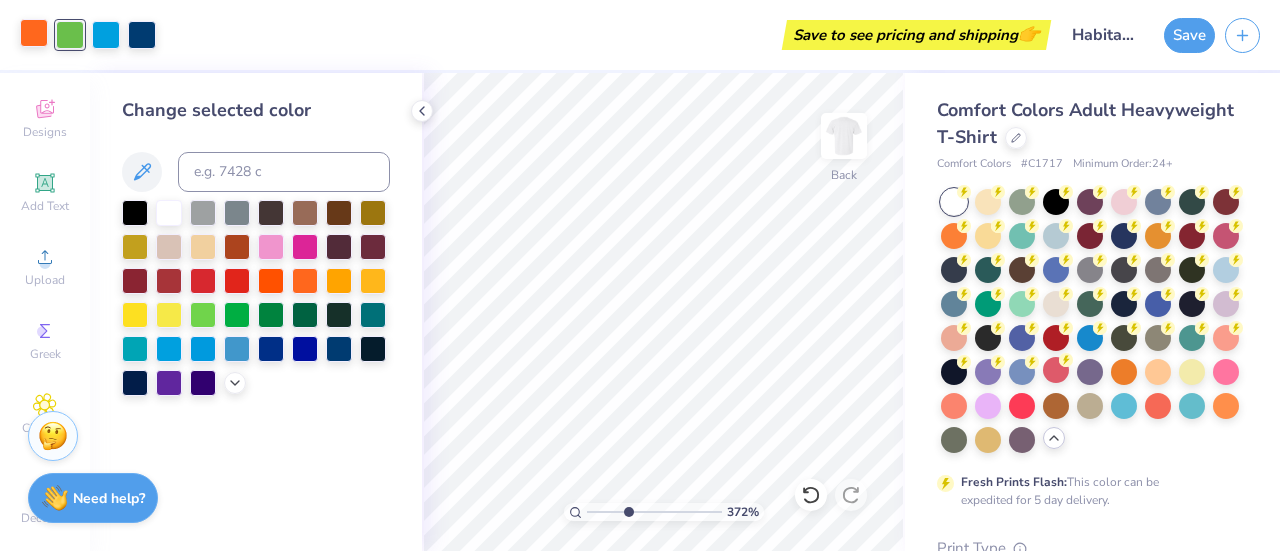 click at bounding box center (34, 33) 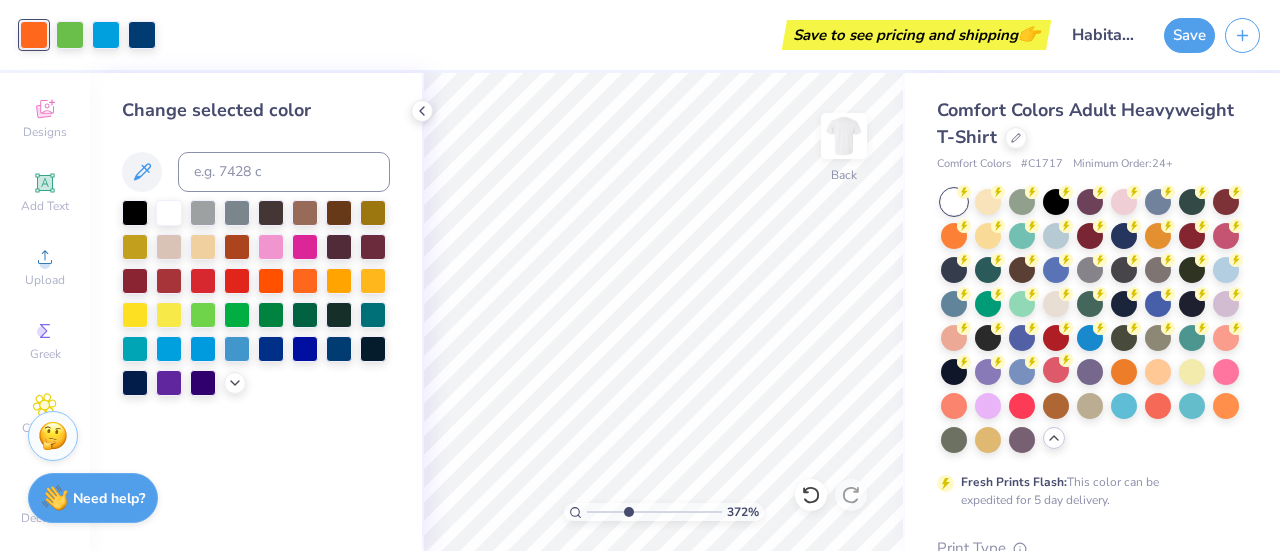 click at bounding box center (34, 35) 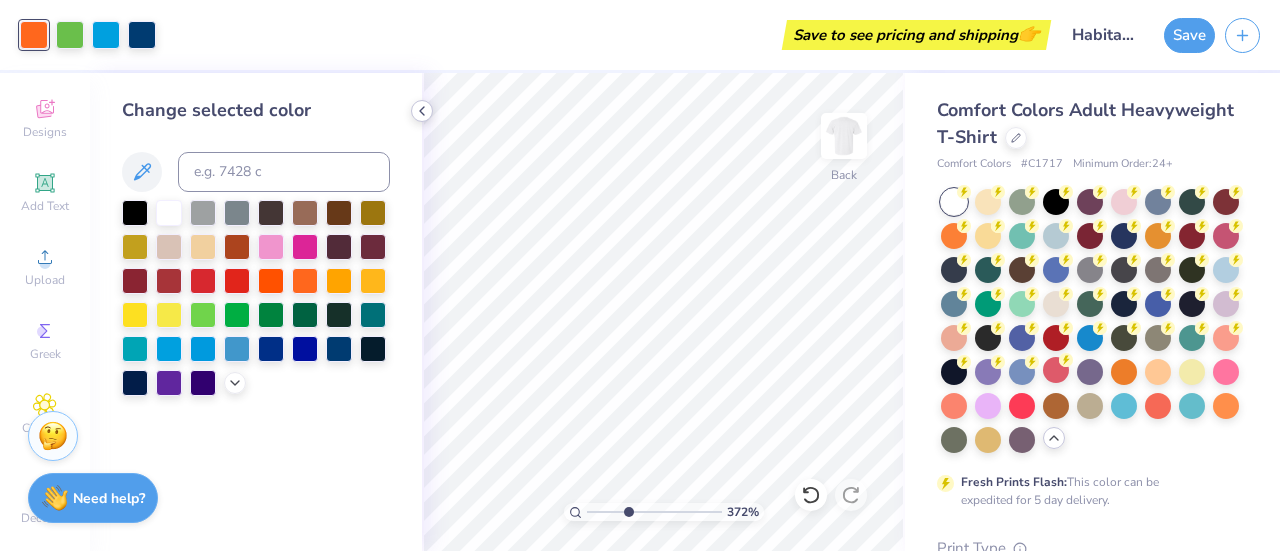 click 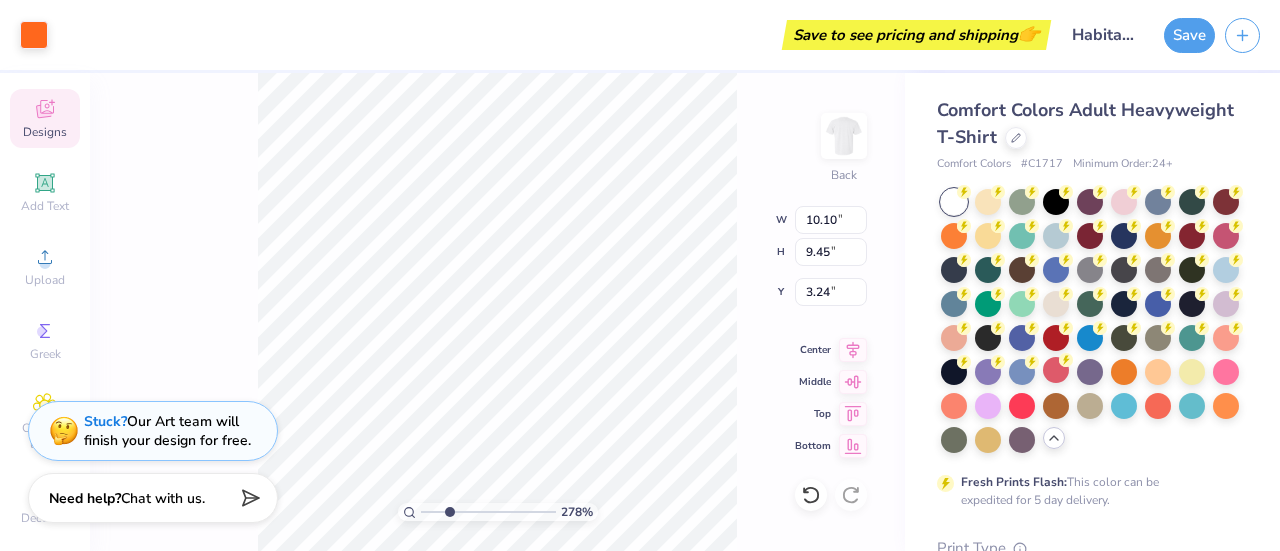 click on "278  % Back W 10.10 10.10 " H 9.45 9.45 " Y 3.24 3.24 " Center Middle Top Bottom" at bounding box center (497, 312) 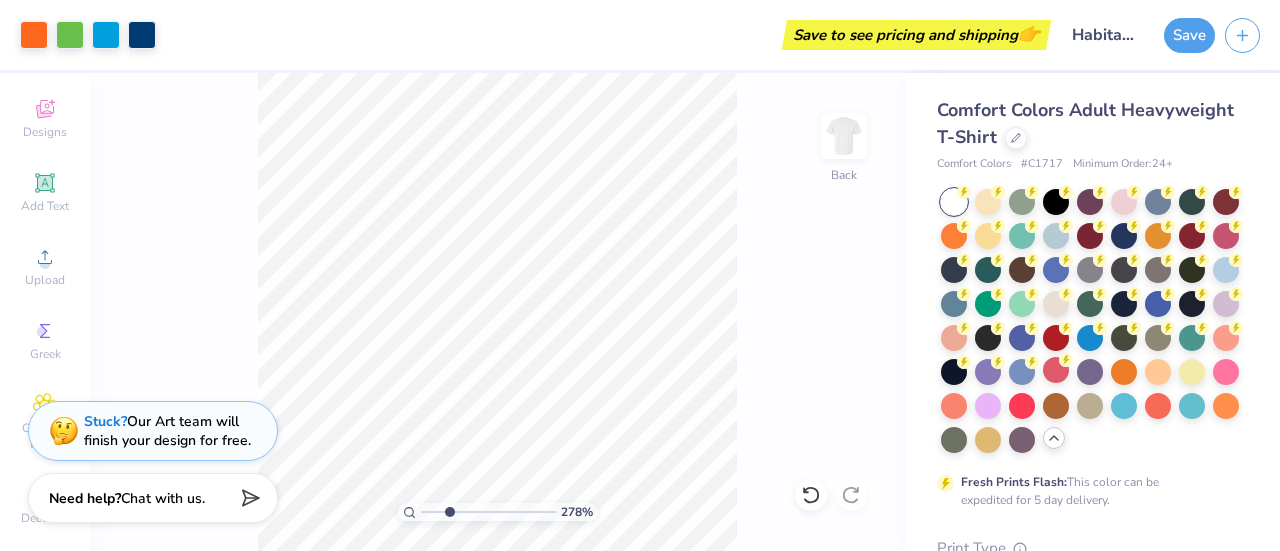 click on "278  % Back" at bounding box center [497, 312] 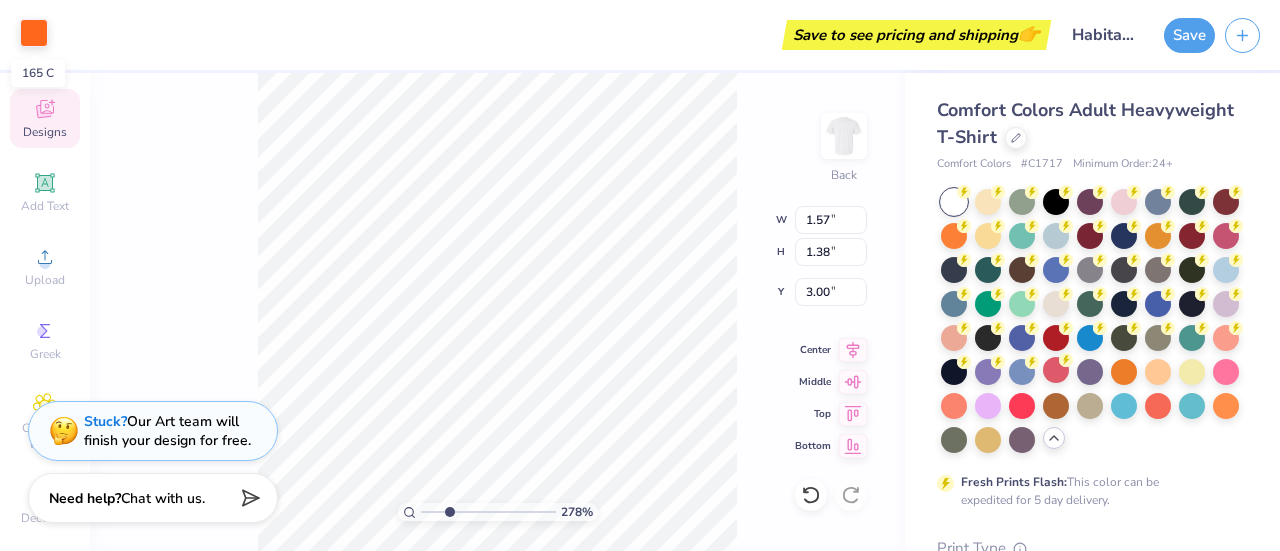click at bounding box center (34, 33) 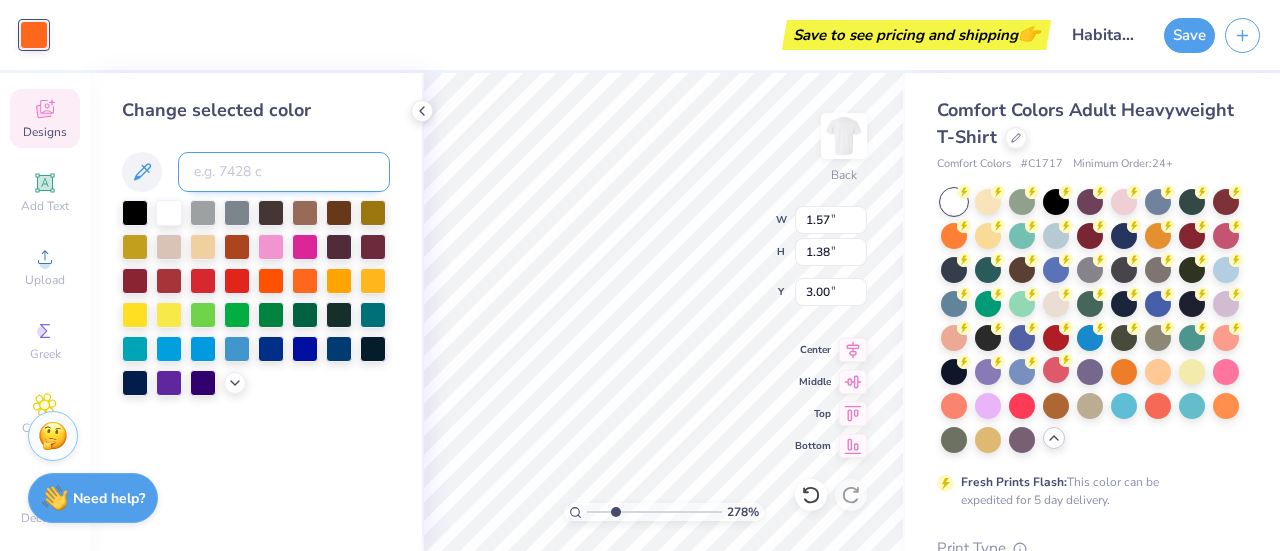 click at bounding box center (284, 172) 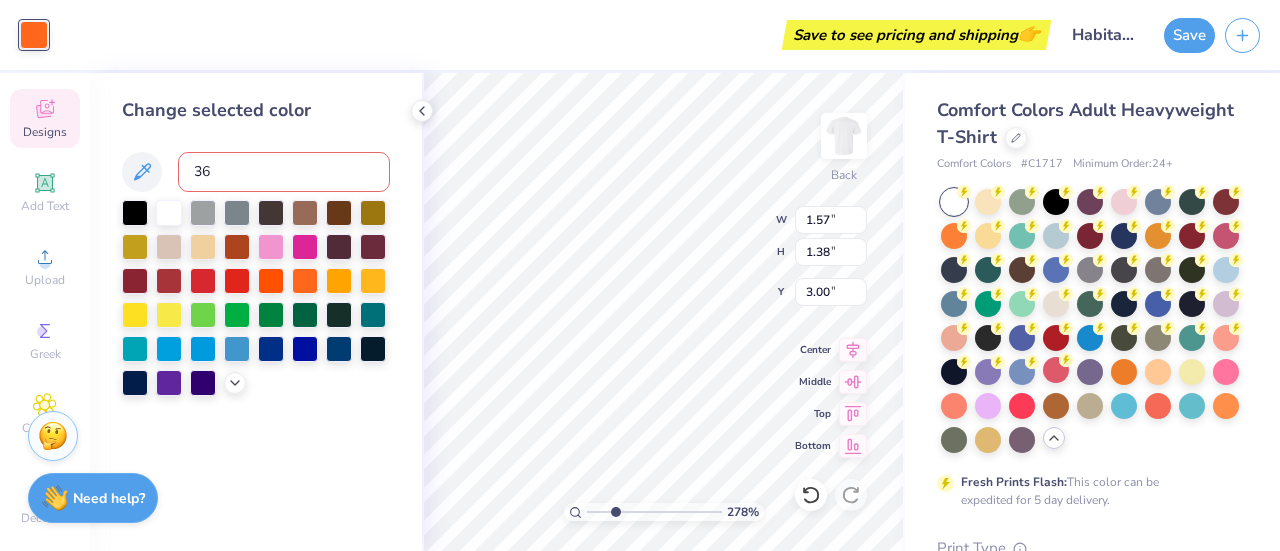 type on "360" 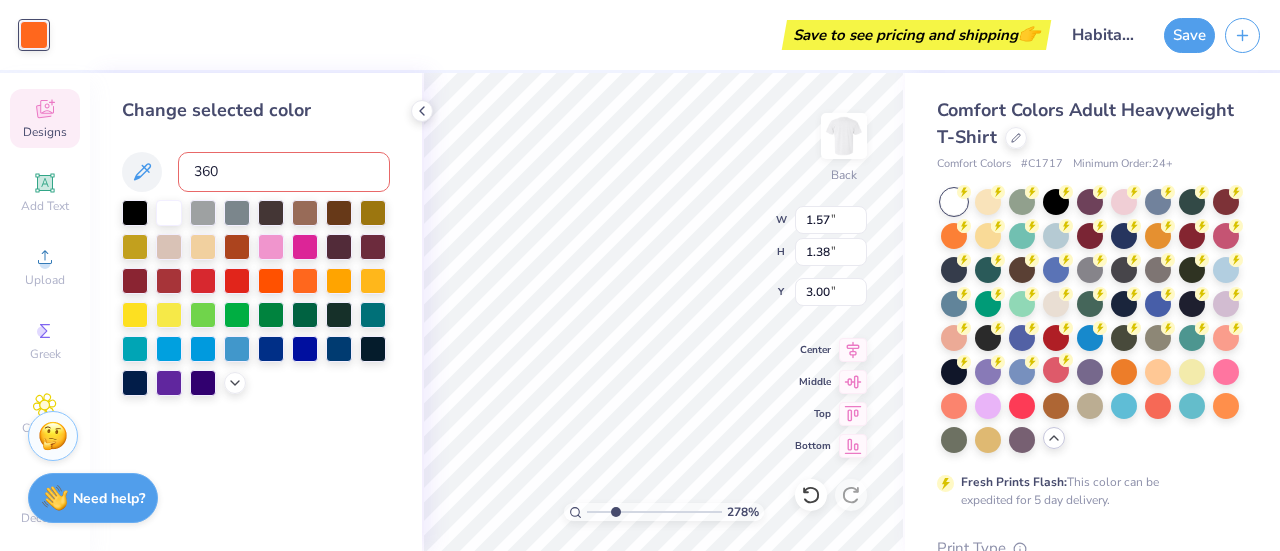 type 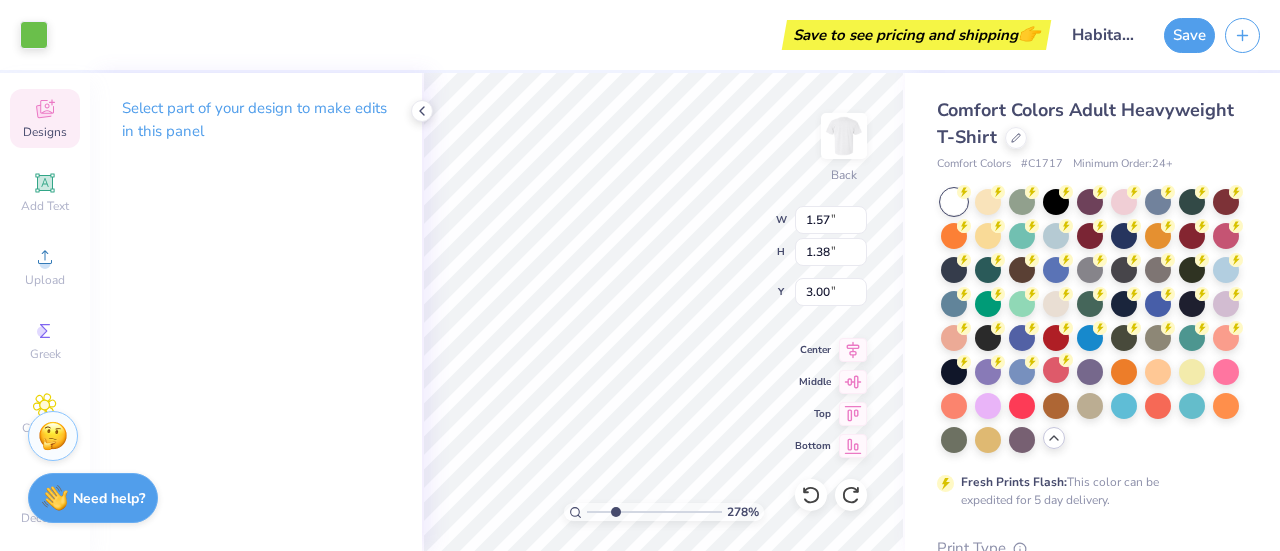 type on "2.78166305286315" 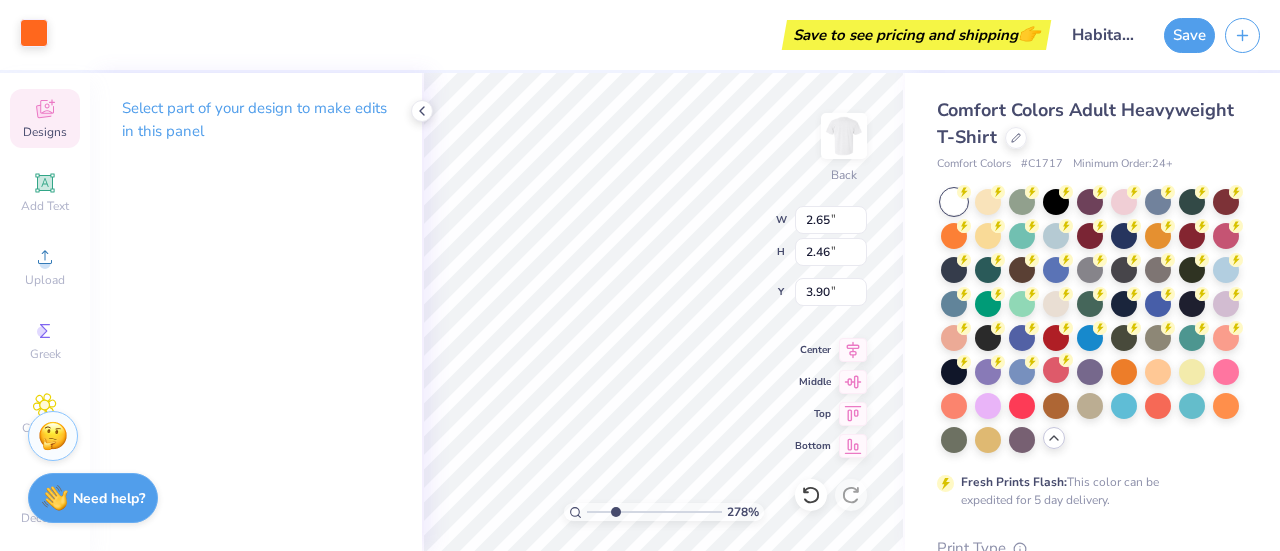 click at bounding box center [34, 33] 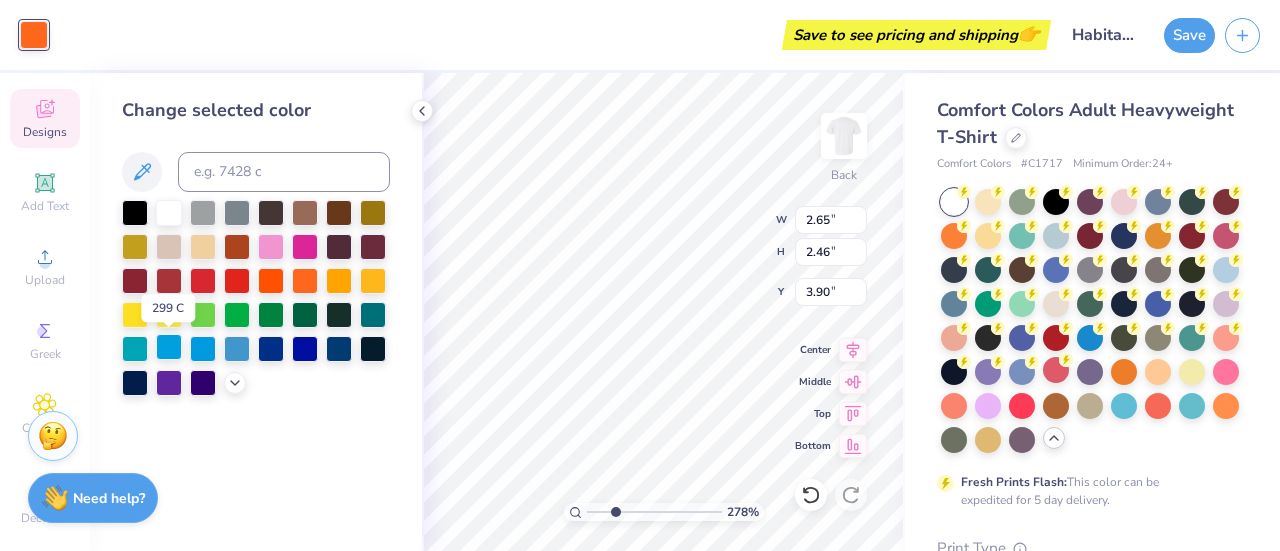 click at bounding box center (169, 347) 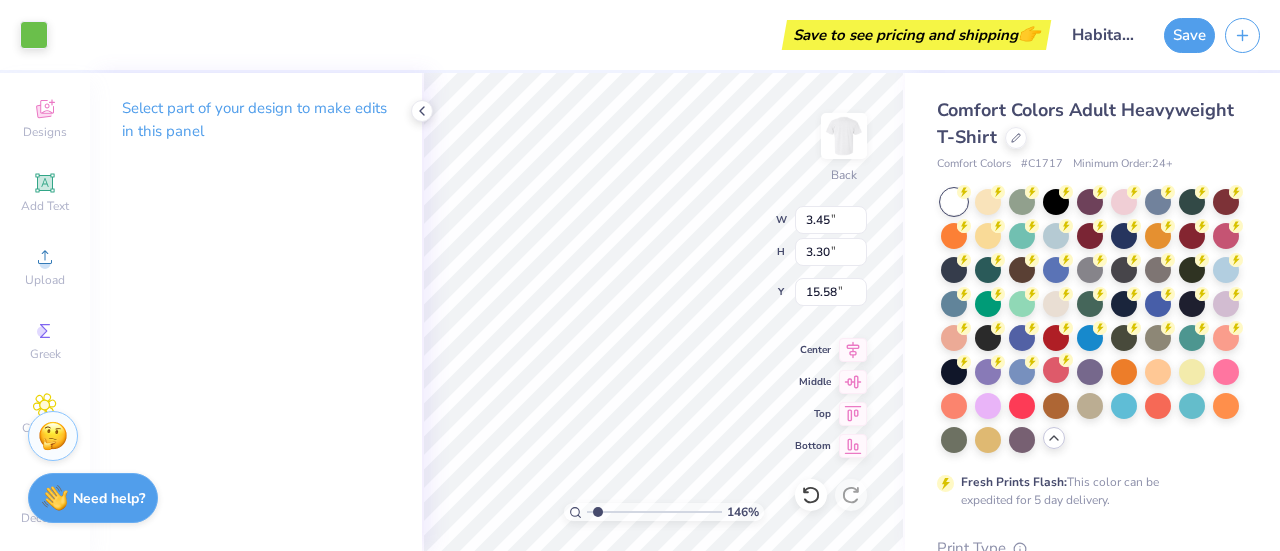 type on "1.46288103790442" 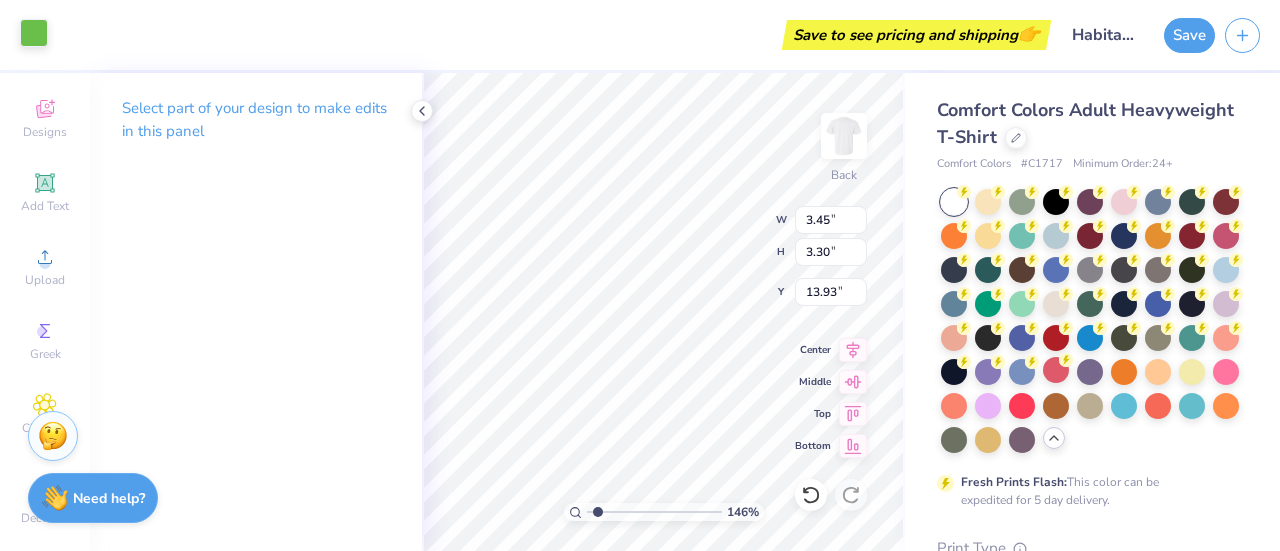 click at bounding box center (34, 33) 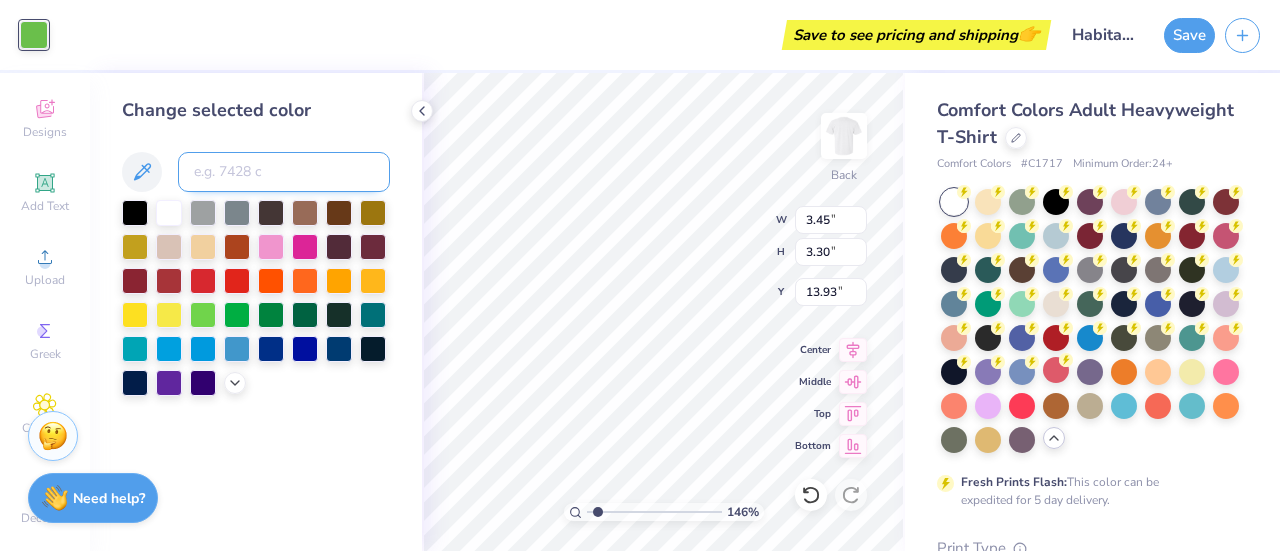 click at bounding box center (284, 172) 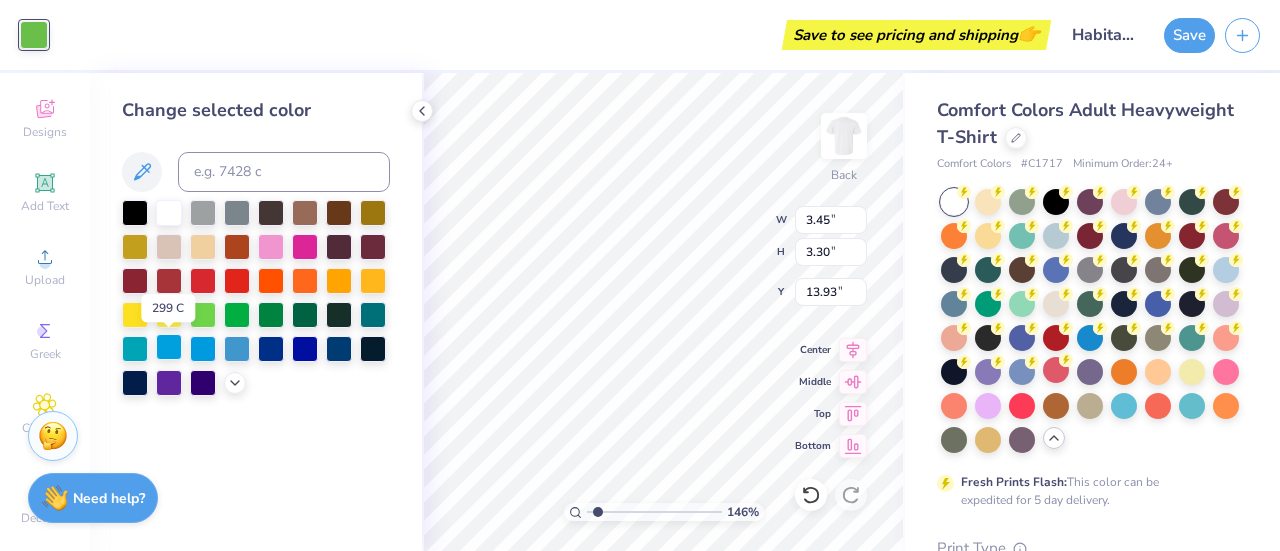 click at bounding box center [169, 347] 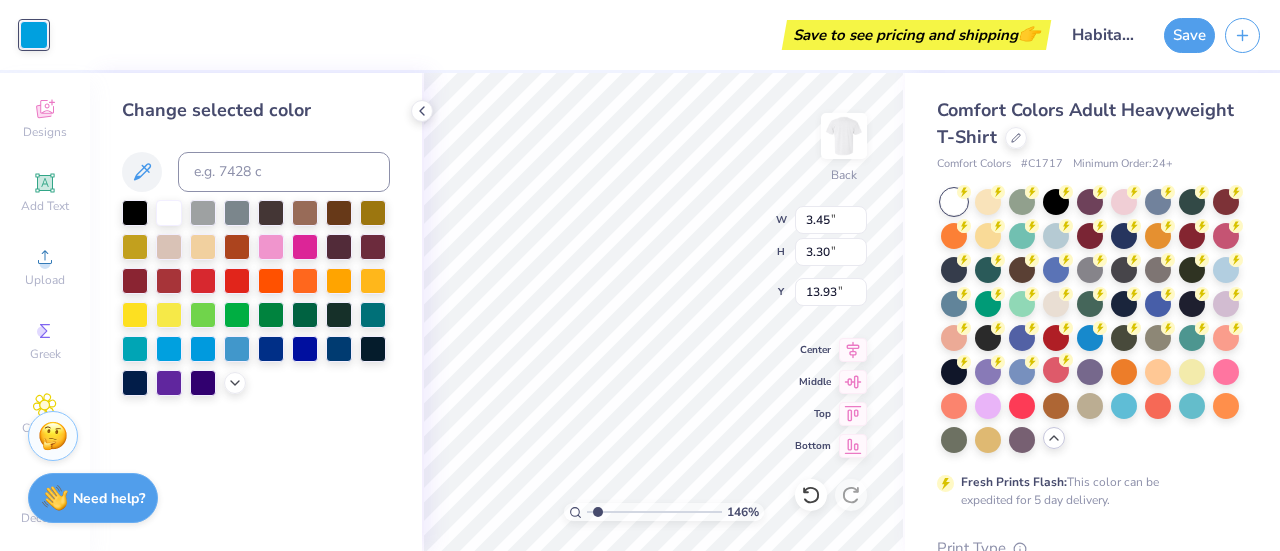 type on "1.46288103790442" 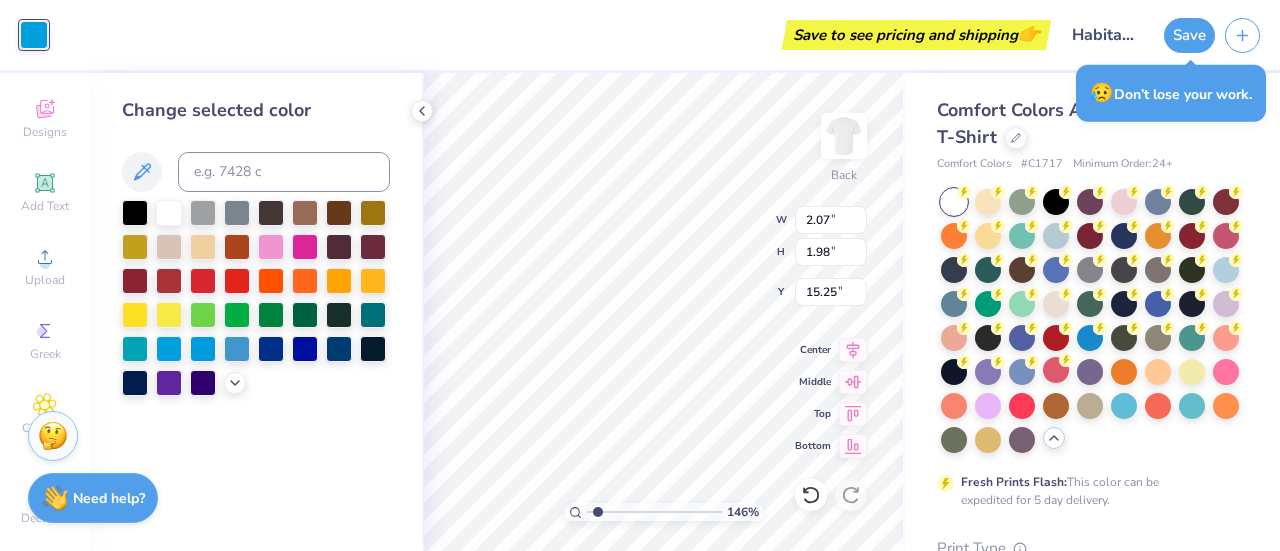 type on "1.46288103790442" 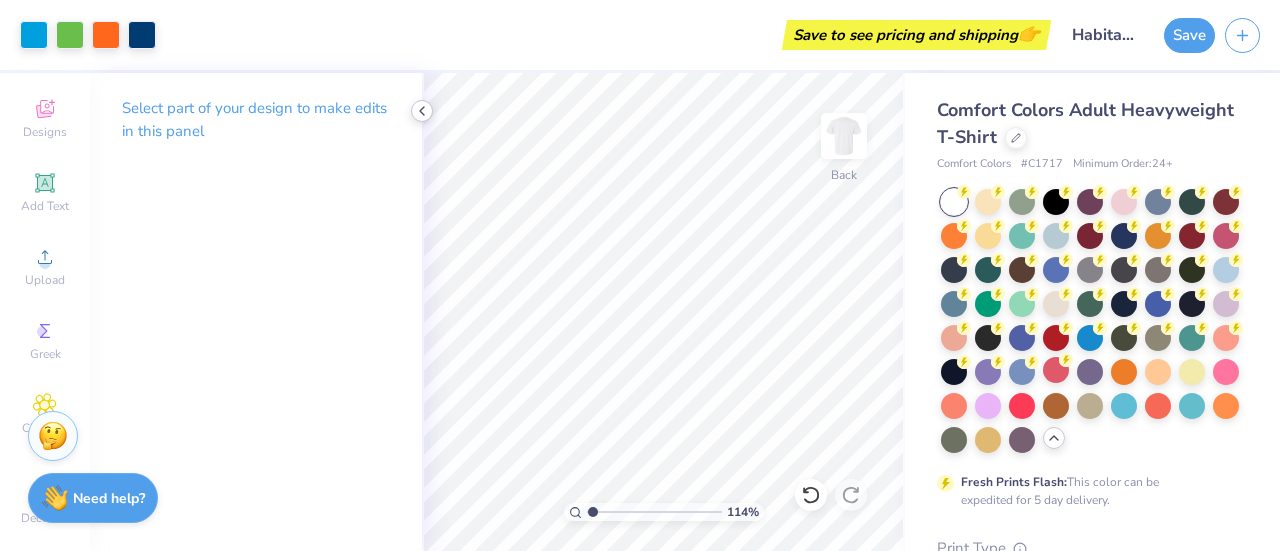 click 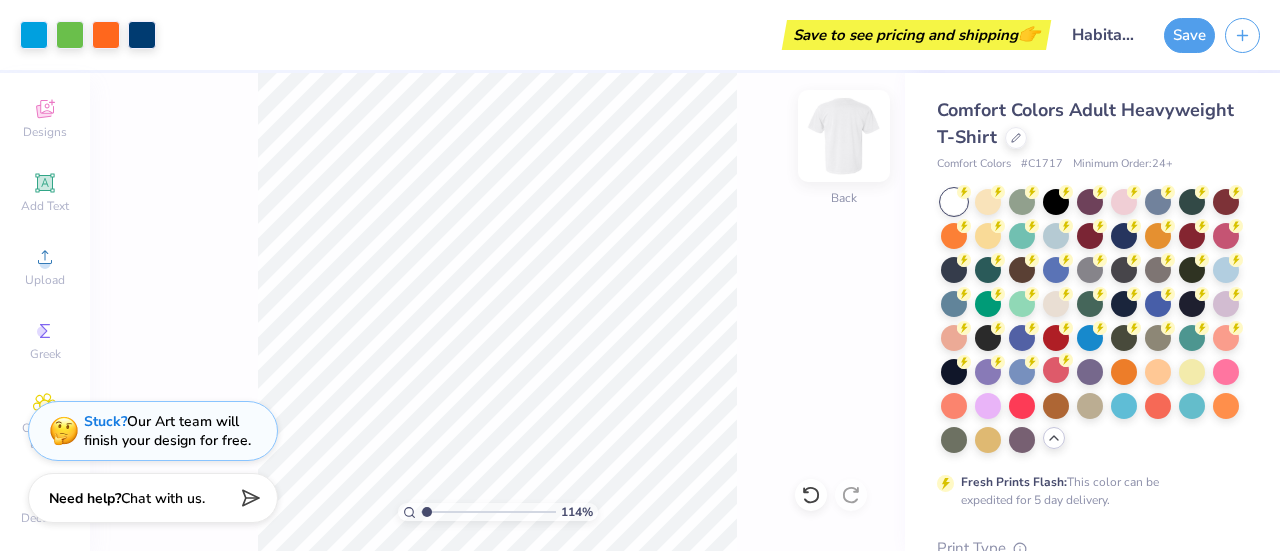 click at bounding box center (844, 136) 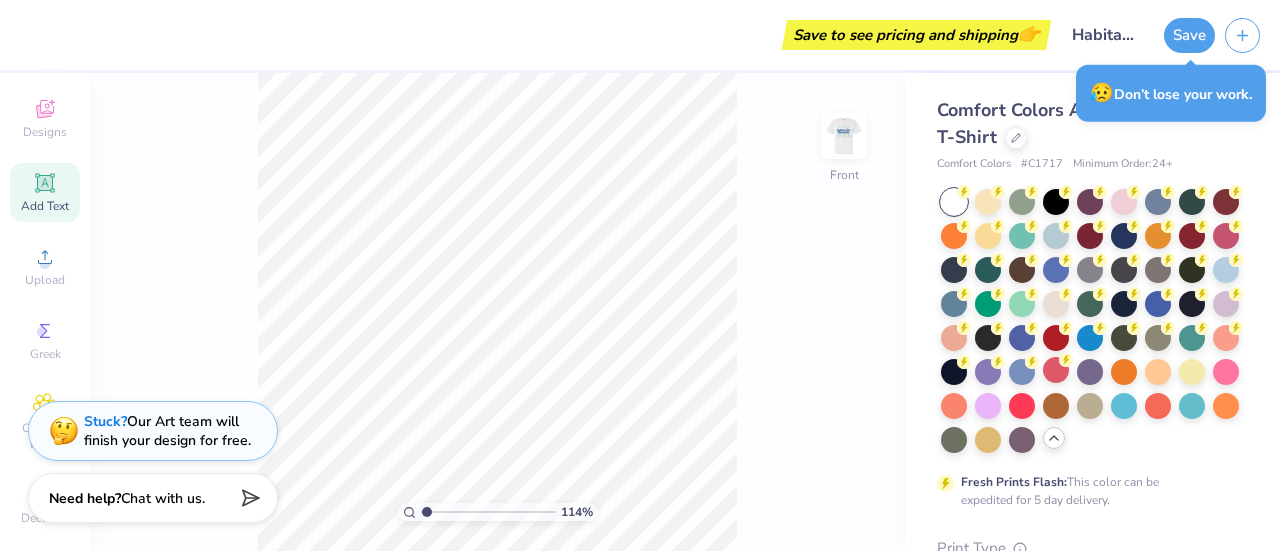 click on "Add Text" at bounding box center [45, 192] 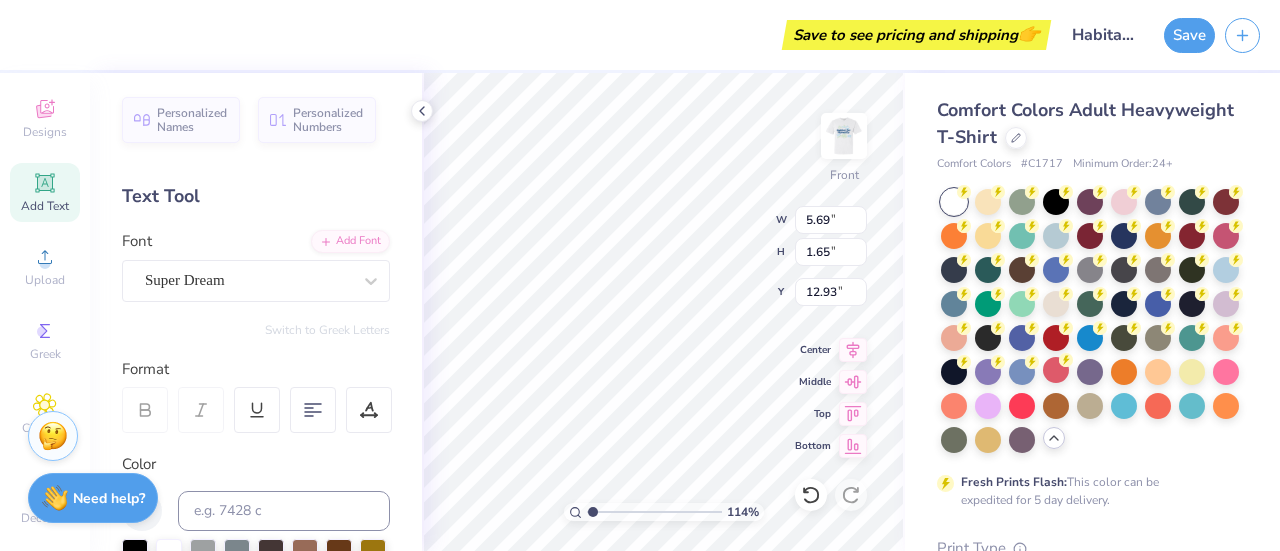 scroll, scrollTop: 16, scrollLeft: 2, axis: both 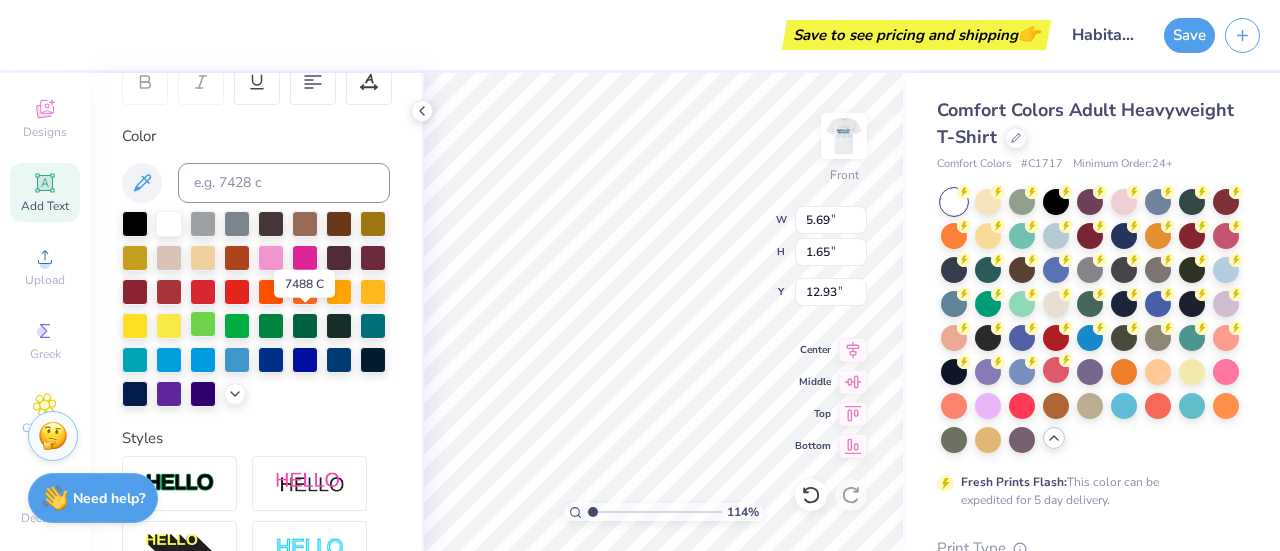 type on ""Everyone deserves a decent place to live" 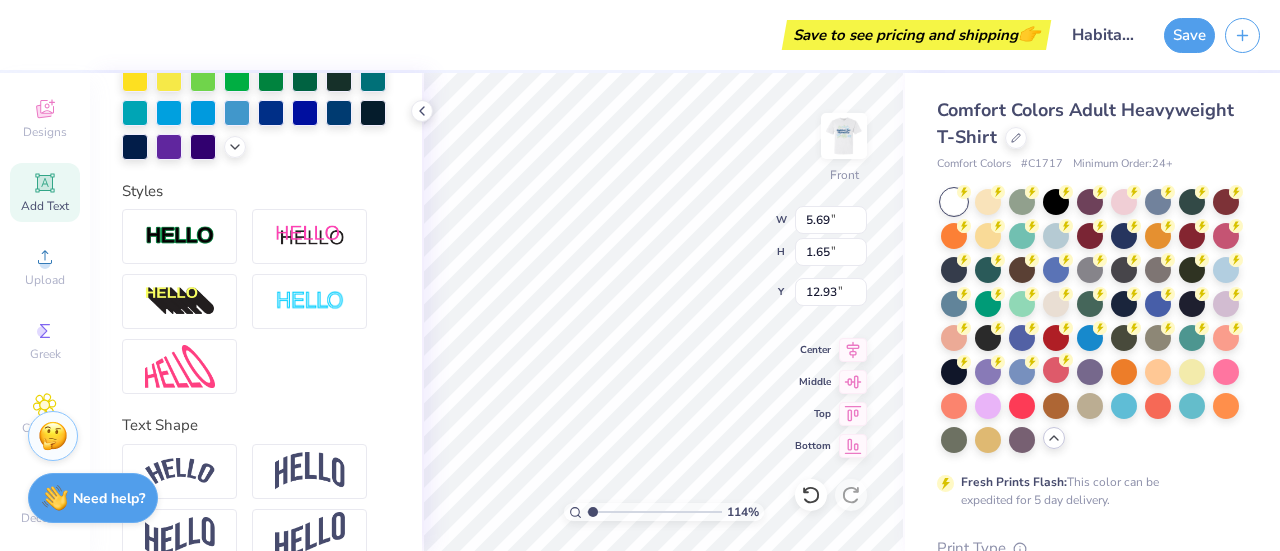 scroll, scrollTop: 644, scrollLeft: 0, axis: vertical 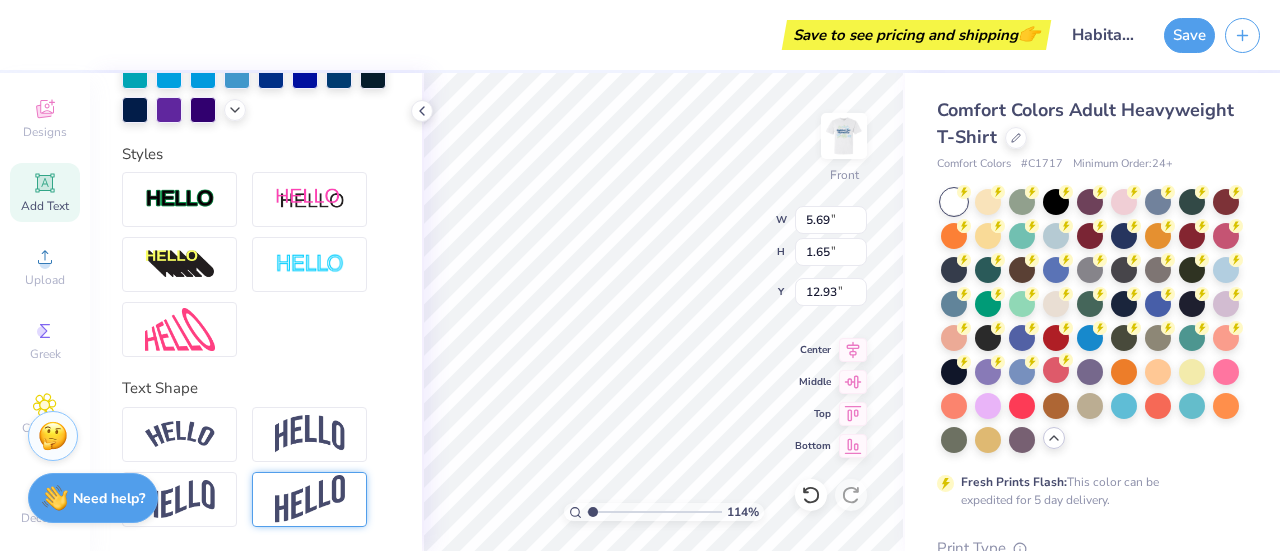 click at bounding box center (310, 499) 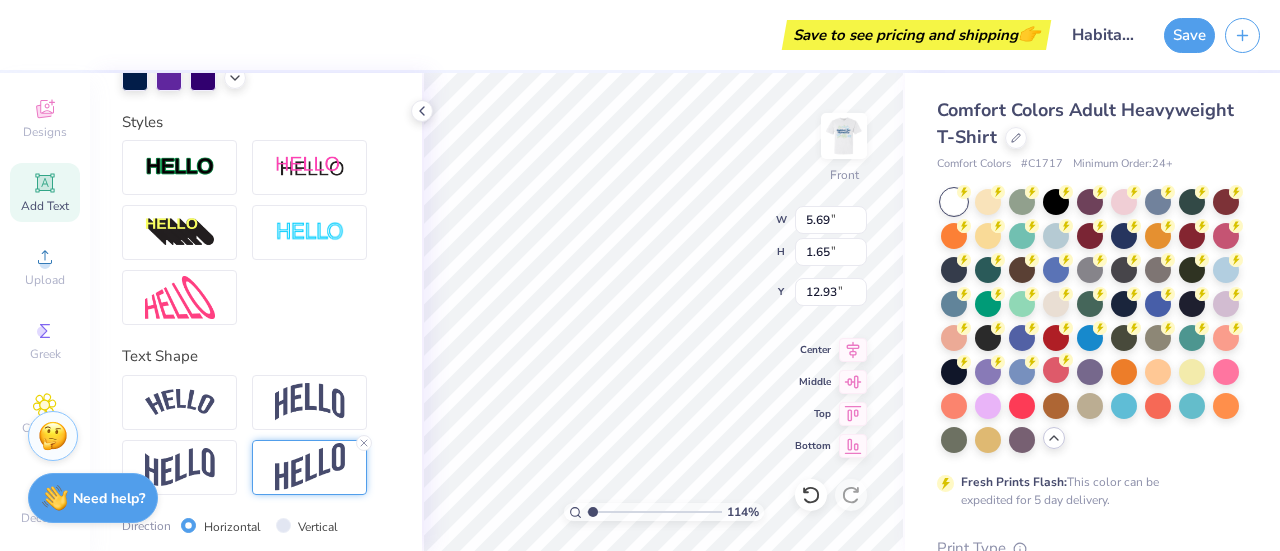 type on "1.14222604090899" 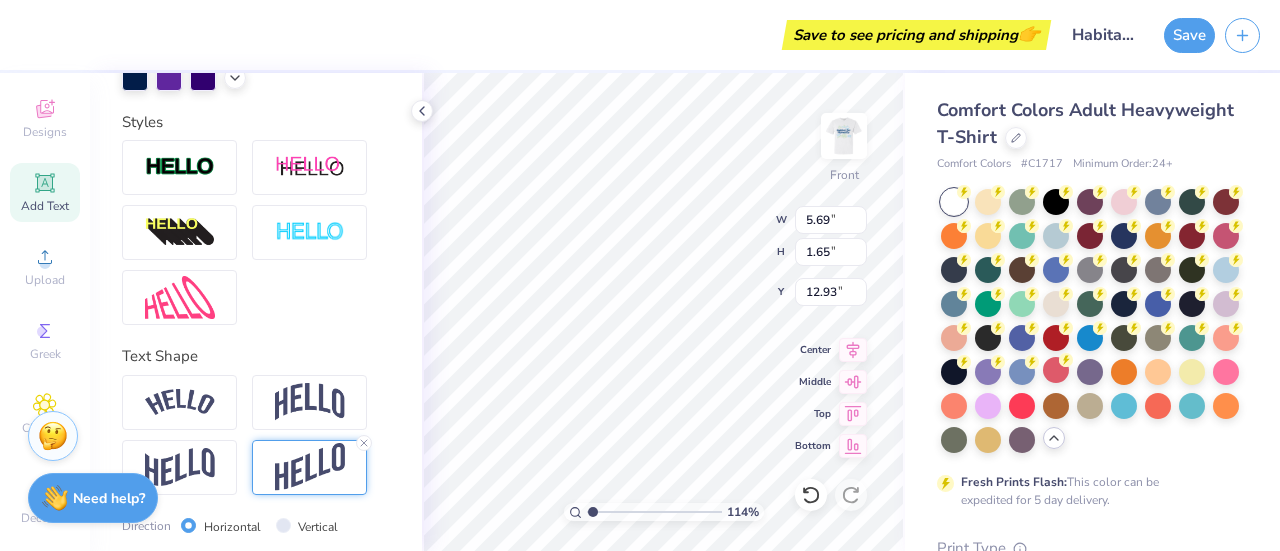 type on "1.14222604090899" 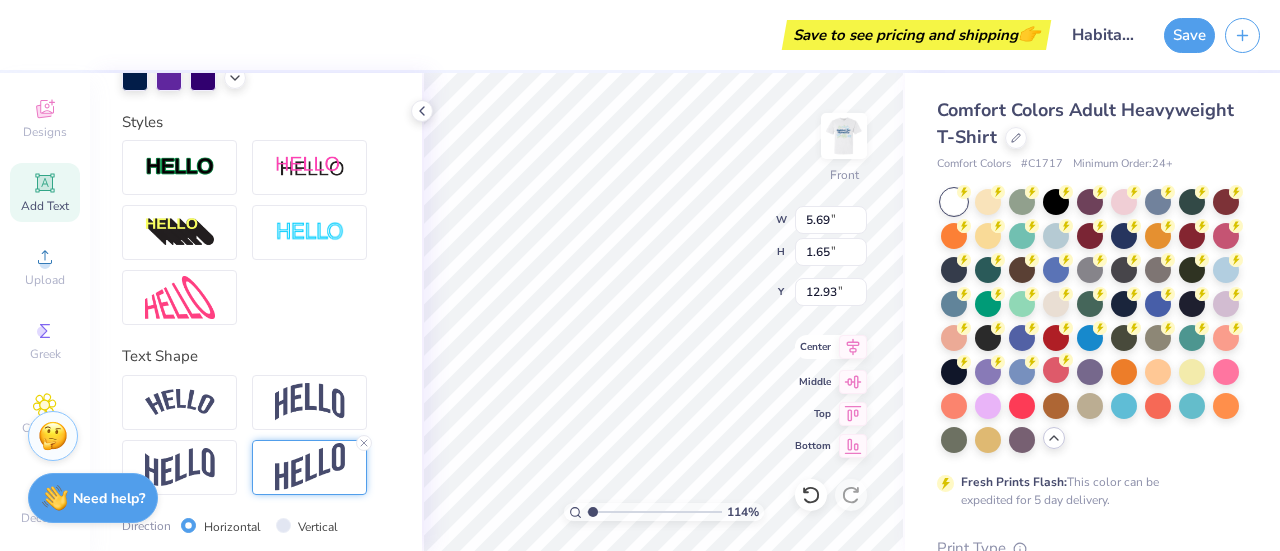 type on ""Everyone deserves
a decent place
to live" 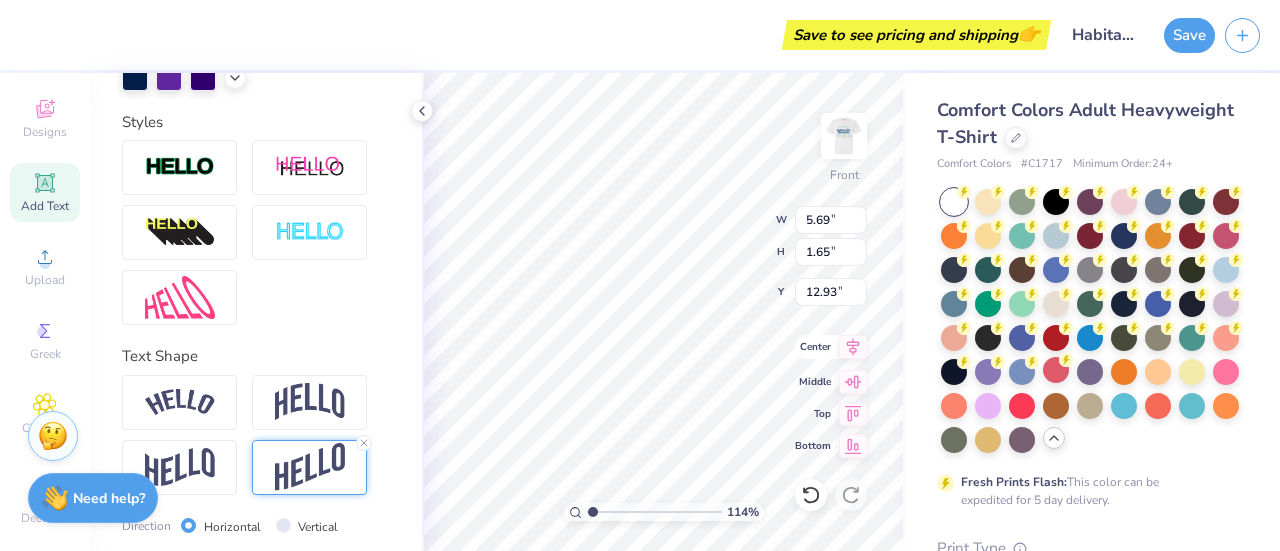 type on "1.14222604090899" 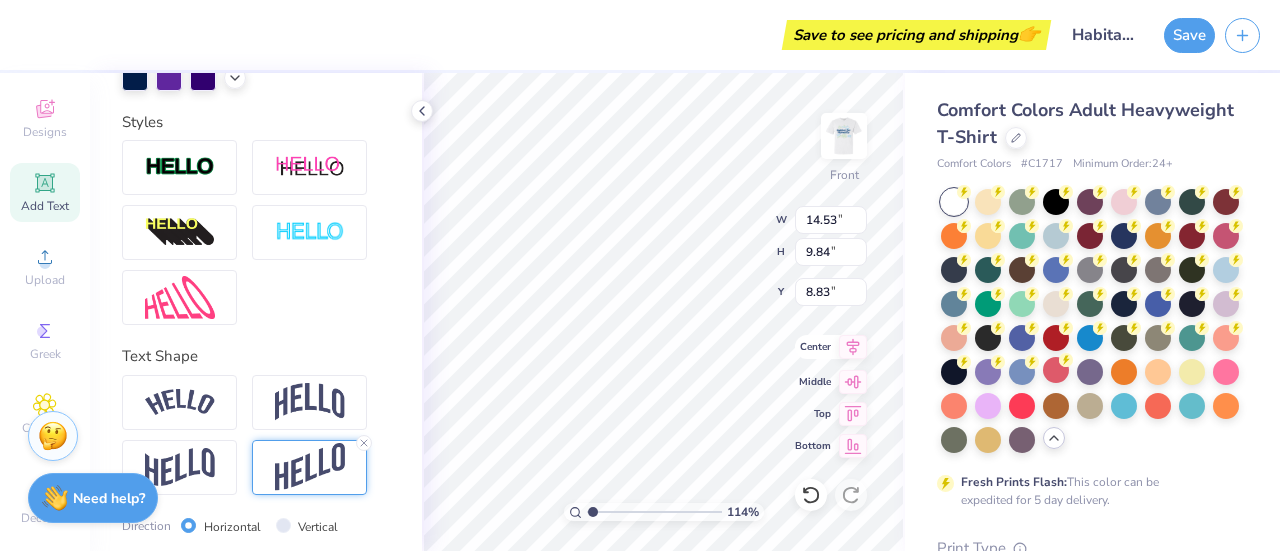 scroll, scrollTop: 16, scrollLeft: 6, axis: both 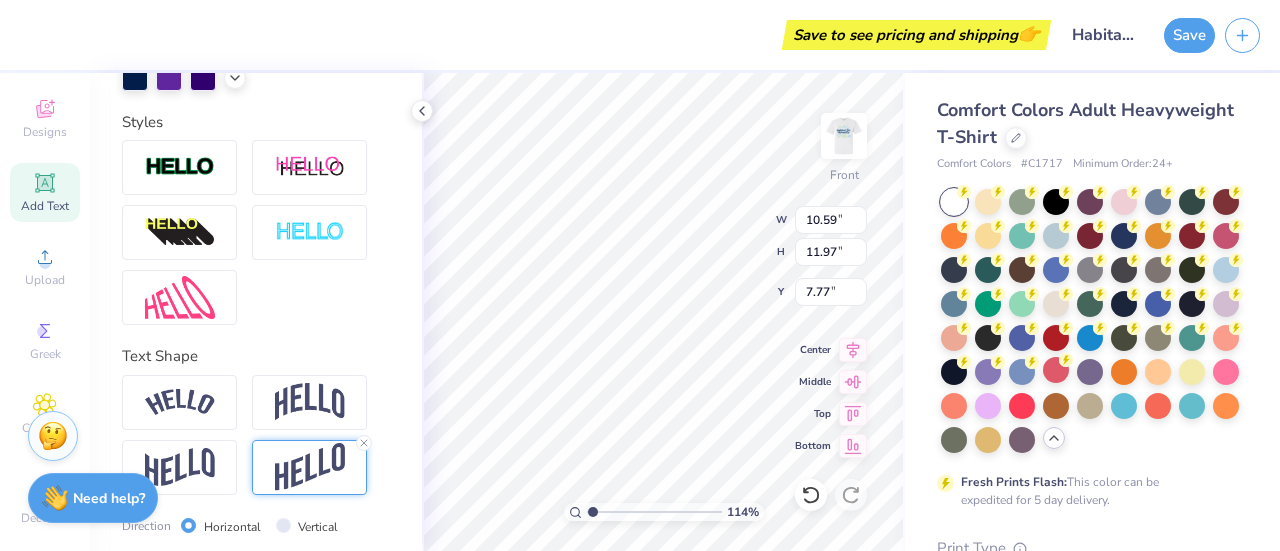 type on "1.14222604090899" 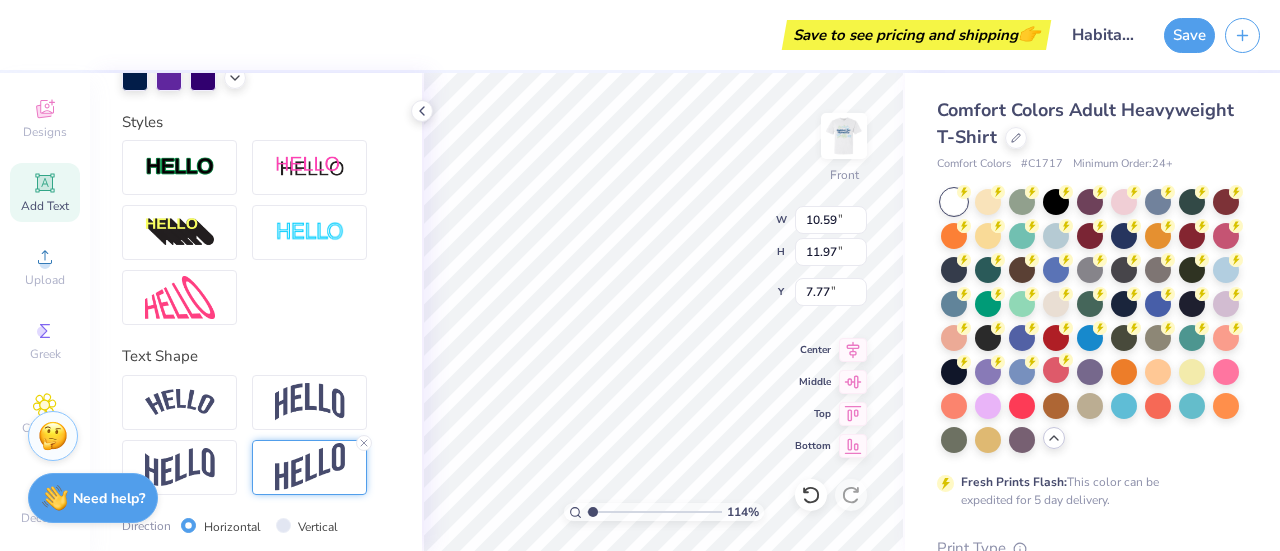 type on ""Everyone
deserves a decent place
to live" 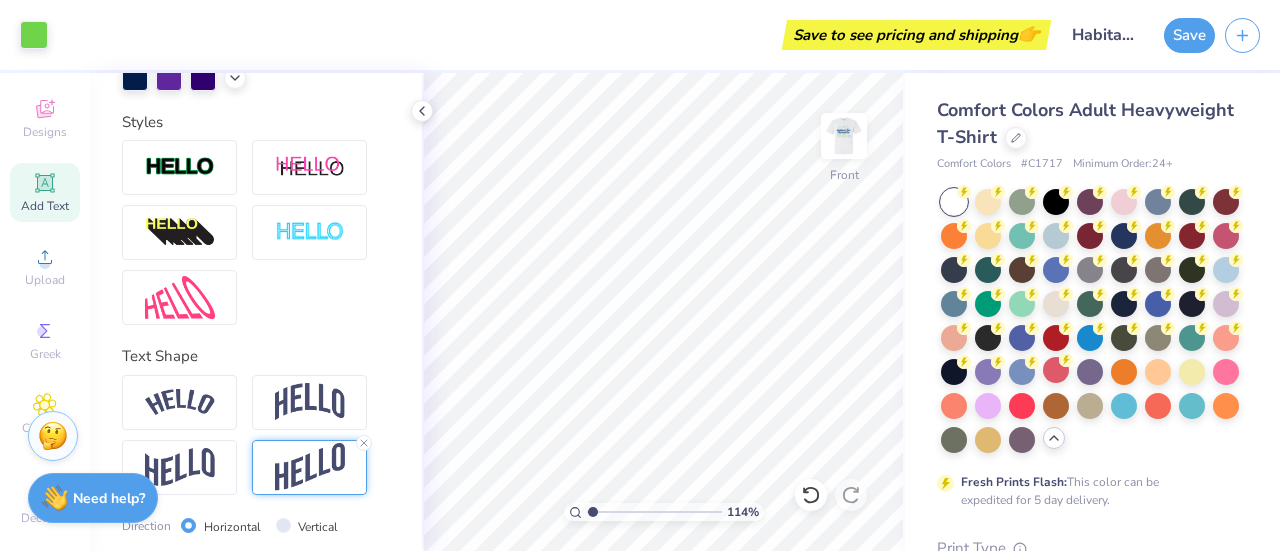 type on "1.14222604090899" 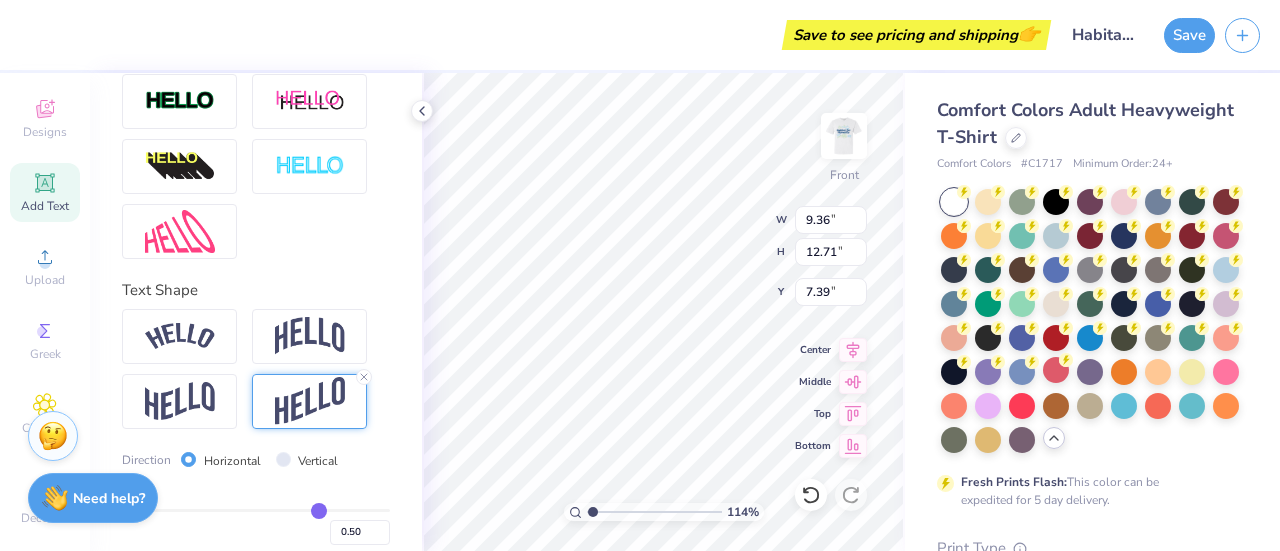 scroll, scrollTop: 760, scrollLeft: 0, axis: vertical 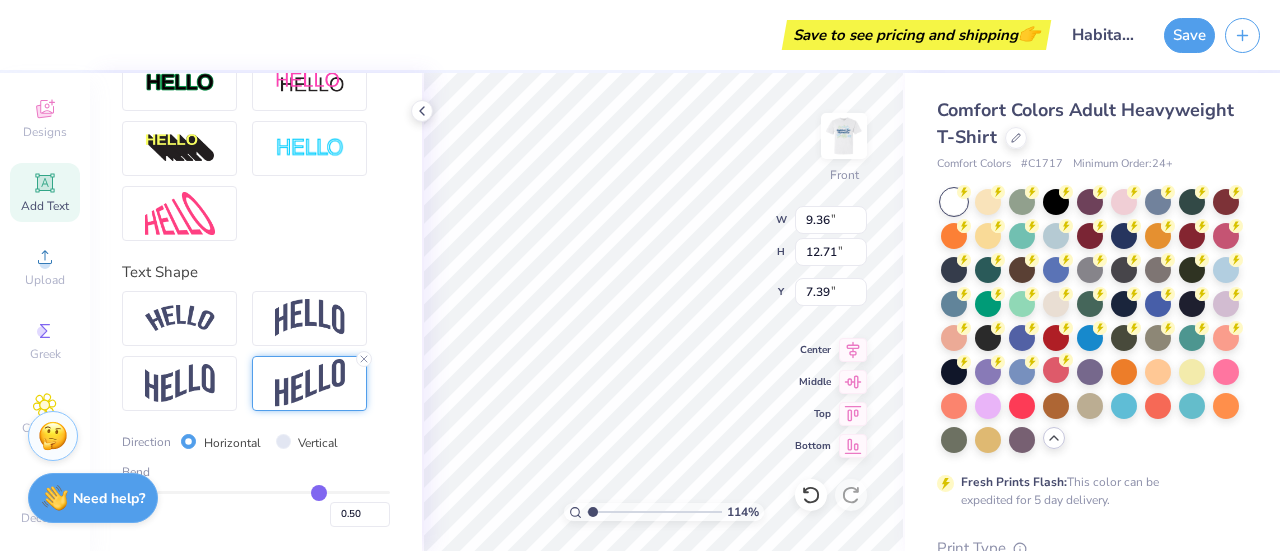 type on "0.46" 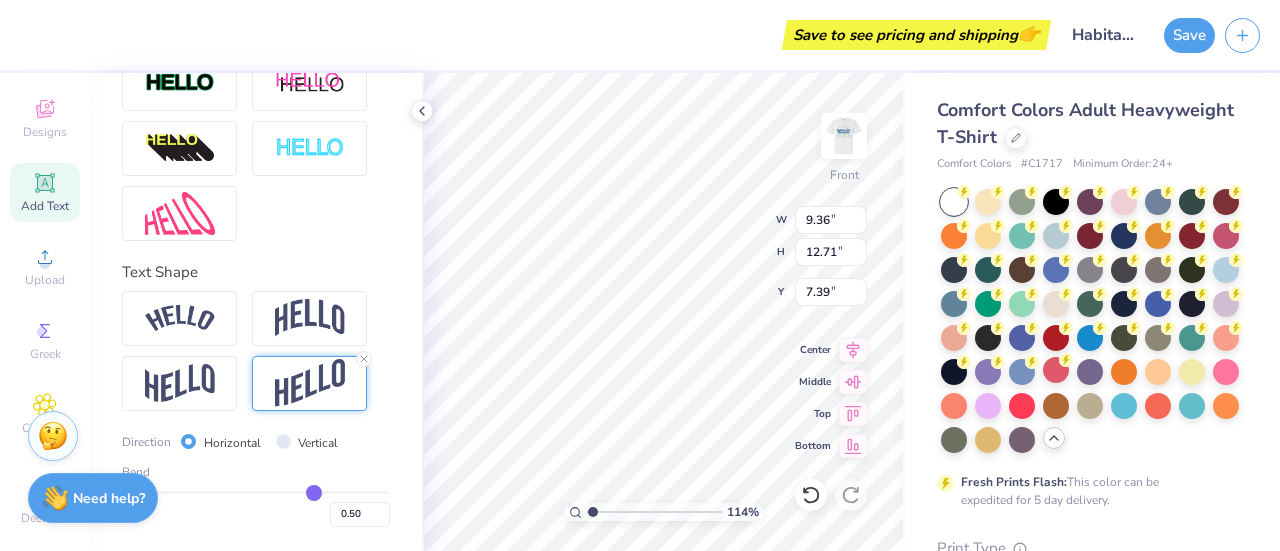 type on "0.46" 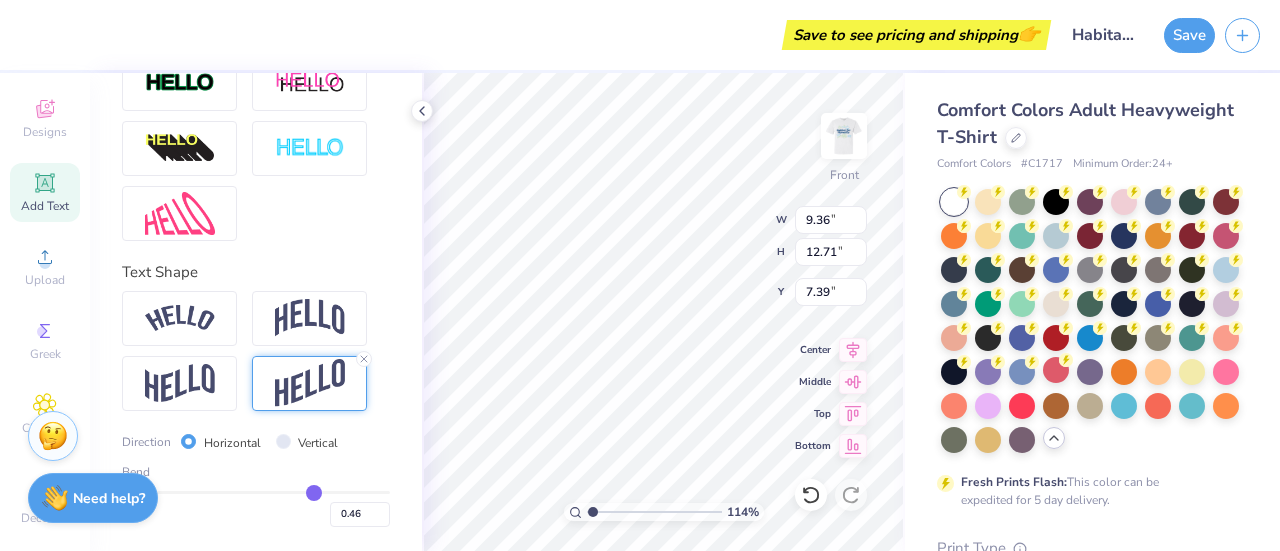 type on "0.45" 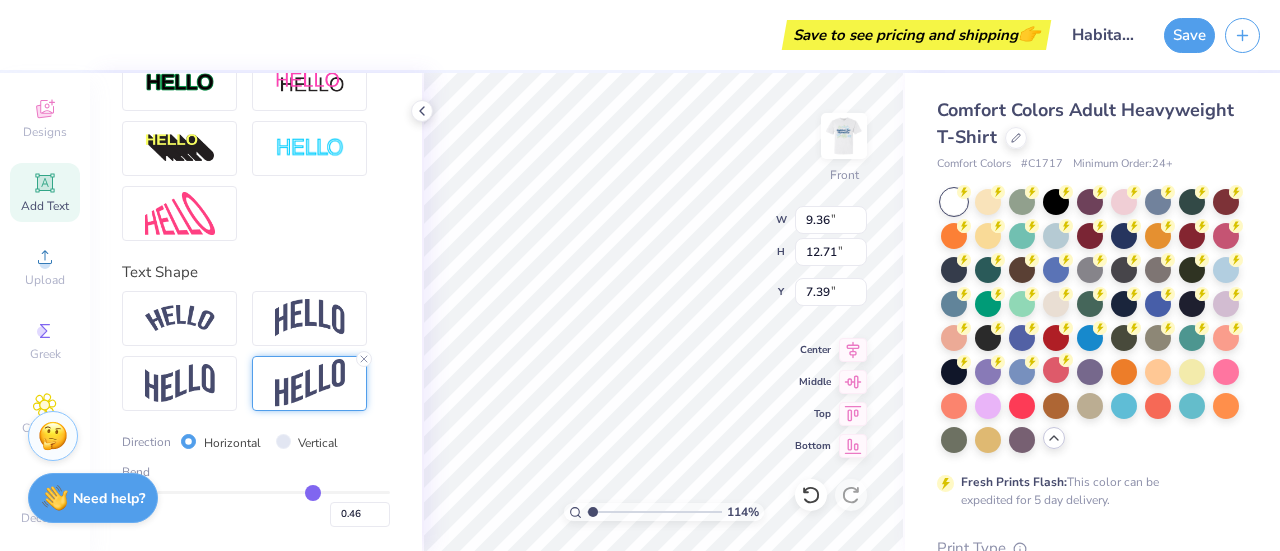 type on "0.45" 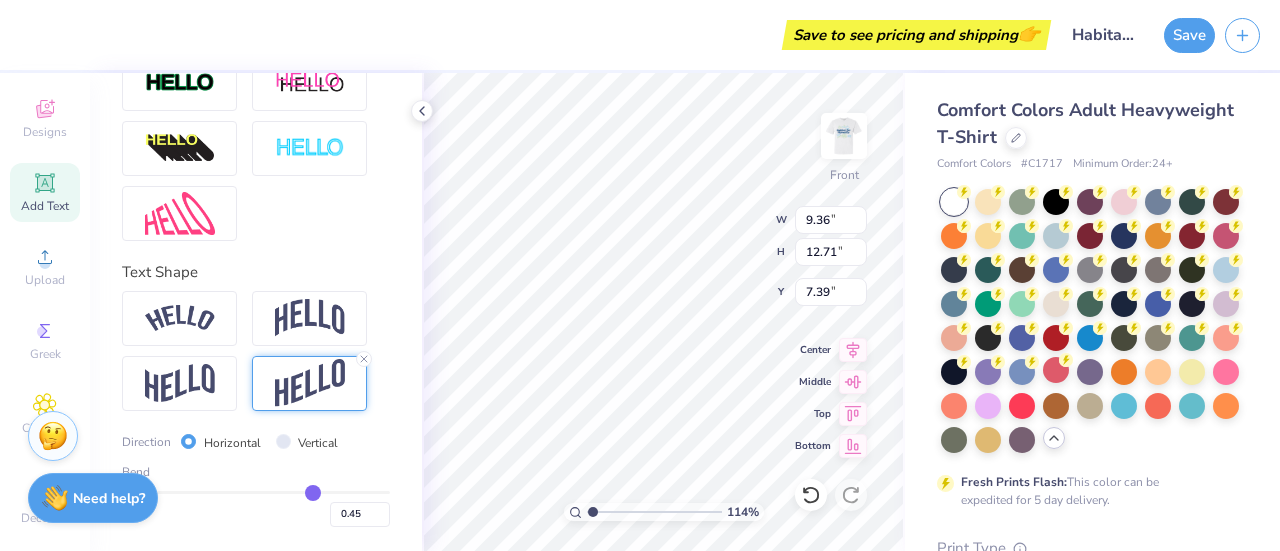 type on "0.44" 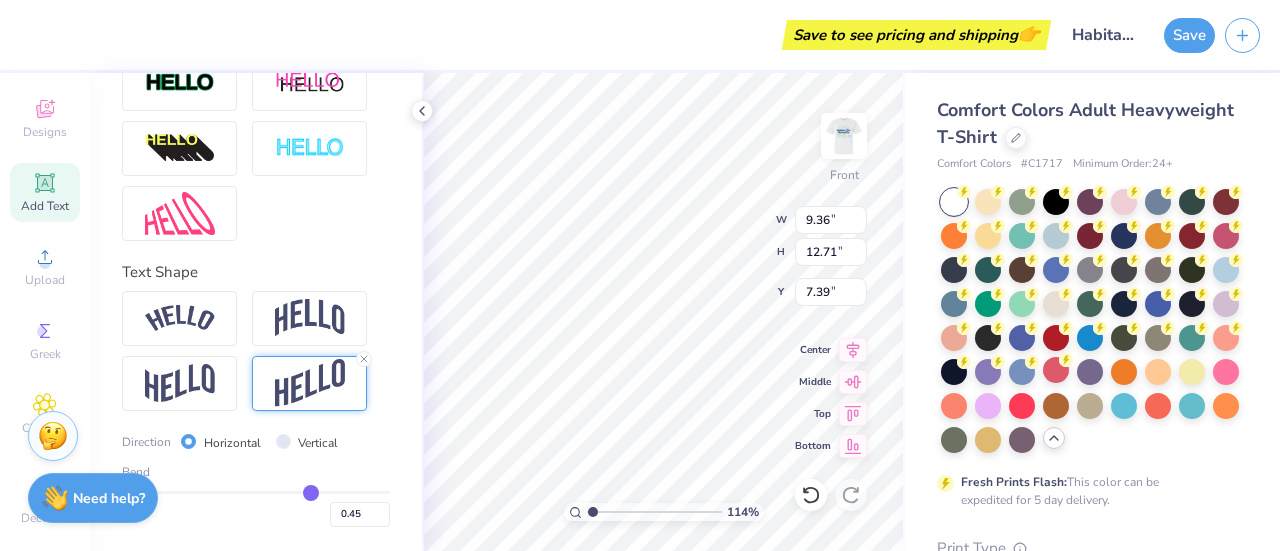 type on "0.44" 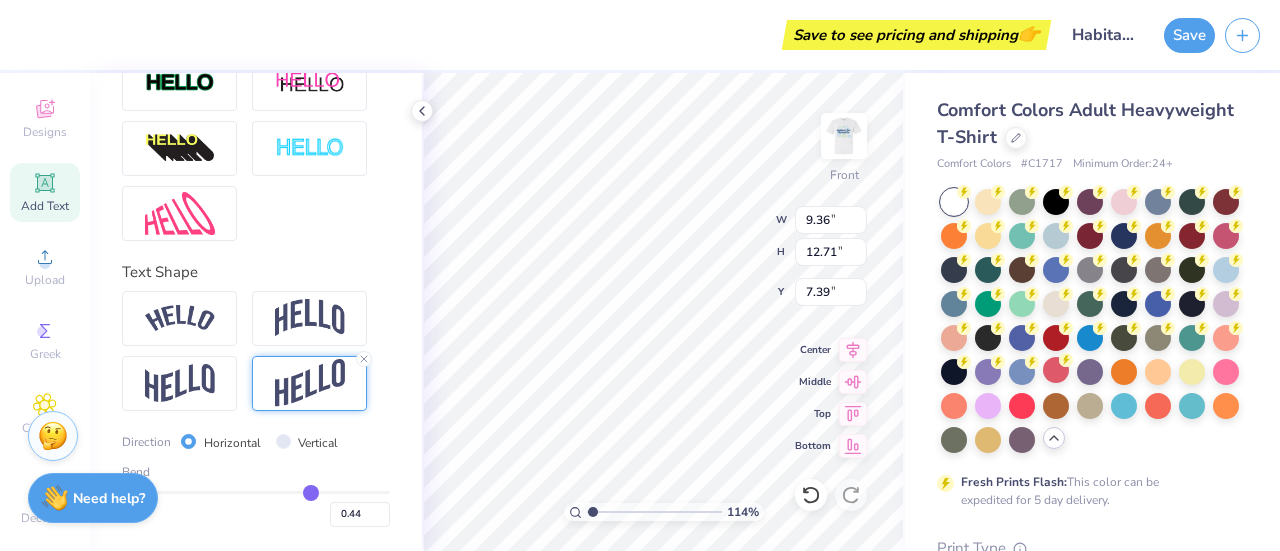 type on "0.43" 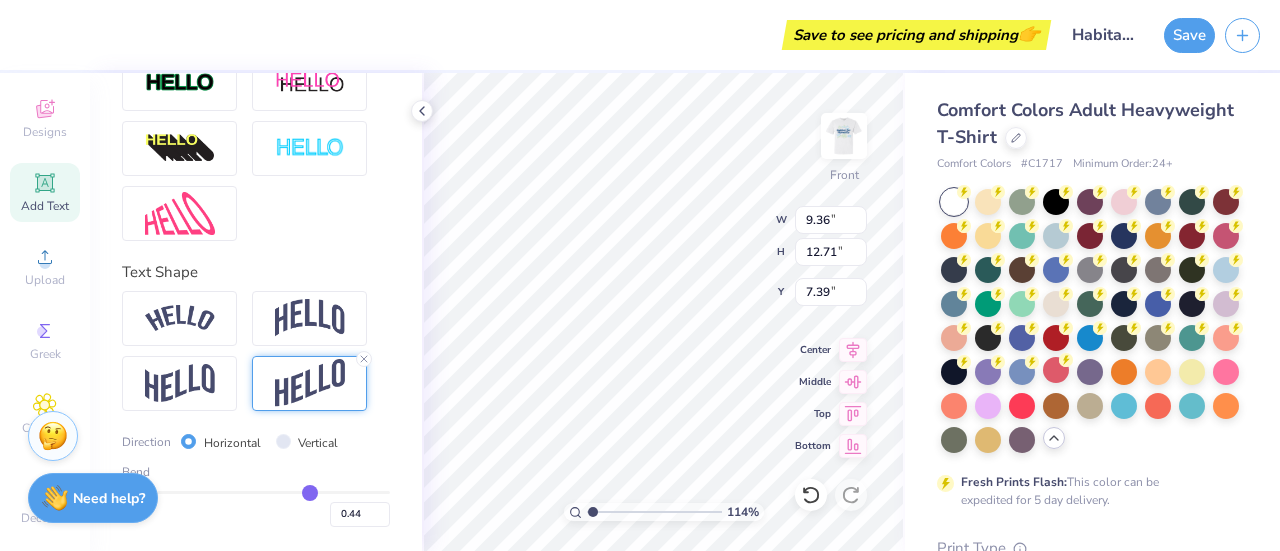 type on "0.43" 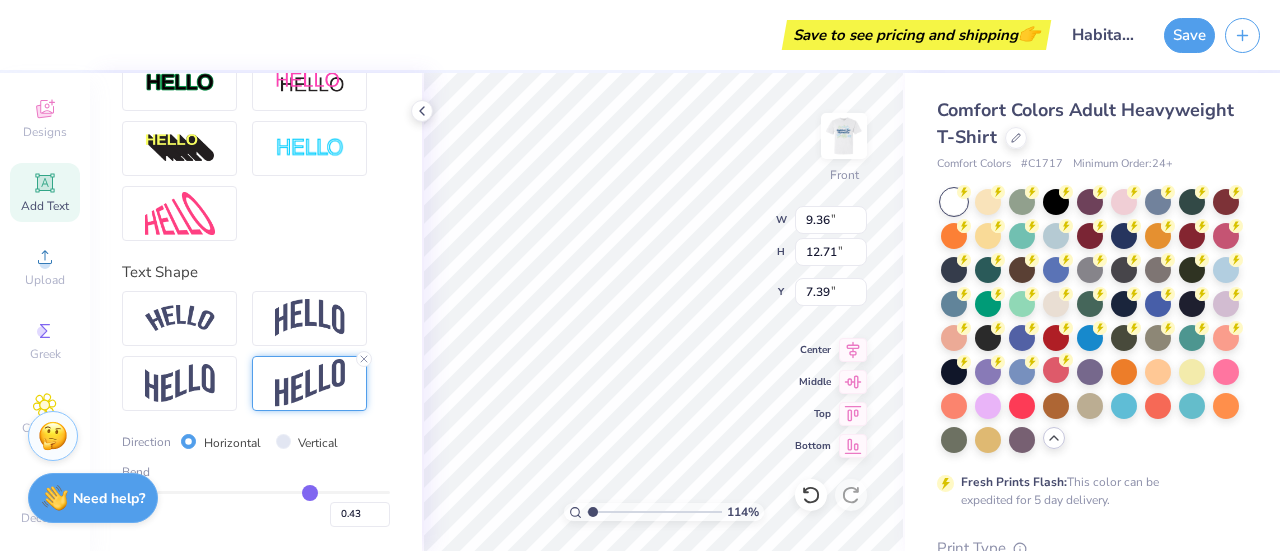 type on "0.42" 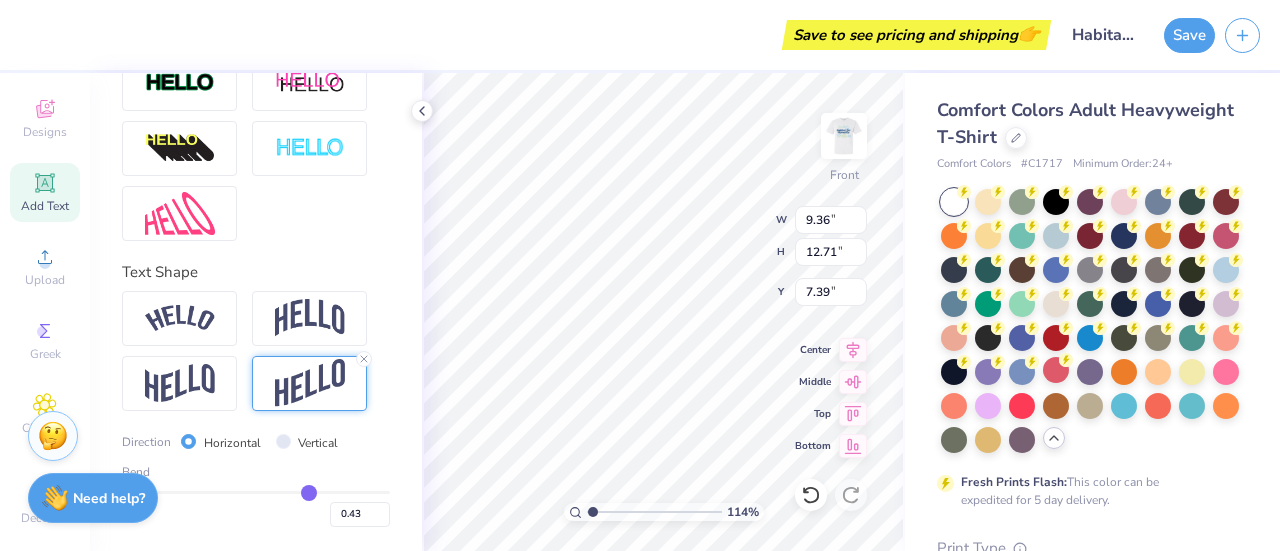 type on "0.42" 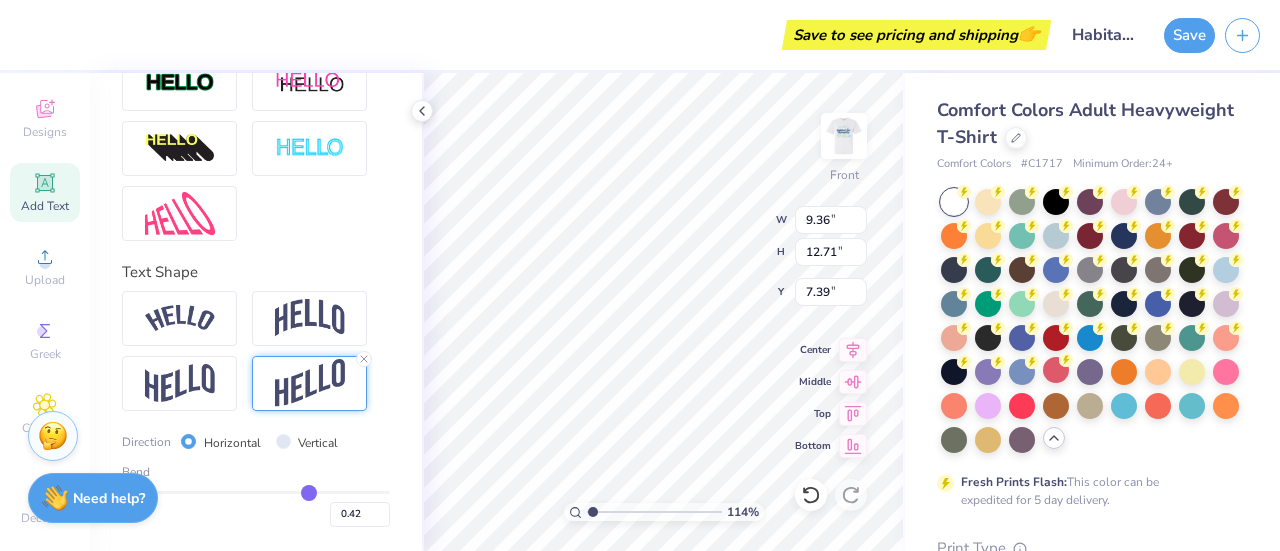 type on "0.41" 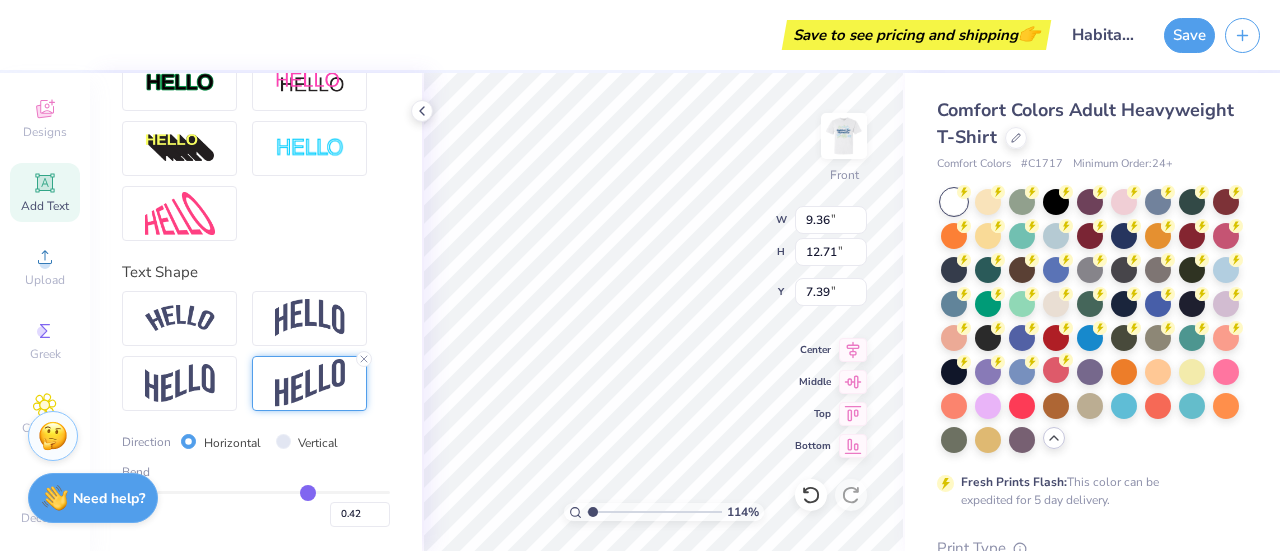 type on "0.41" 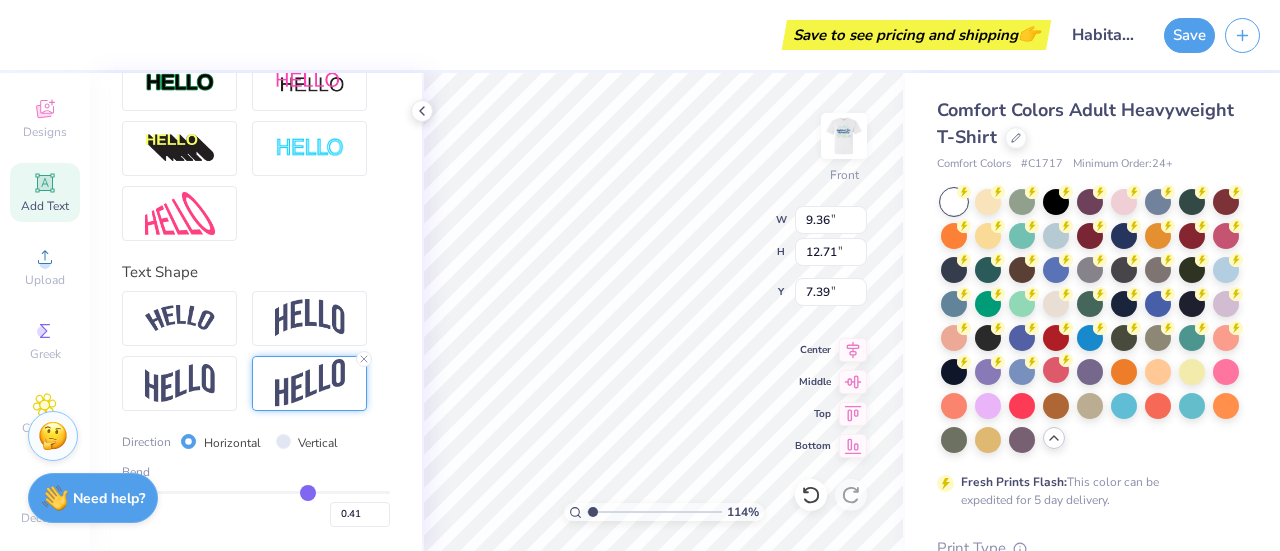 type on "0.4" 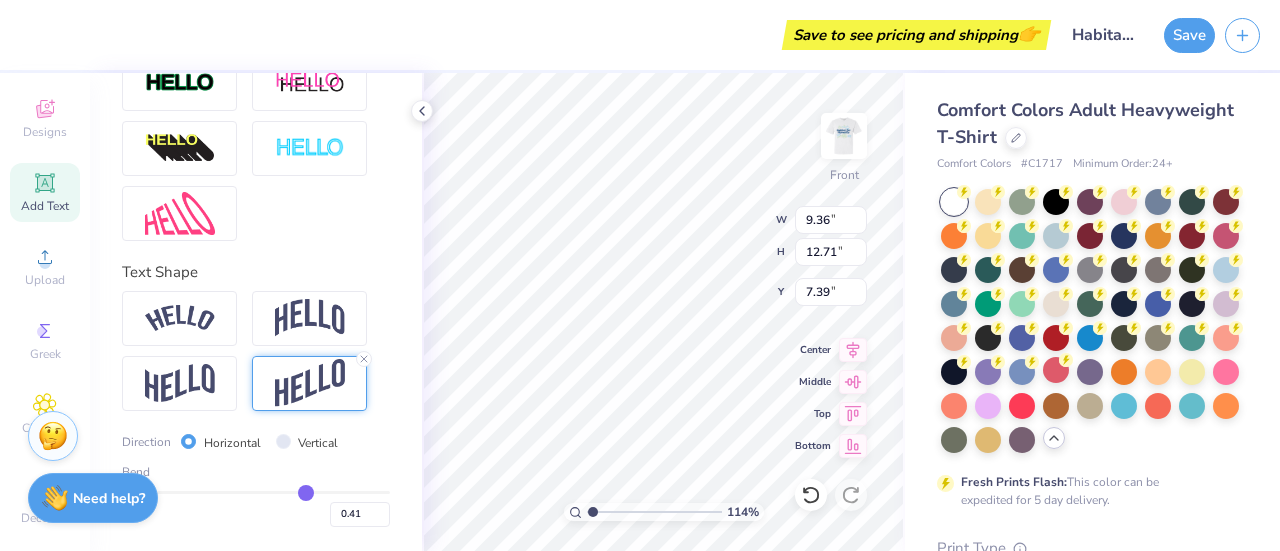 type on "0.40" 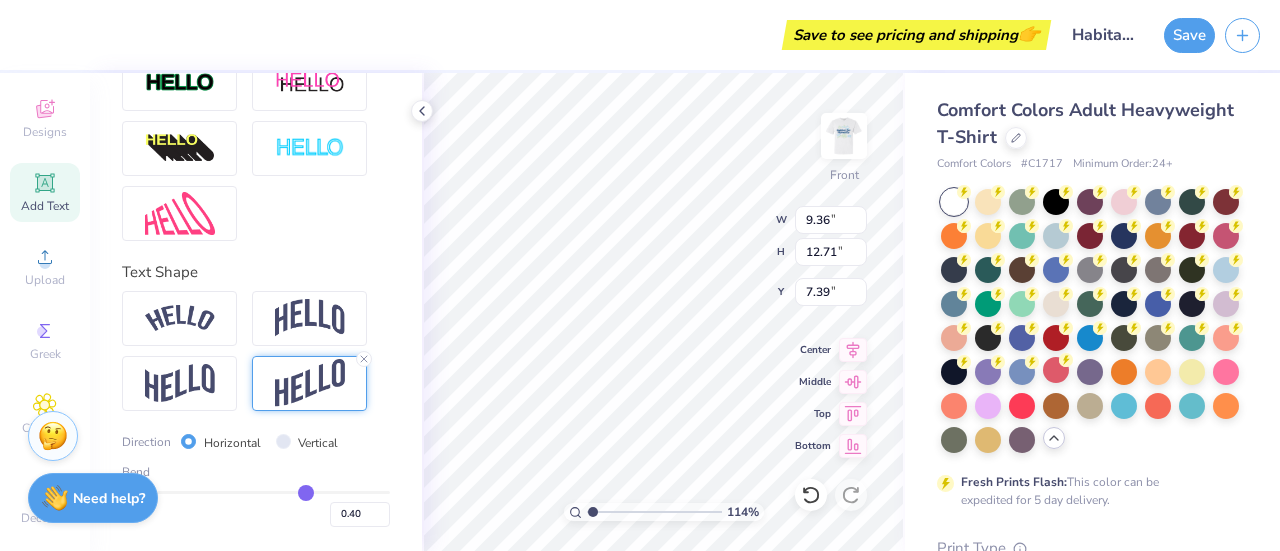 type on "0.39" 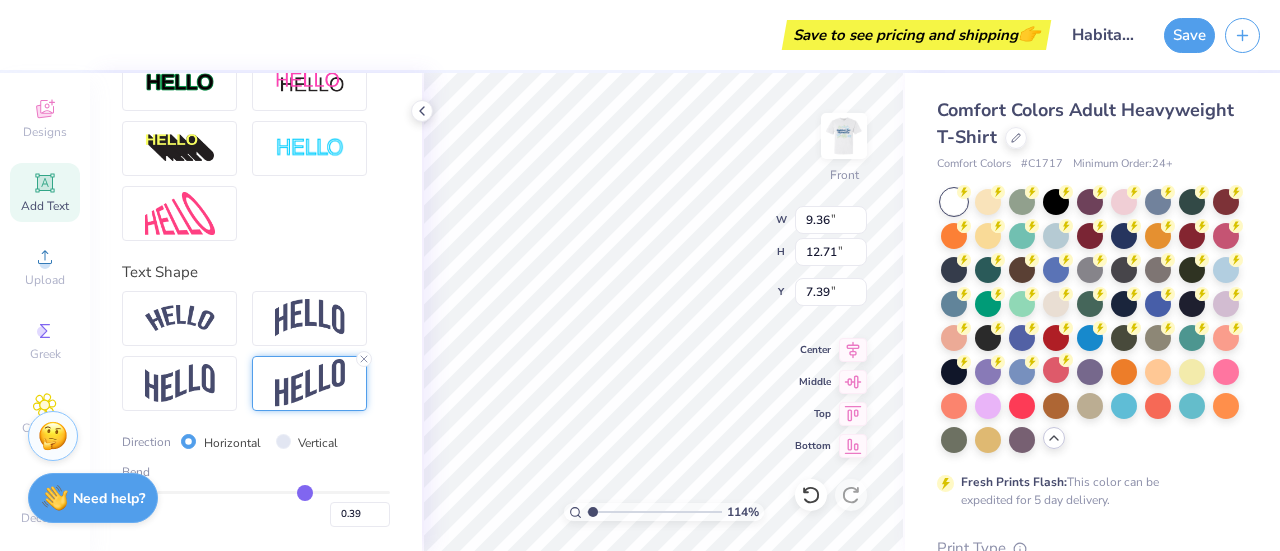 type on "0.37" 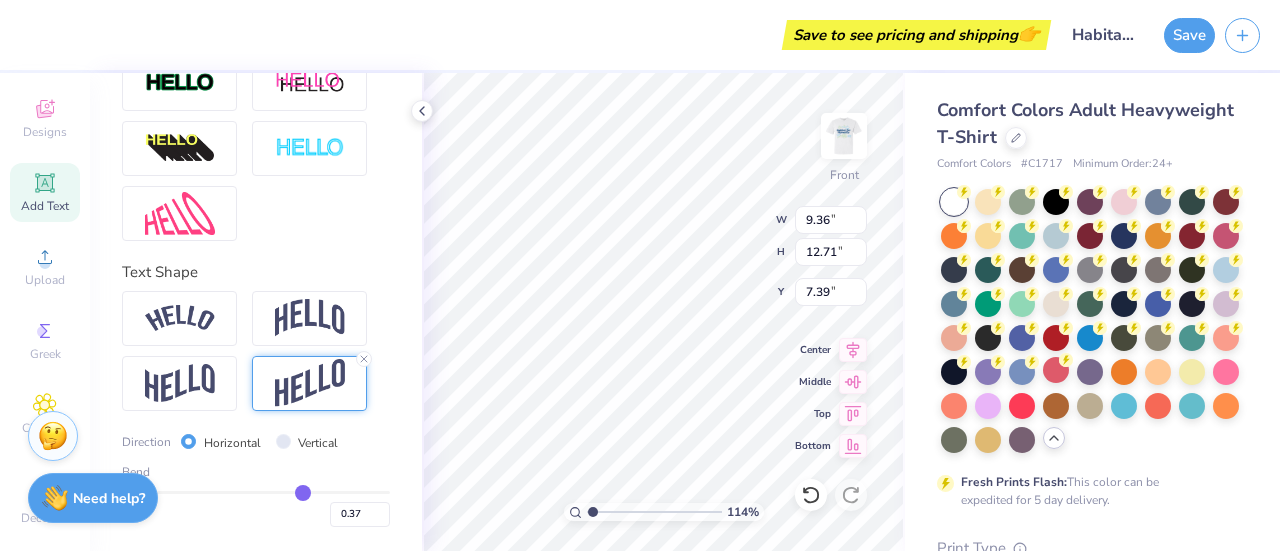 type on "0.36" 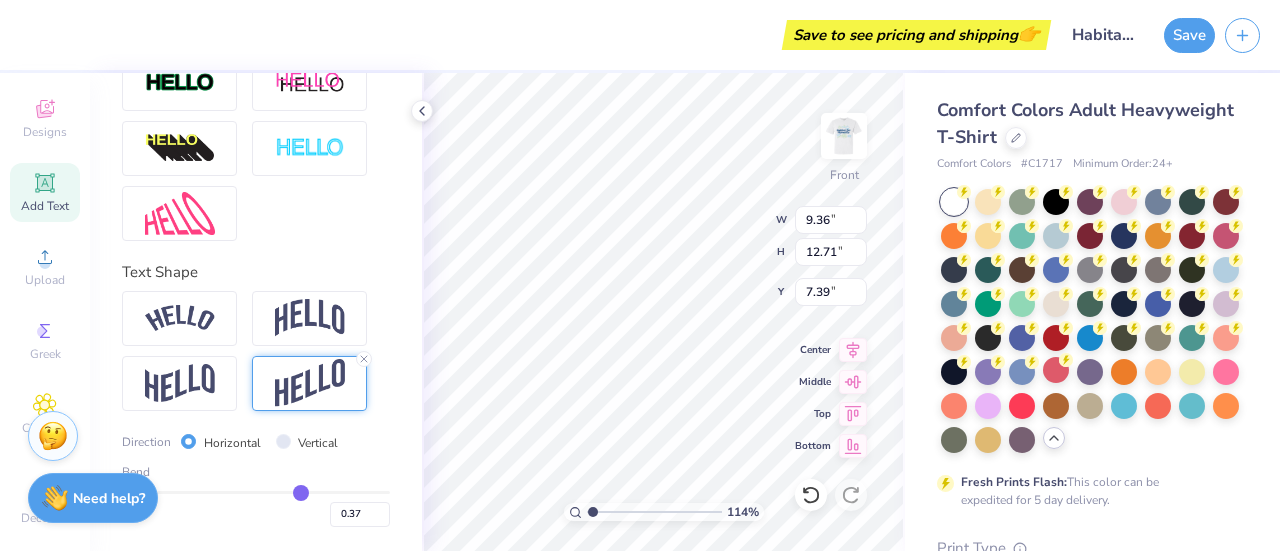 type on "0.36" 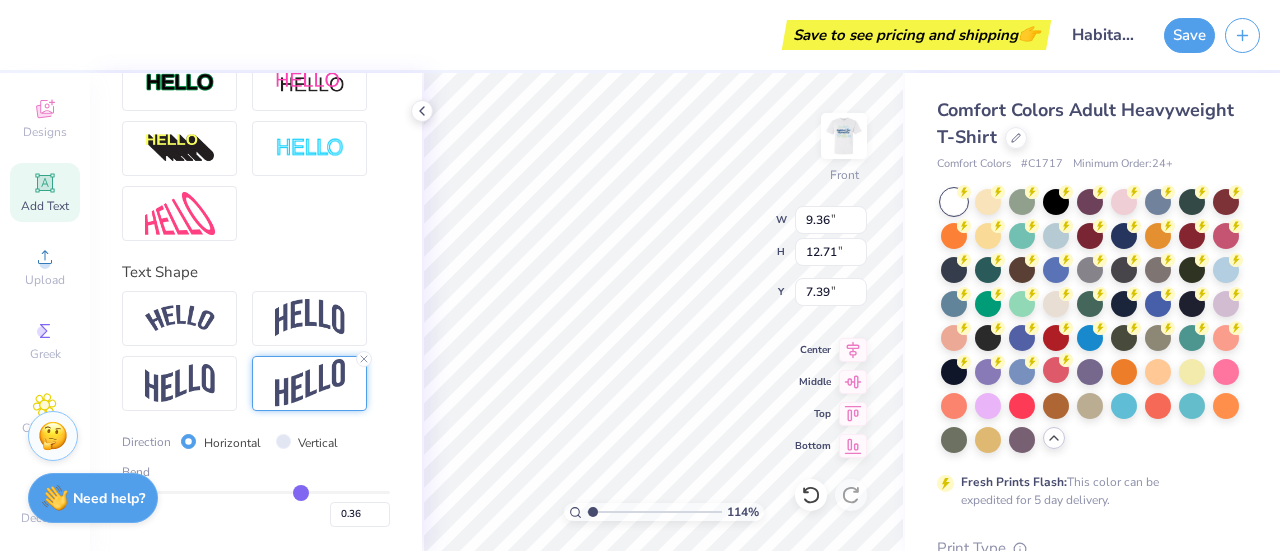 type on "0.35" 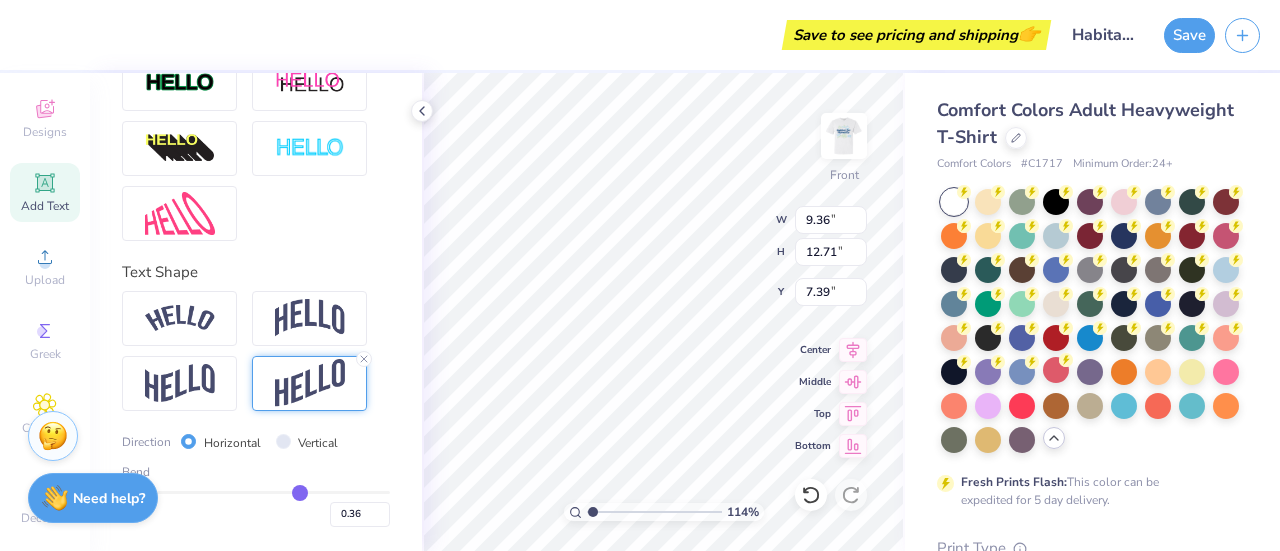 type on "0.35" 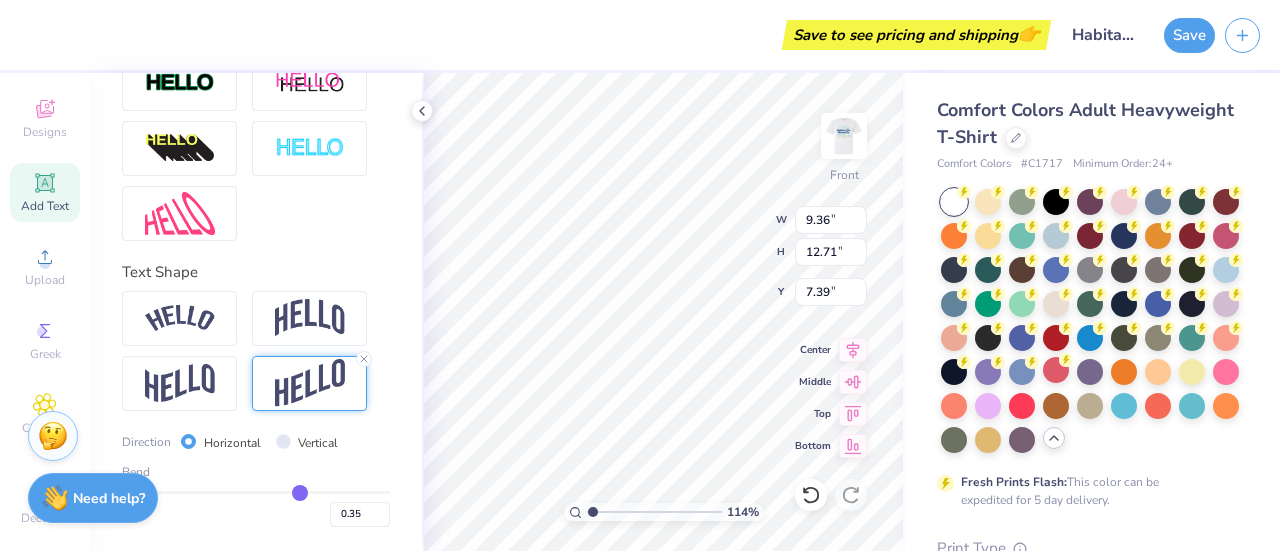 type on "0.34" 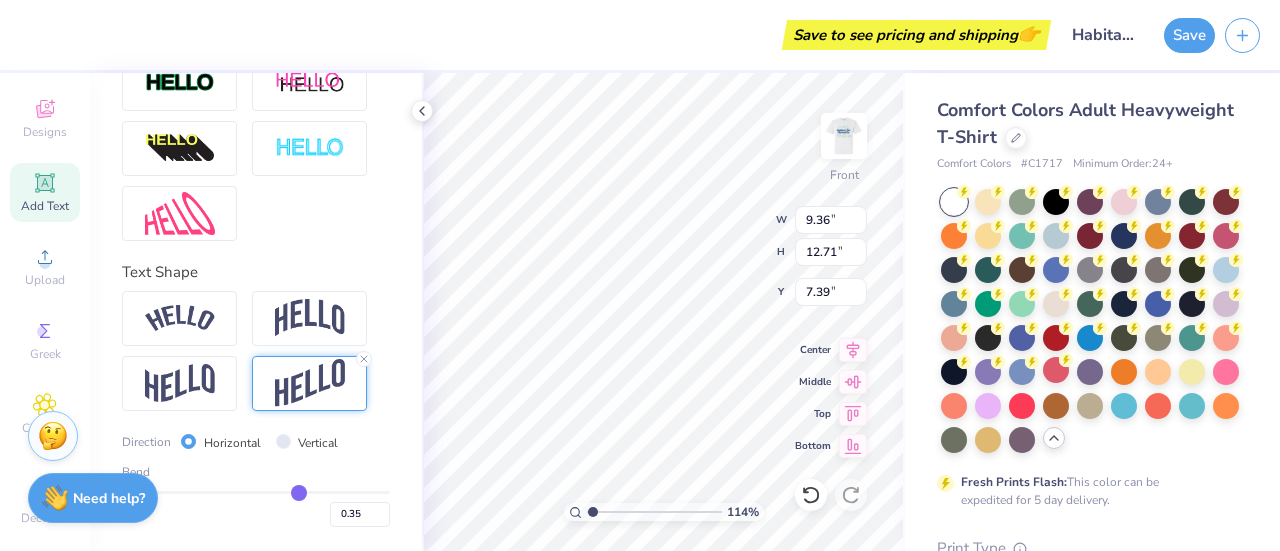 type on "0.34" 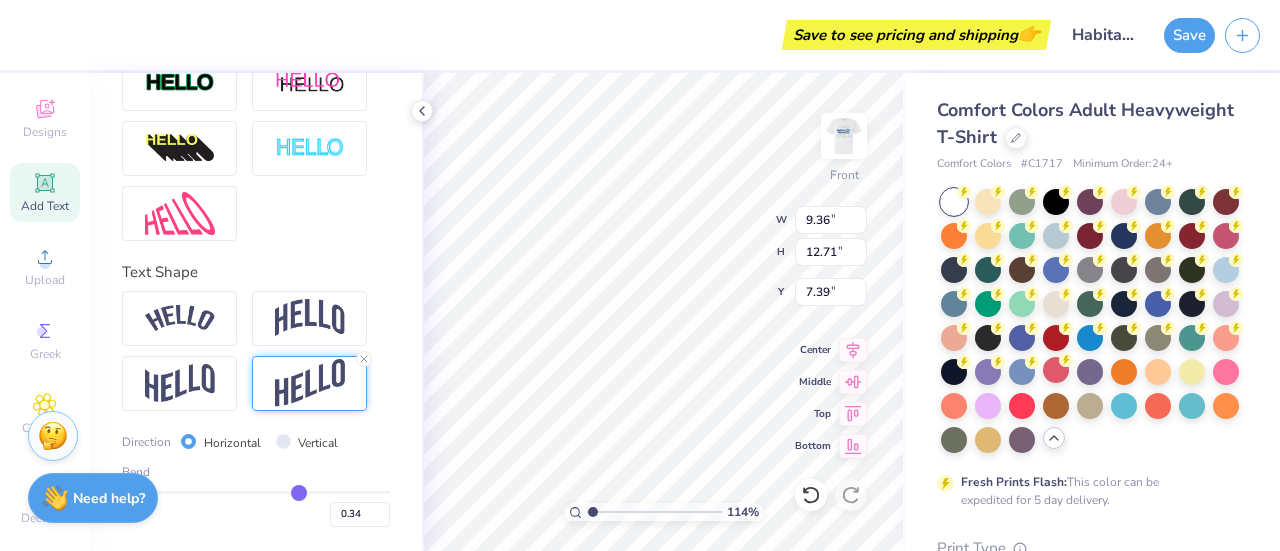 type on "0.32" 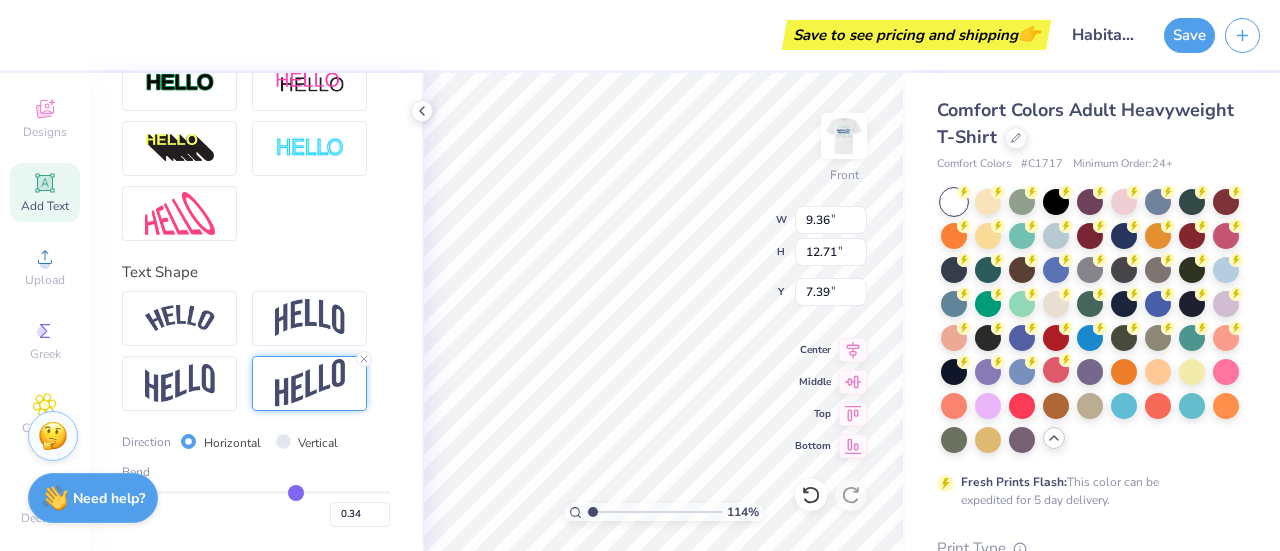type on "0.32" 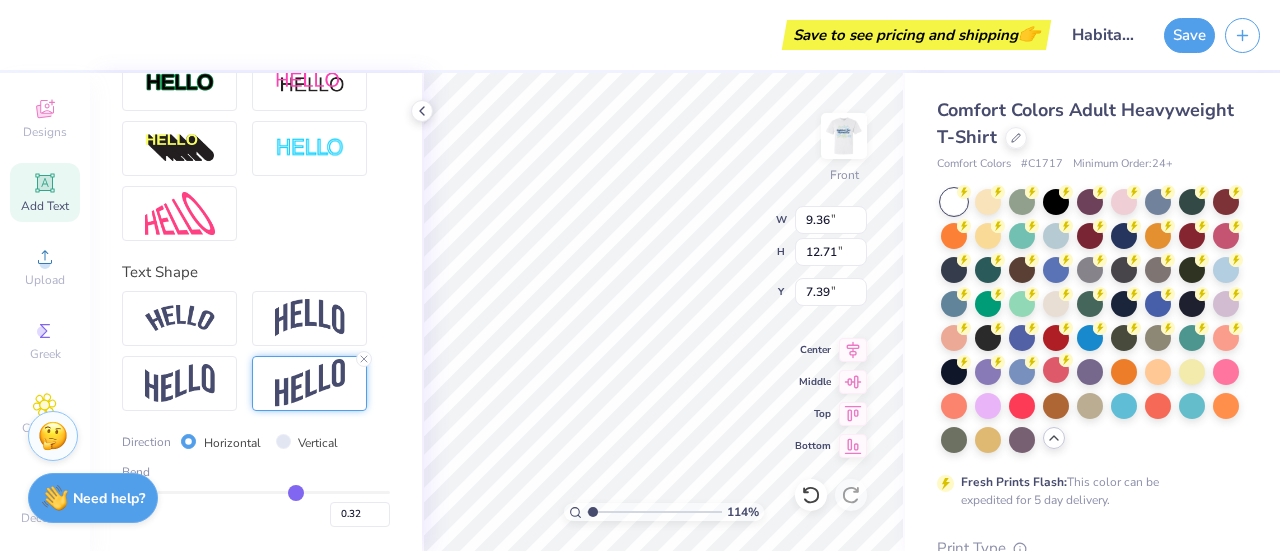 type on "0.31" 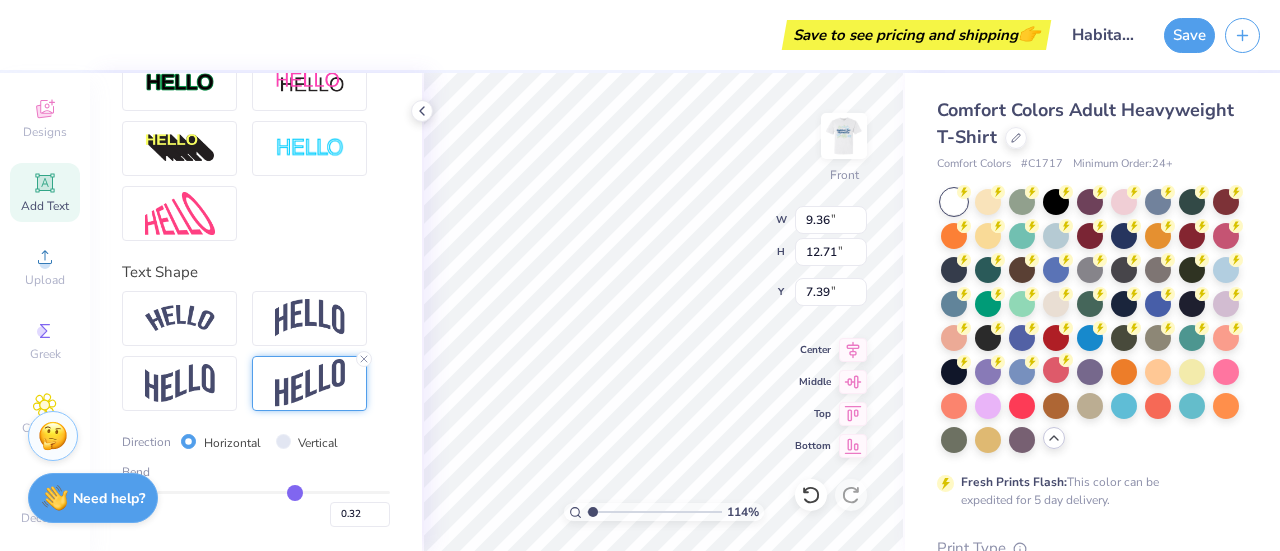 type on "0.31" 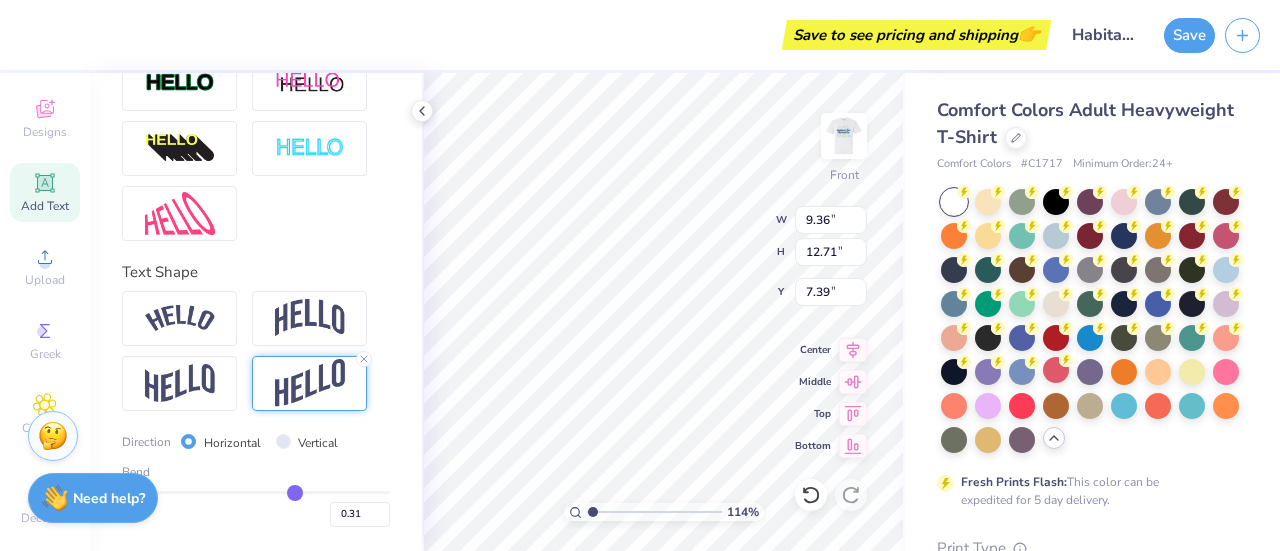 type on "0.3" 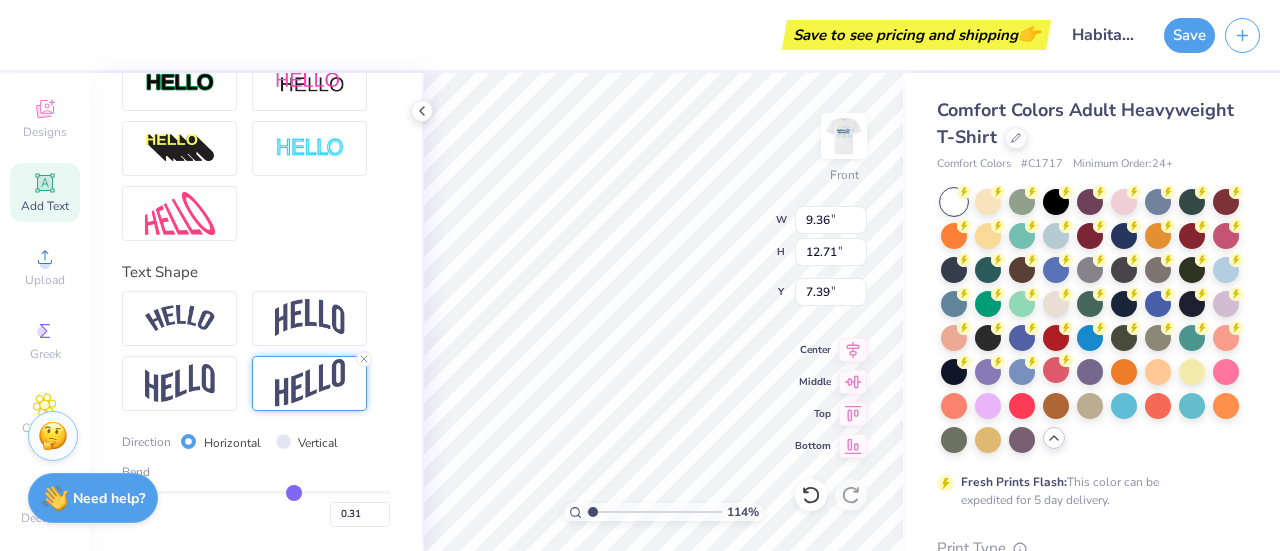 type on "0.30" 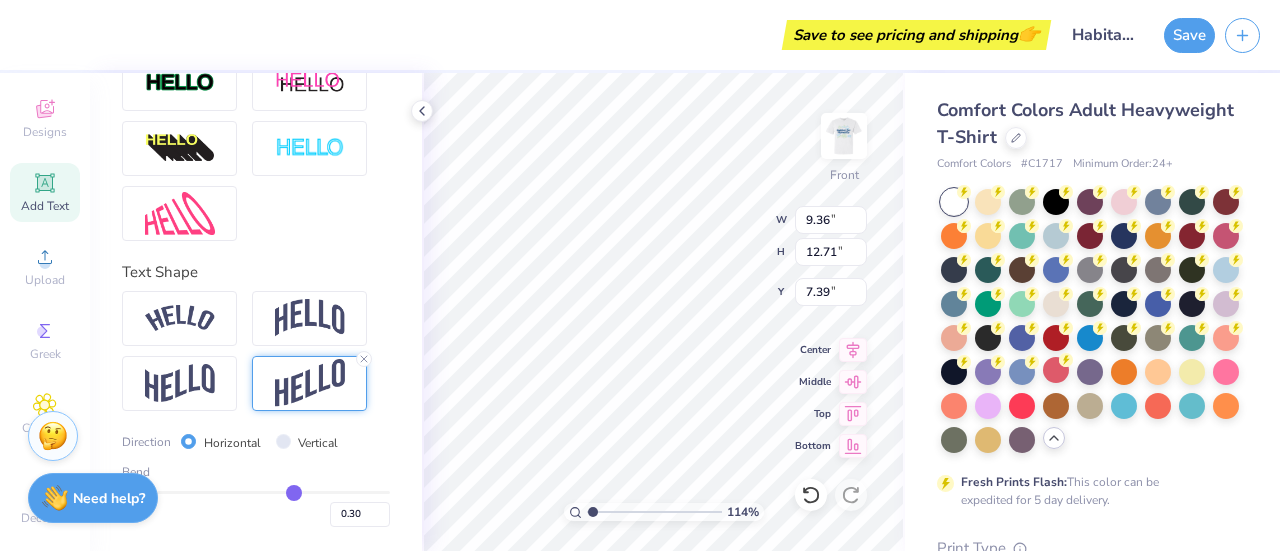 type on "0.29" 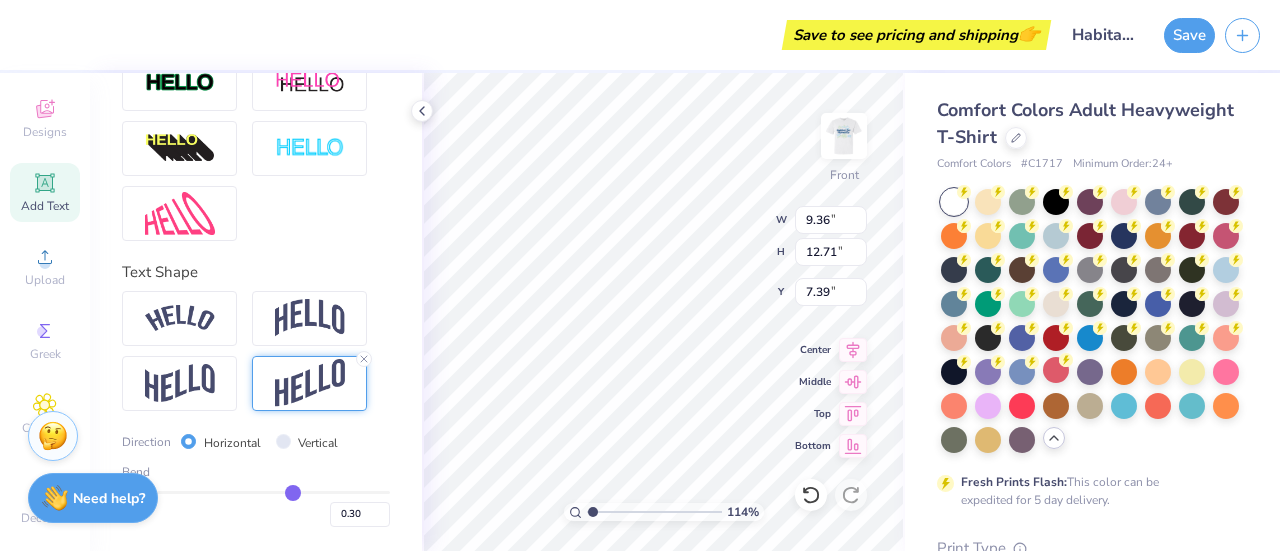 type on "0.29" 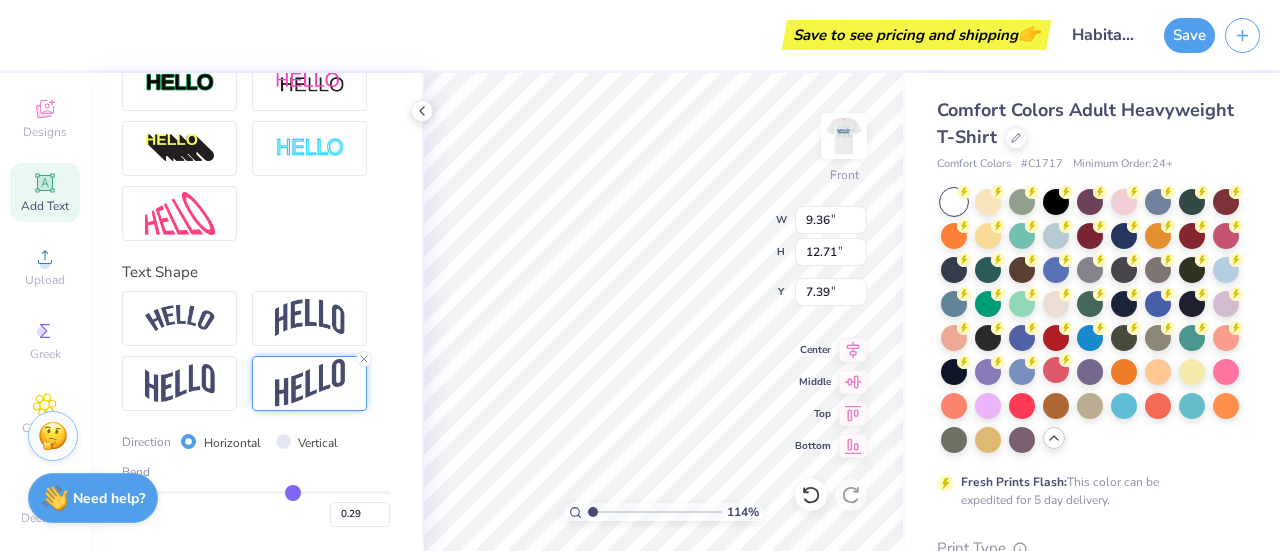 type 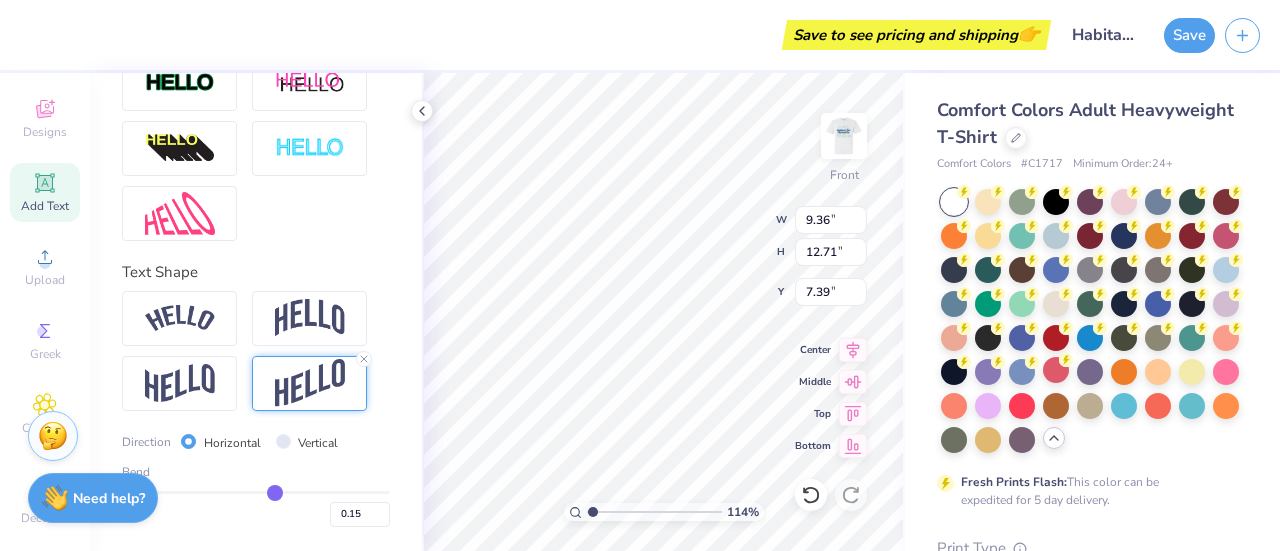 drag, startPoint x: 303, startPoint y: 493, endPoint x: 266, endPoint y: 493, distance: 37 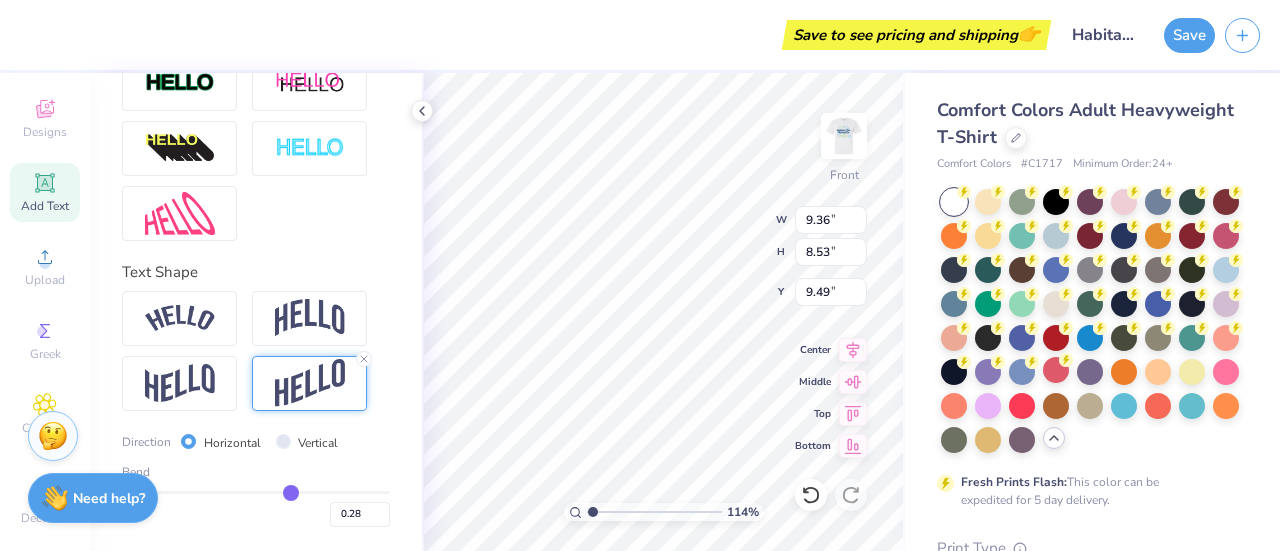 drag, startPoint x: 266, startPoint y: 494, endPoint x: 281, endPoint y: 495, distance: 15.033297 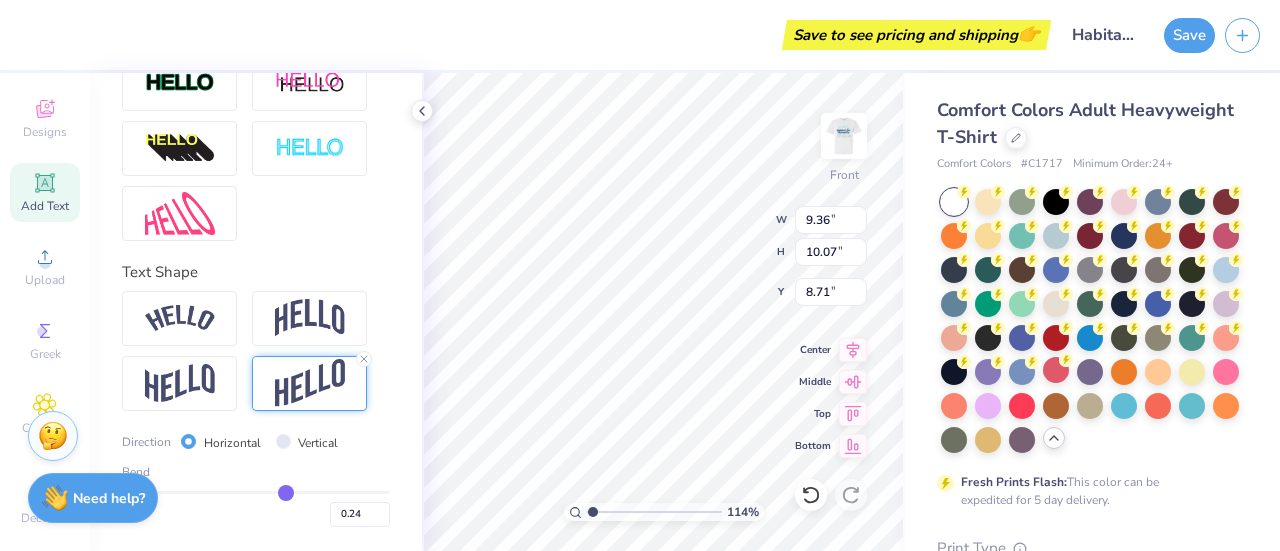 click at bounding box center (256, 492) 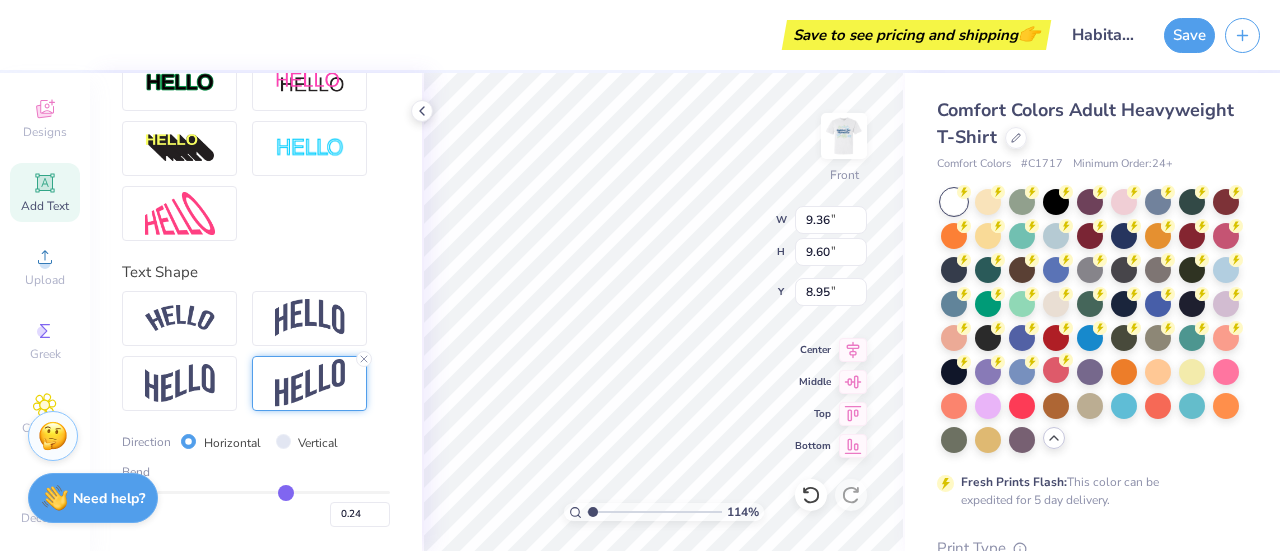 scroll, scrollTop: 19, scrollLeft: 4, axis: both 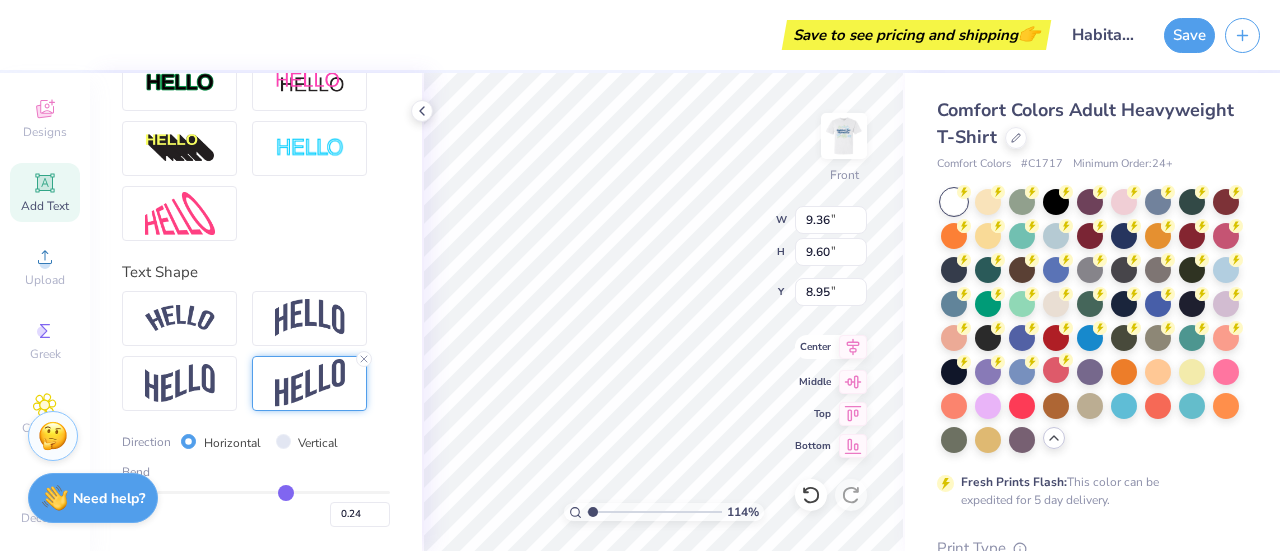 click 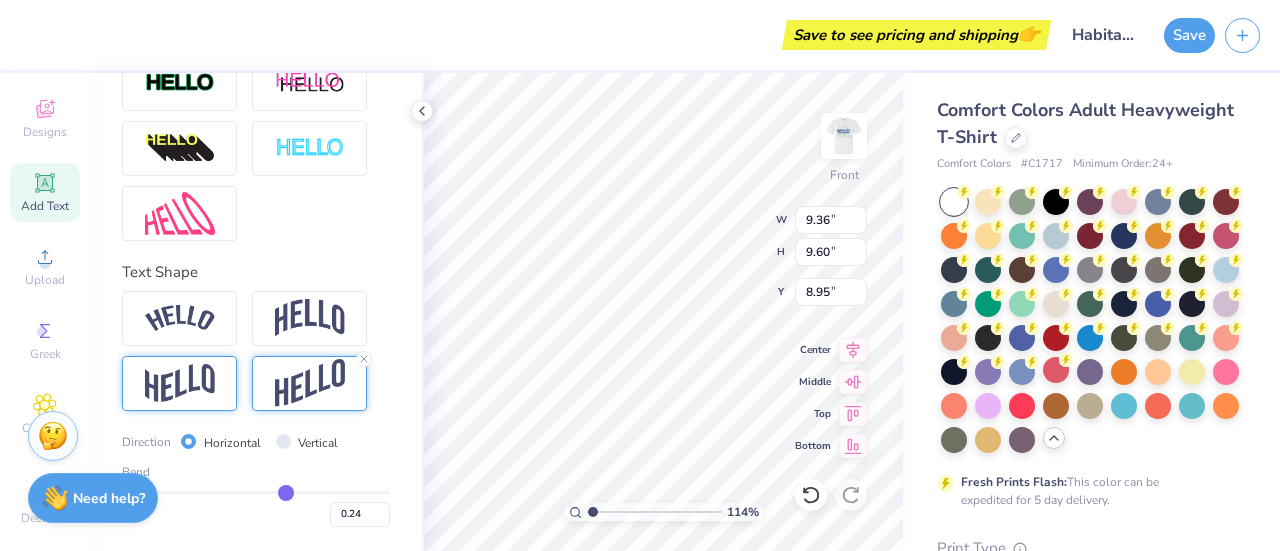 click at bounding box center (180, 383) 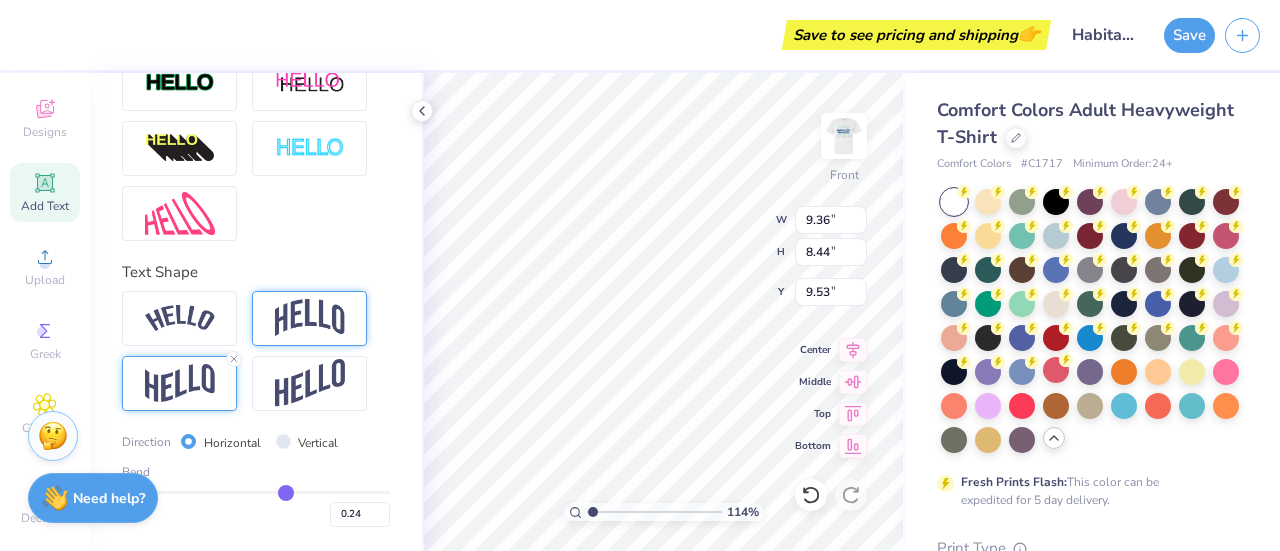 click at bounding box center (310, 318) 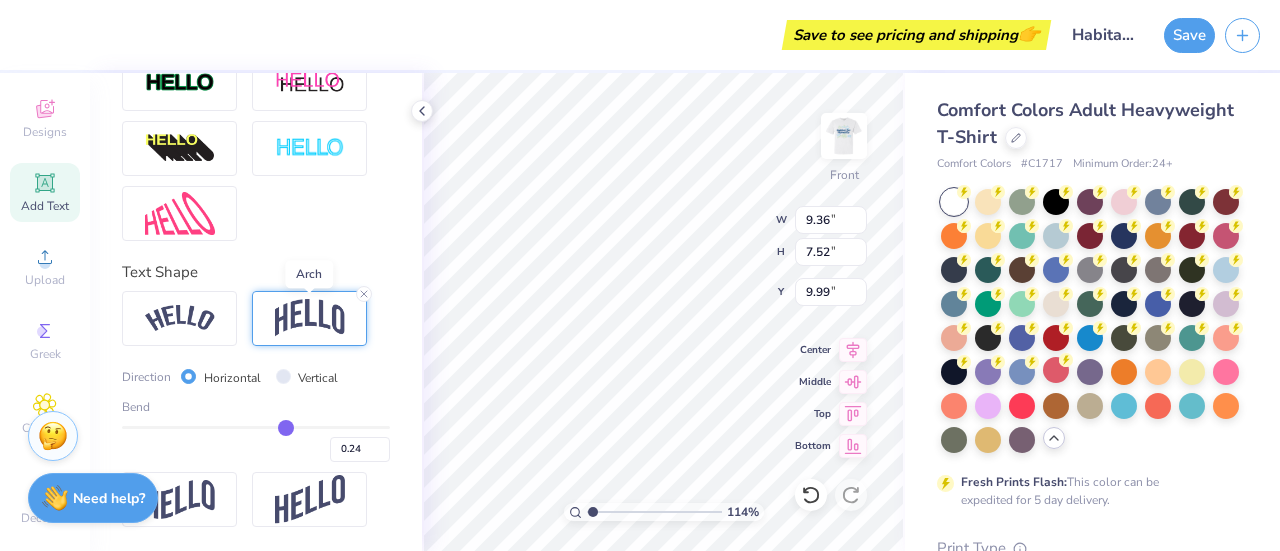 click at bounding box center (310, 318) 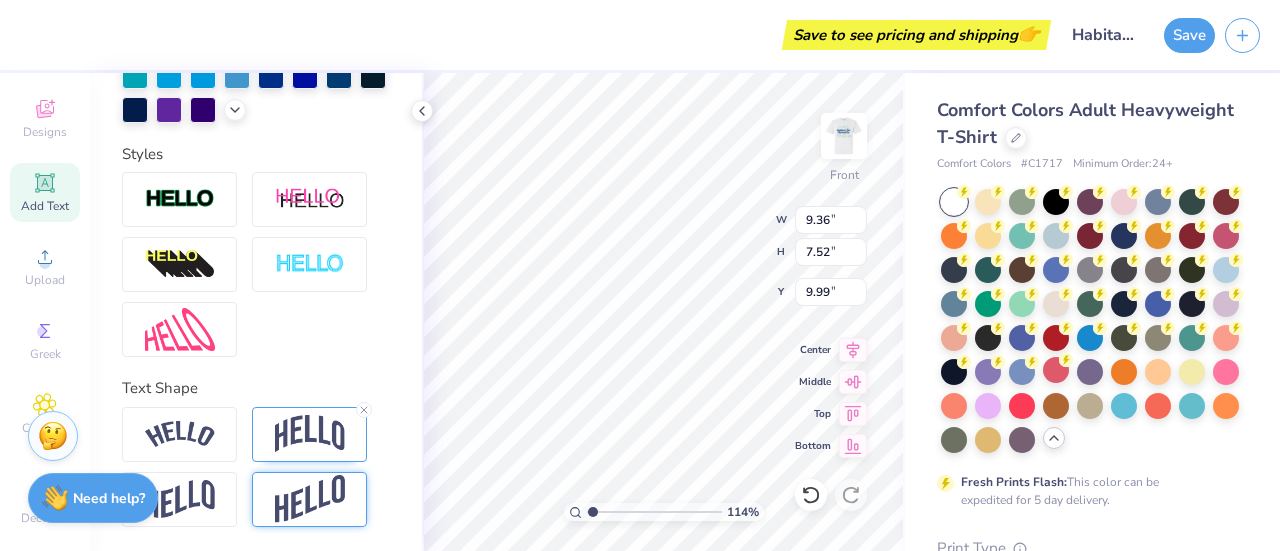 click at bounding box center (310, 499) 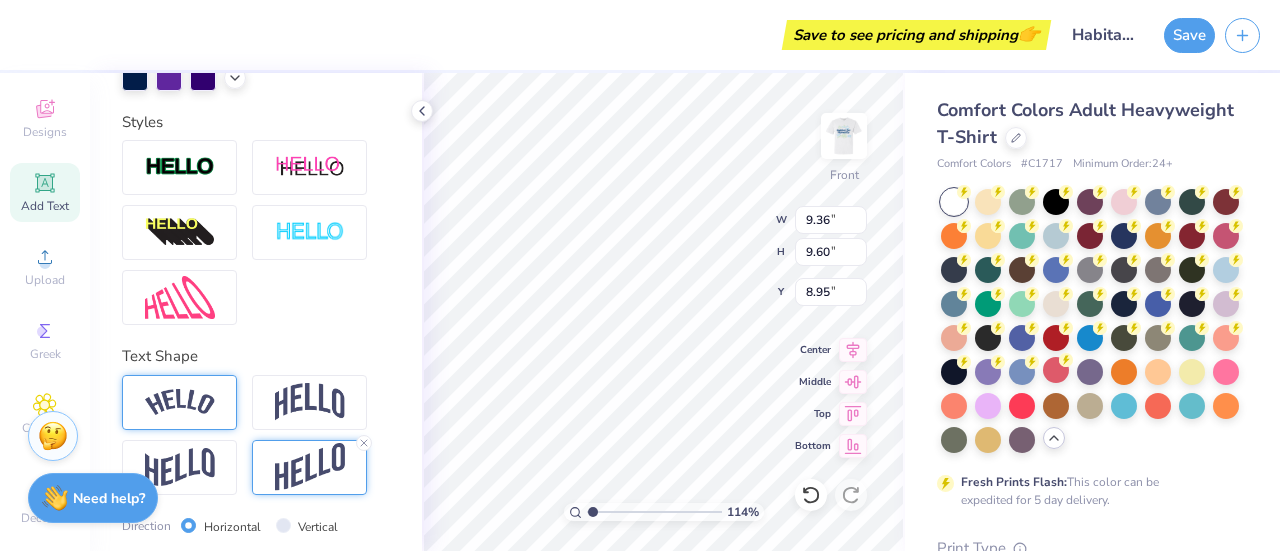 click at bounding box center (180, 402) 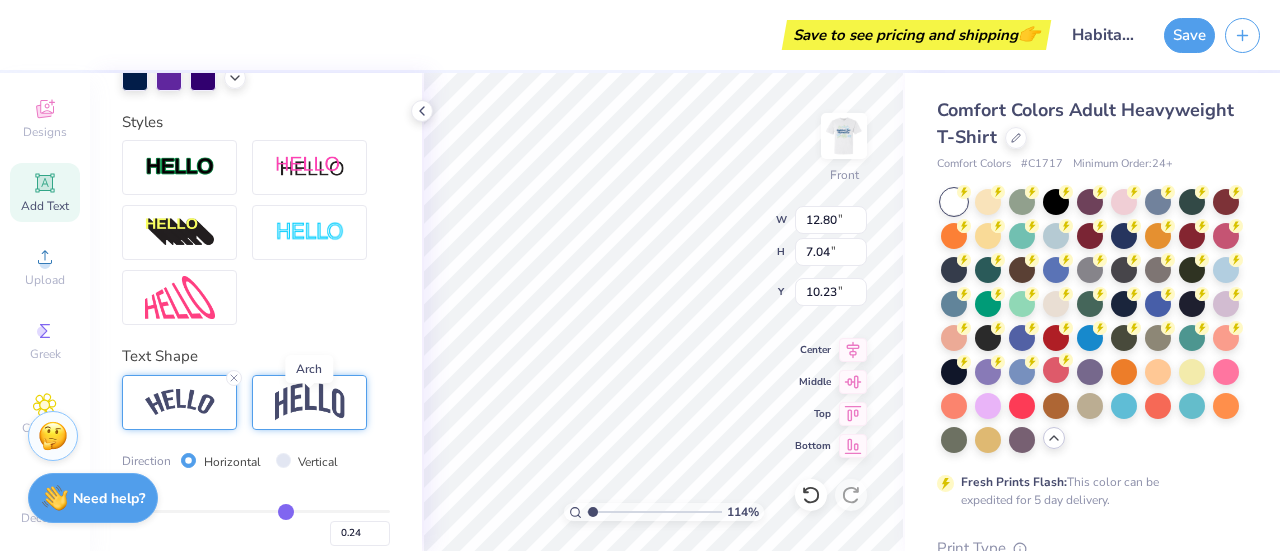 scroll, scrollTop: 760, scrollLeft: 0, axis: vertical 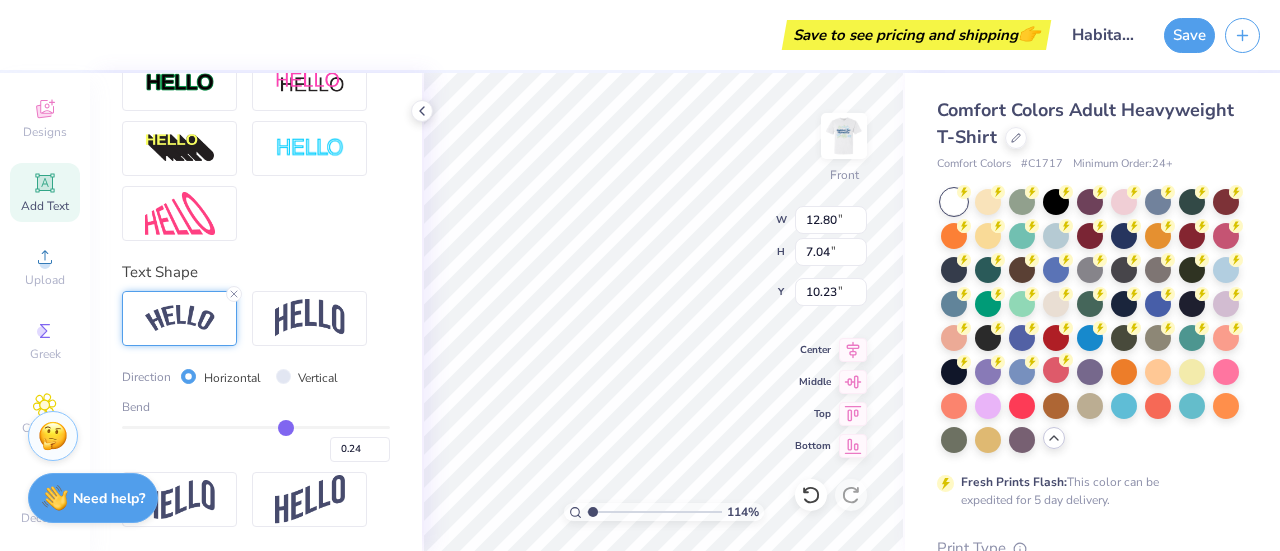 click on "Vertical" at bounding box center [318, 378] 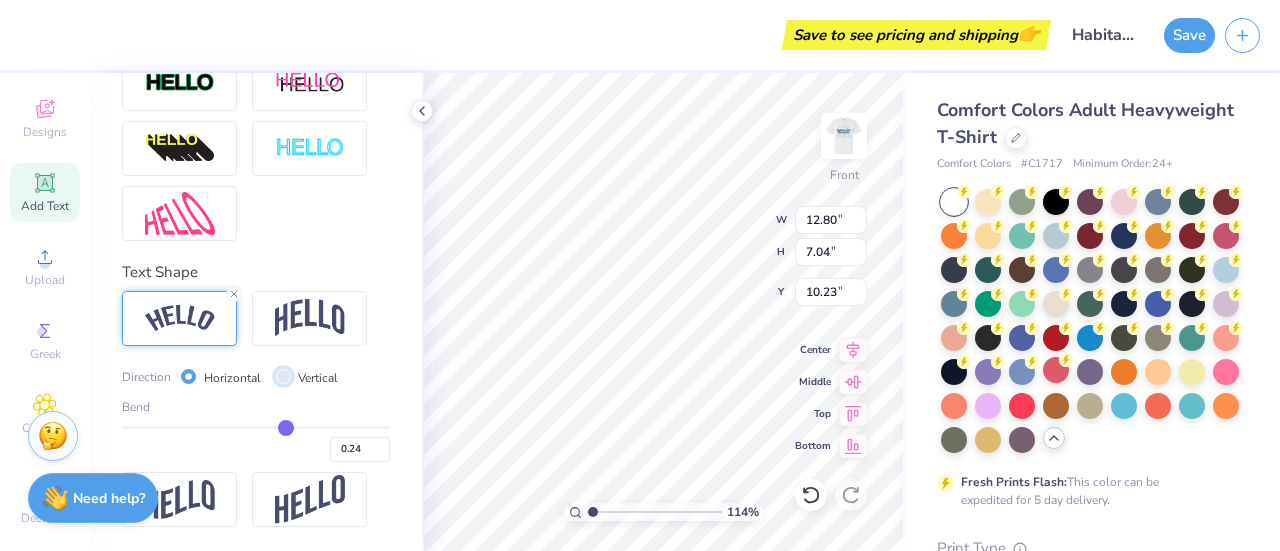 click on "Vertical" at bounding box center (283, 376) 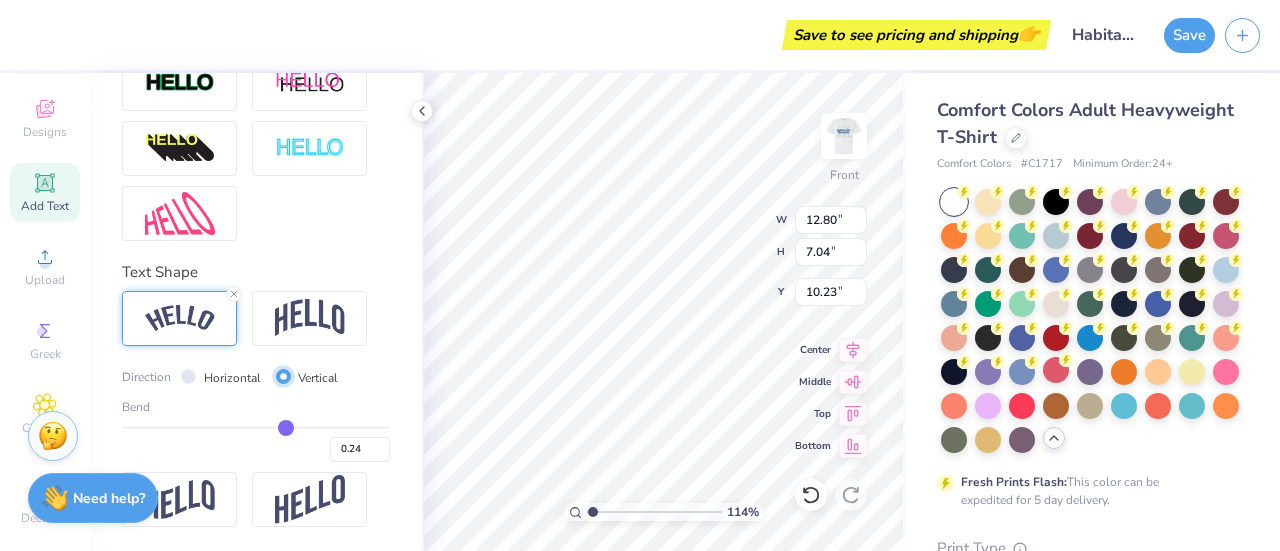 click on "Vertical" at bounding box center (283, 376) 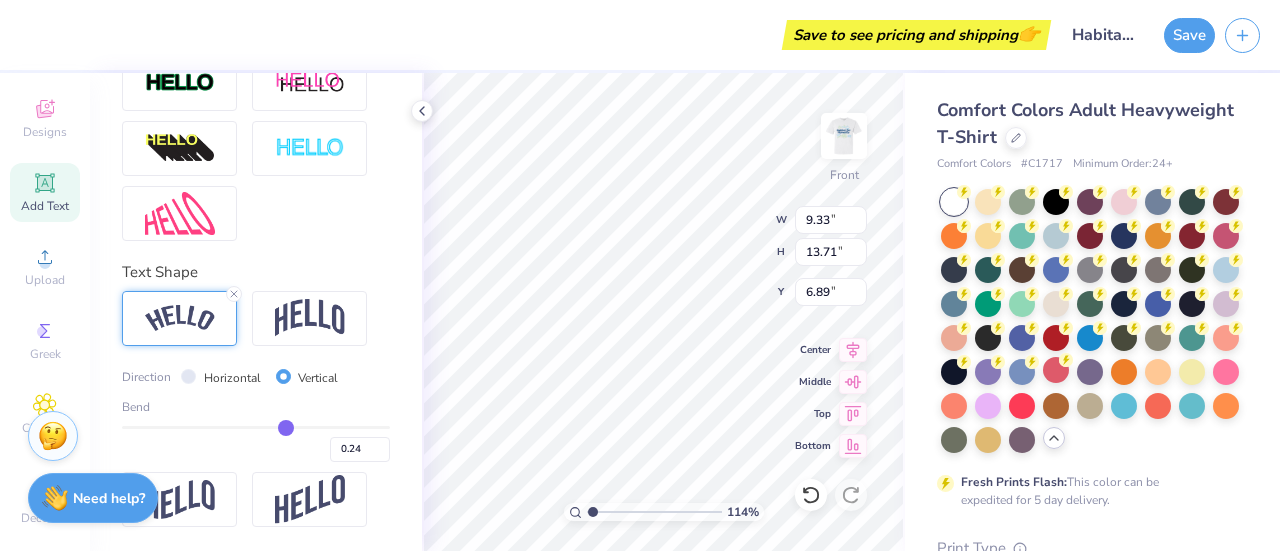 click on "Horizontal" at bounding box center [232, 378] 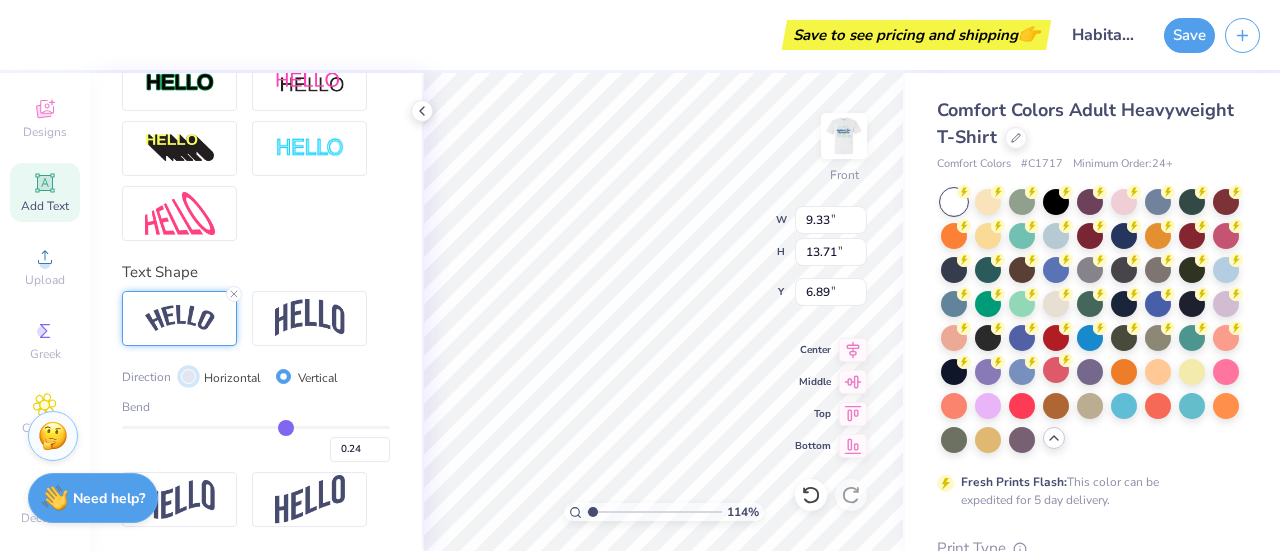 click on "Horizontal" at bounding box center [188, 376] 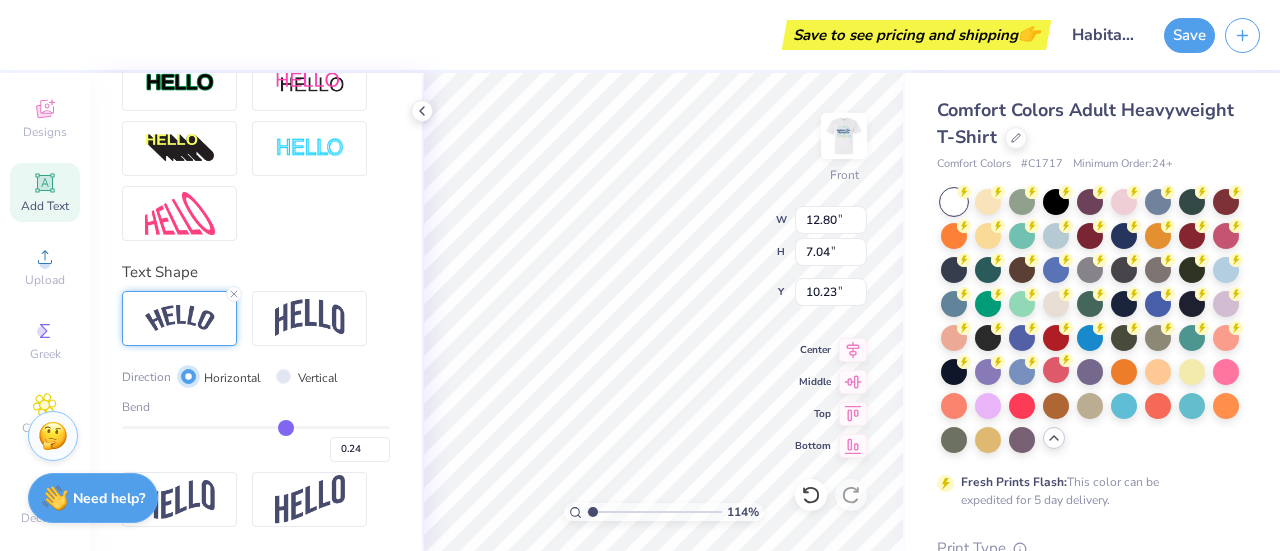 click on "Horizontal" at bounding box center [188, 376] 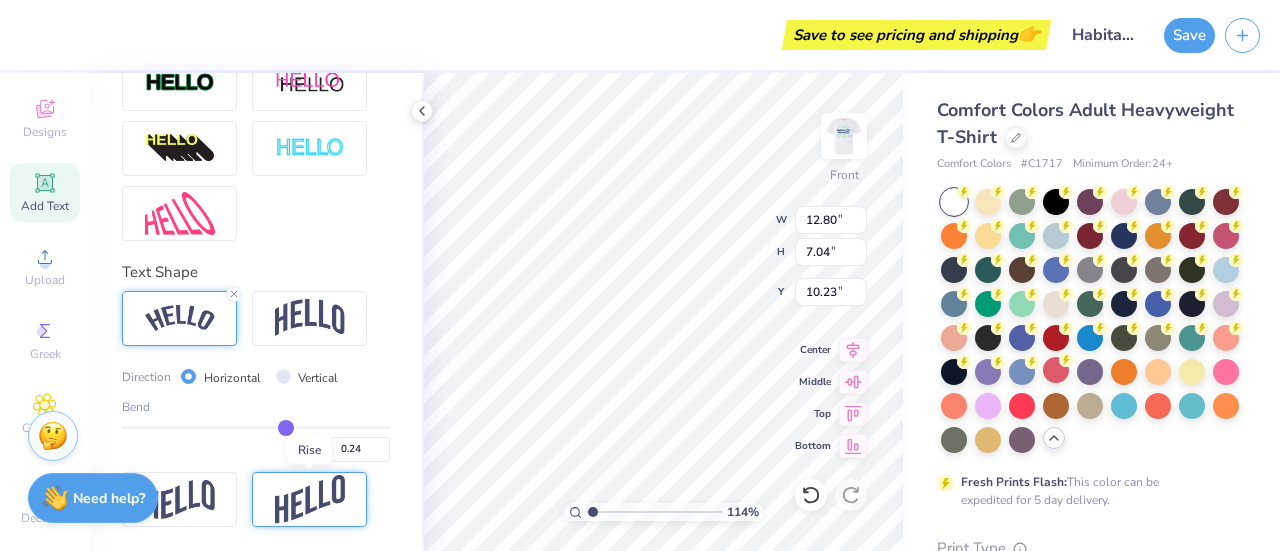click at bounding box center [310, 499] 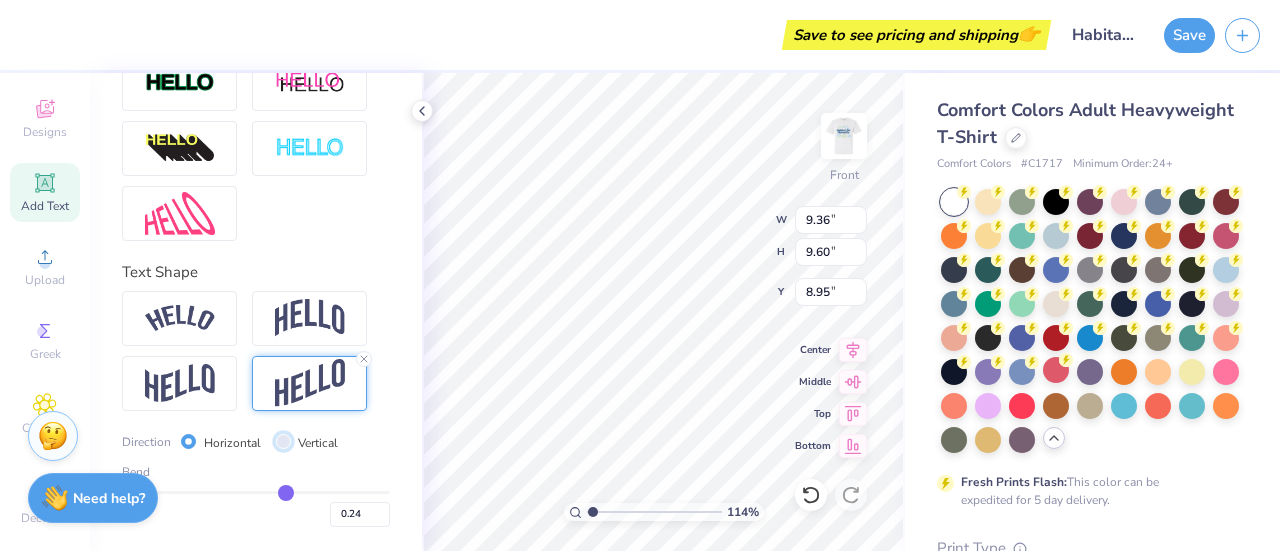 click on "Vertical" at bounding box center [283, 441] 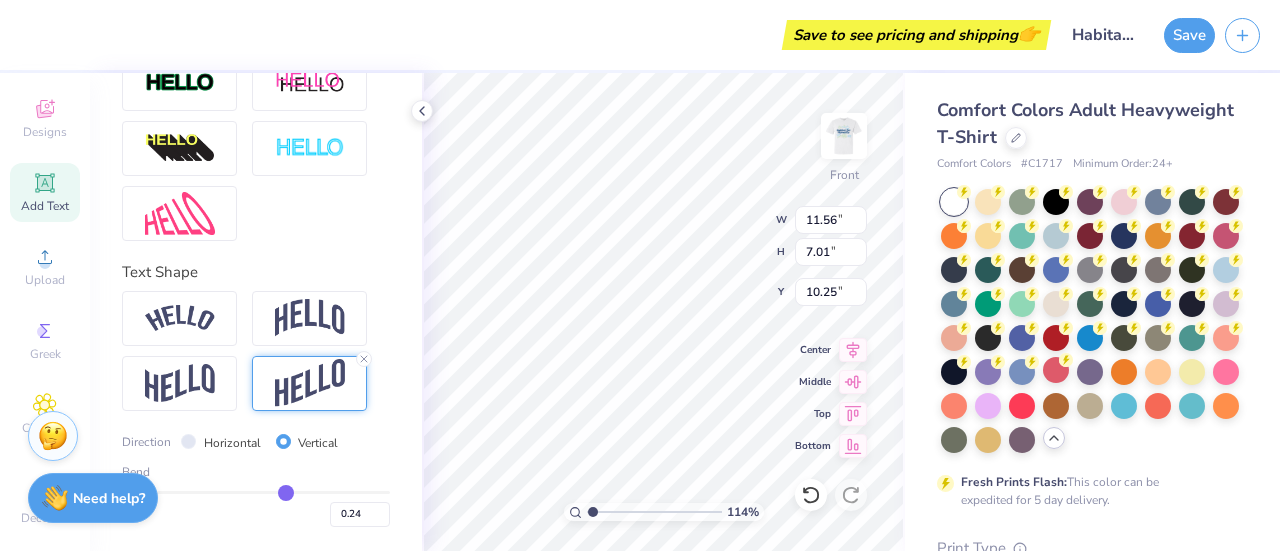 click on "Horizontal" at bounding box center [232, 443] 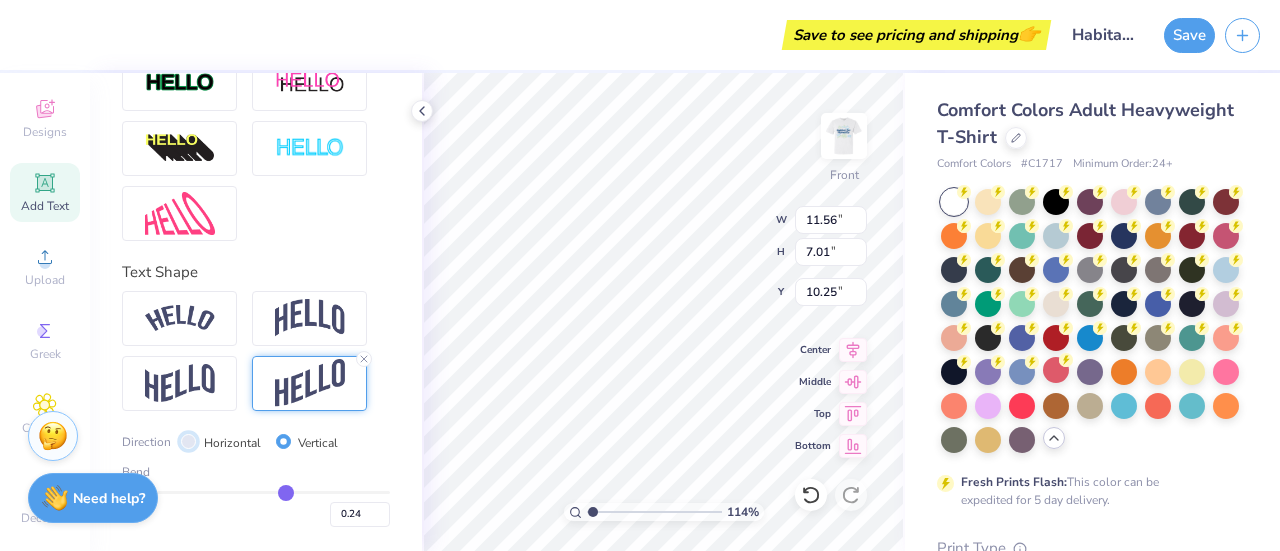 click on "Horizontal" at bounding box center [188, 441] 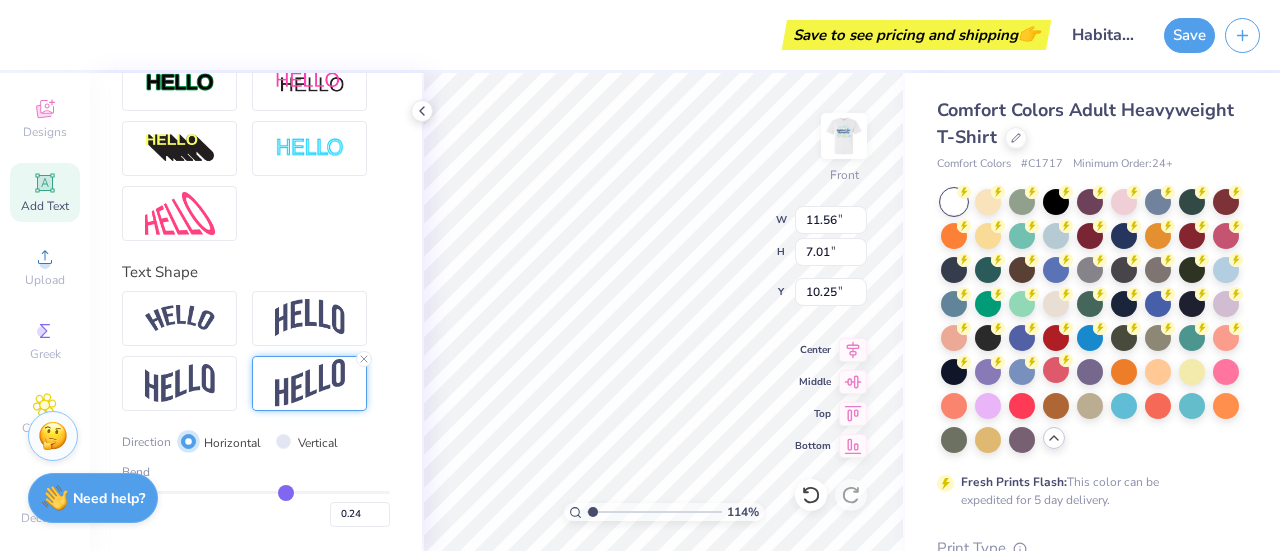 click on "Horizontal" at bounding box center [188, 441] 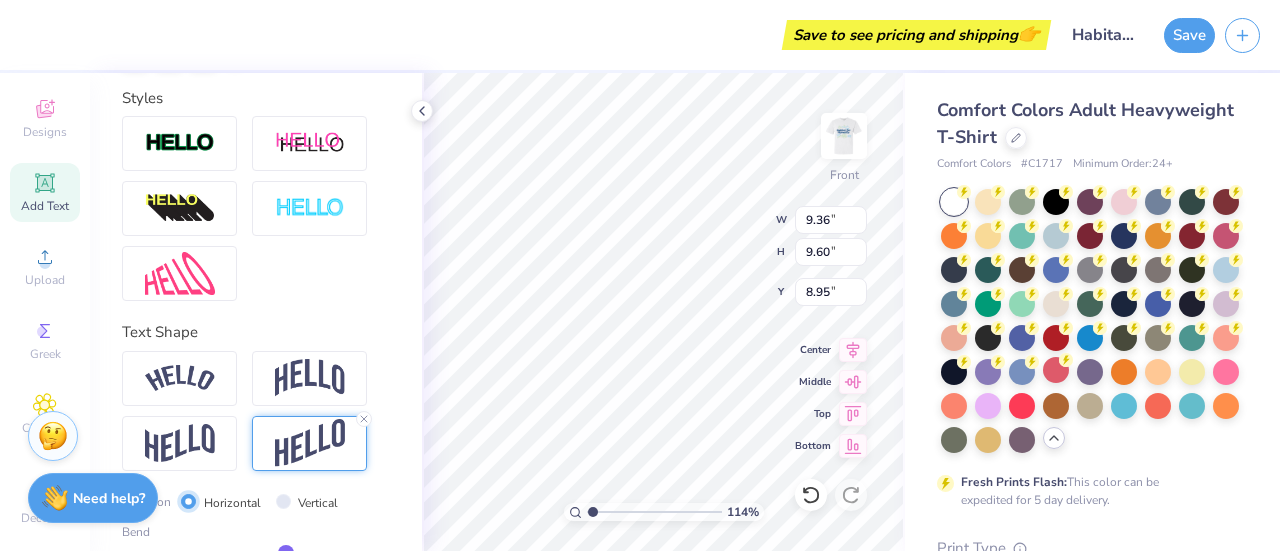 scroll, scrollTop: 760, scrollLeft: 0, axis: vertical 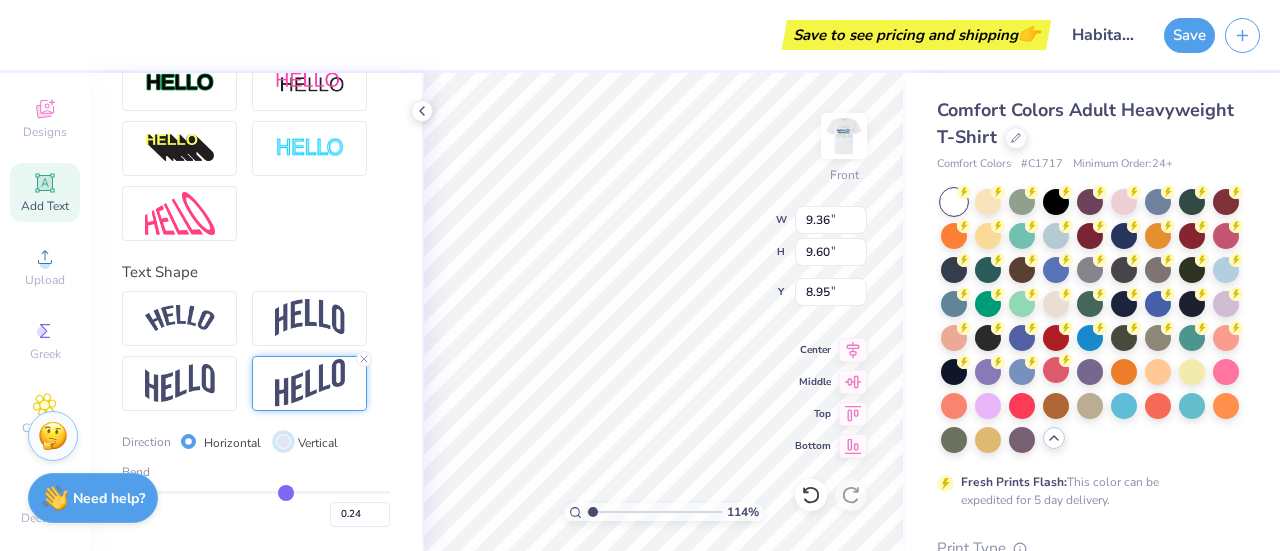 click on "Vertical" at bounding box center (283, 441) 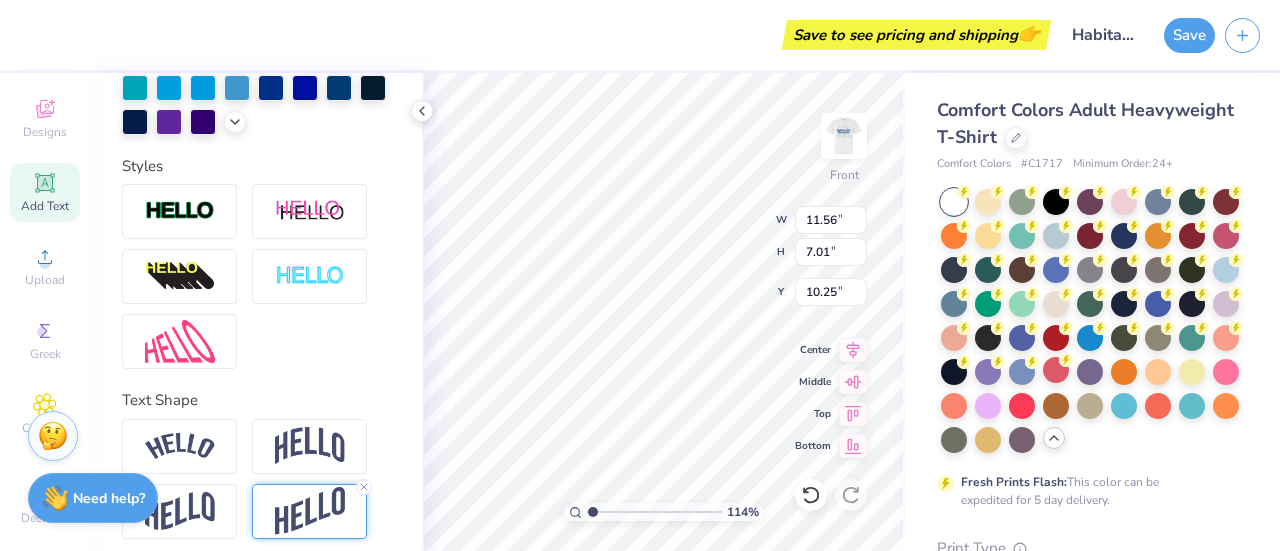 scroll, scrollTop: 760, scrollLeft: 0, axis: vertical 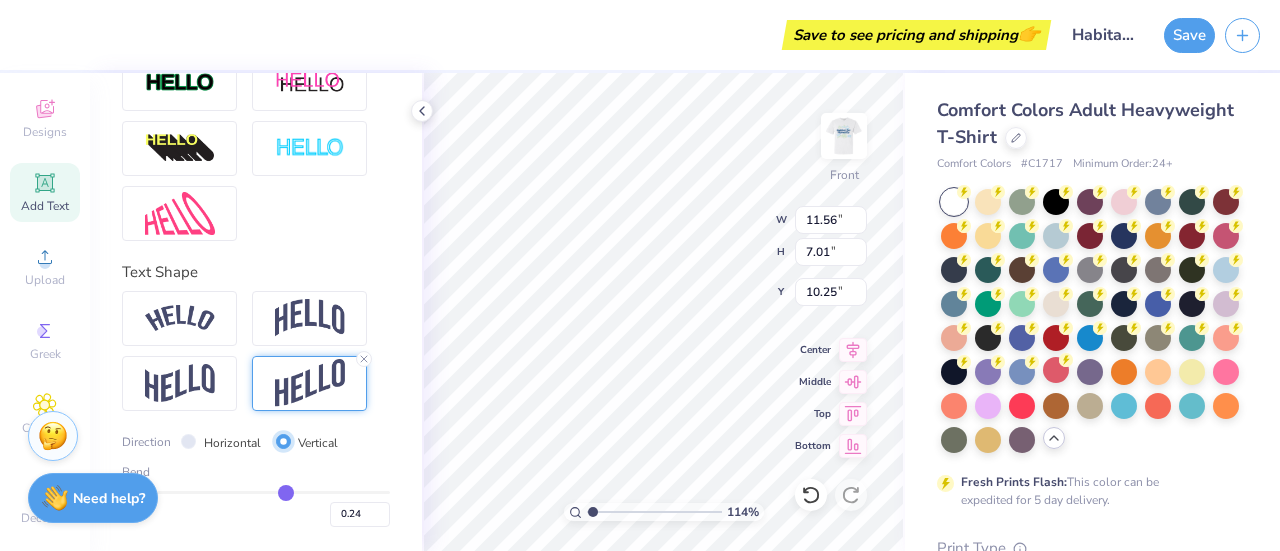 click on "Vertical" at bounding box center [283, 441] 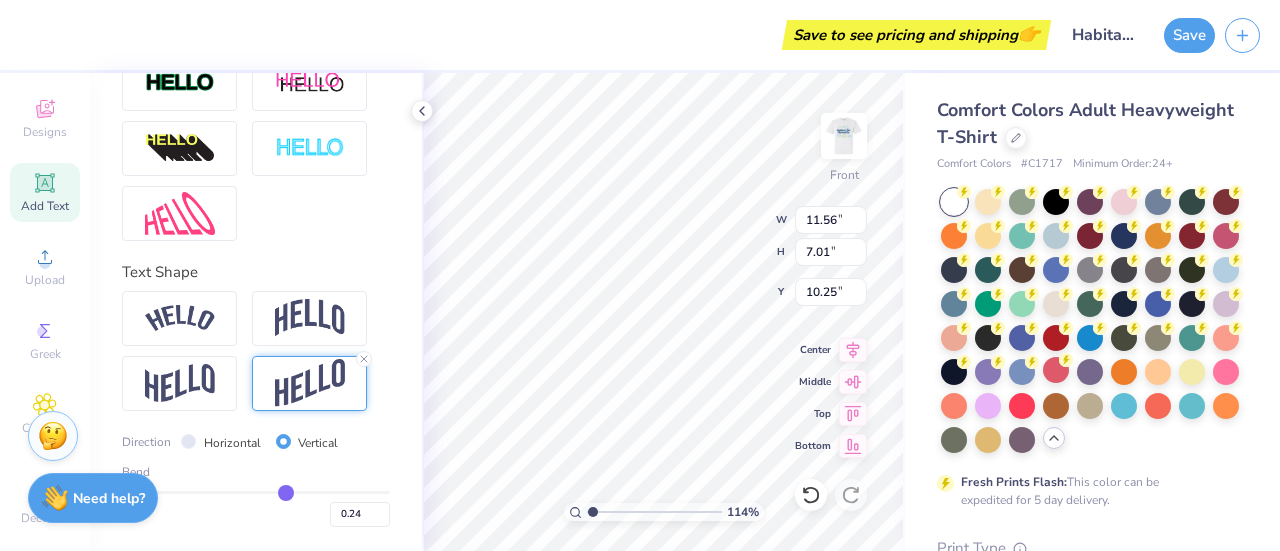 click on "Horizontal" at bounding box center [232, 443] 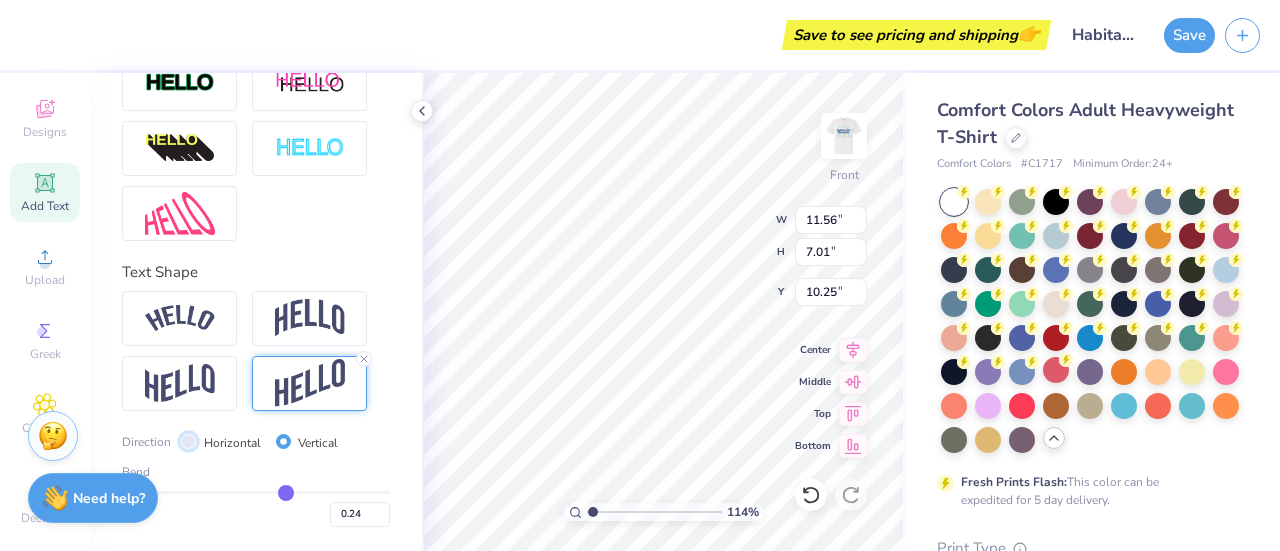 click on "Horizontal" at bounding box center (188, 441) 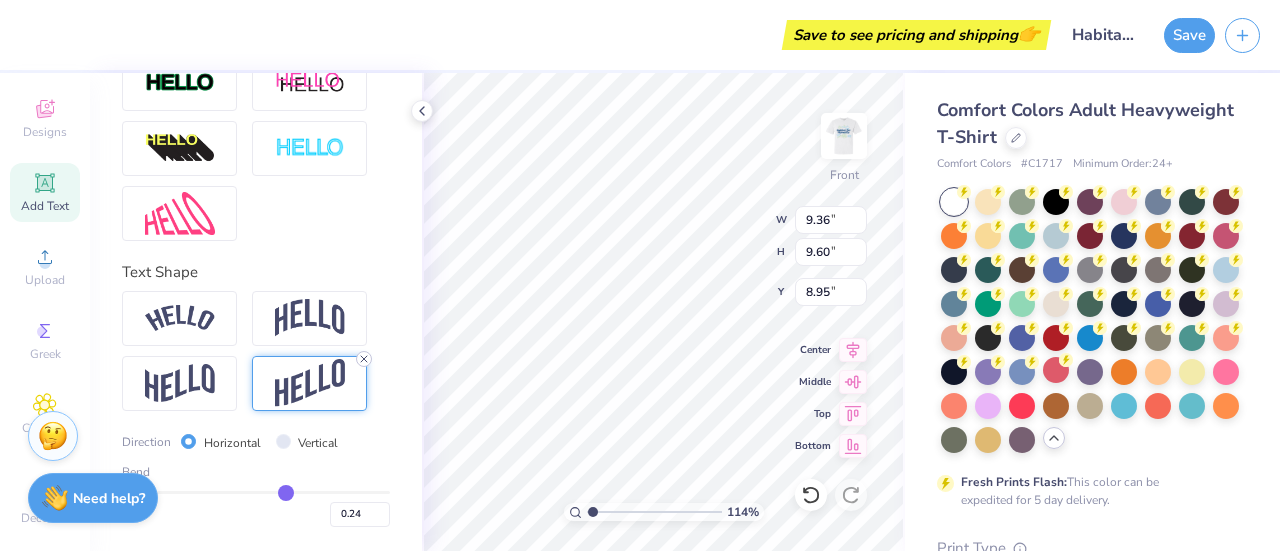 click 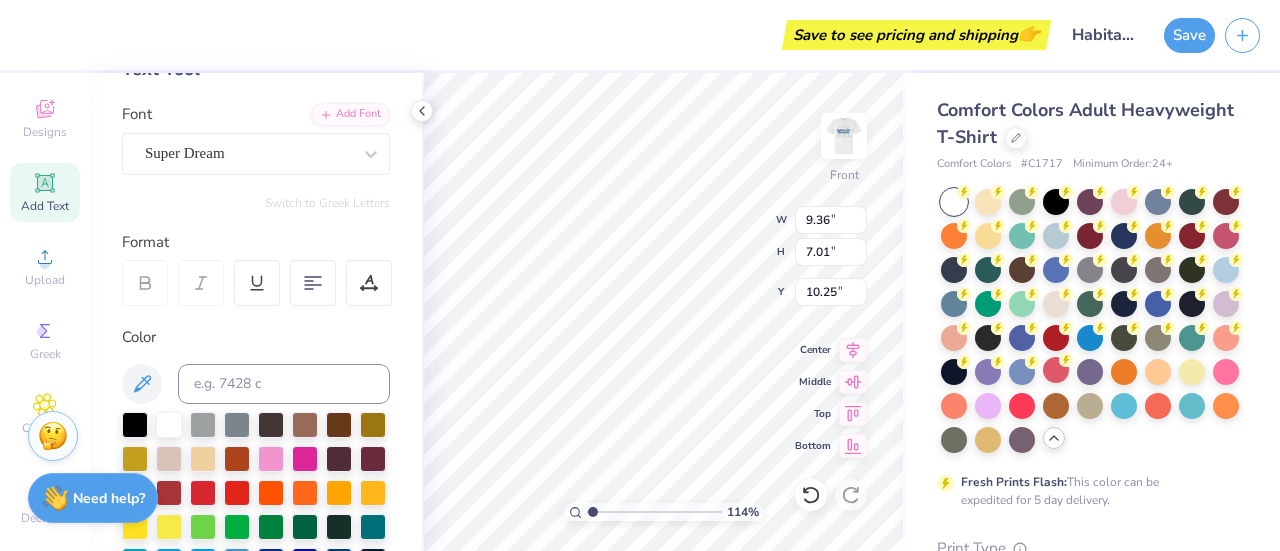 scroll, scrollTop: 119, scrollLeft: 0, axis: vertical 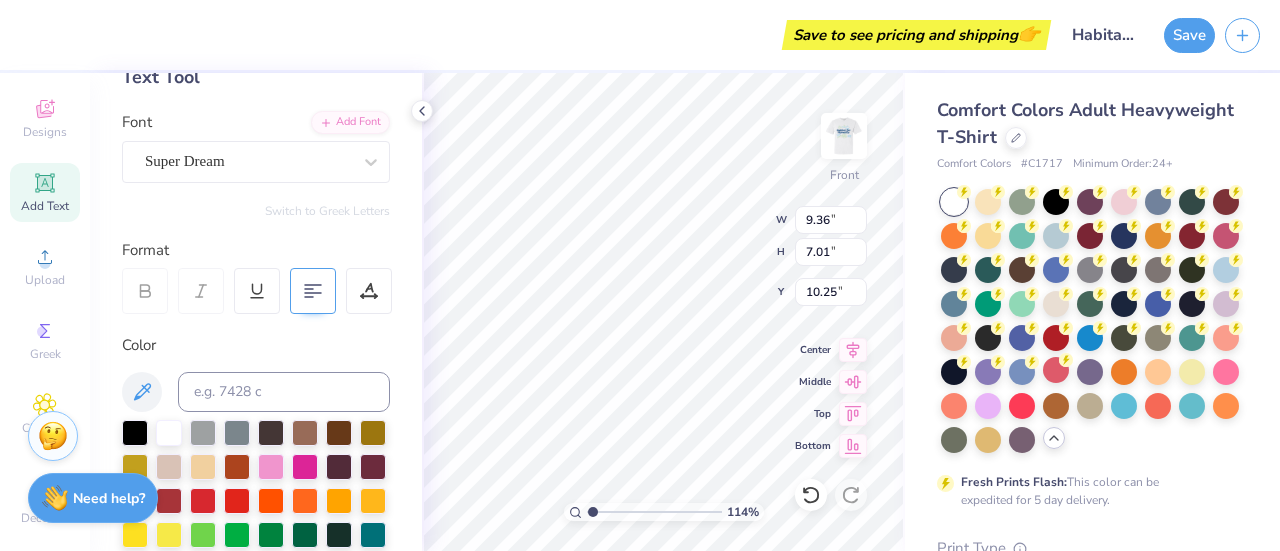 click 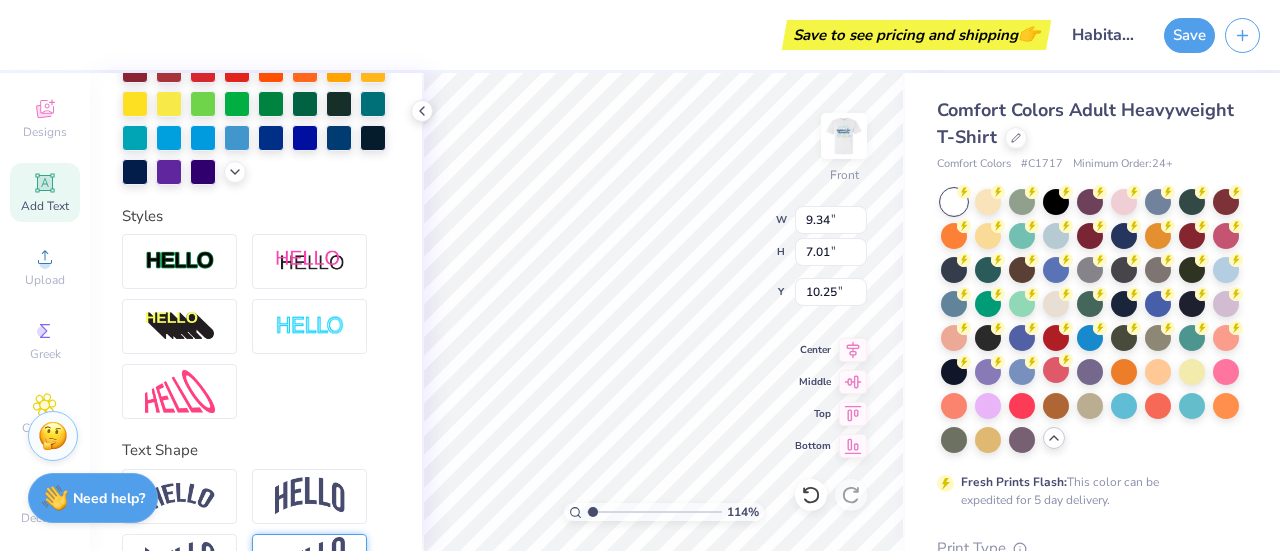 scroll, scrollTop: 644, scrollLeft: 0, axis: vertical 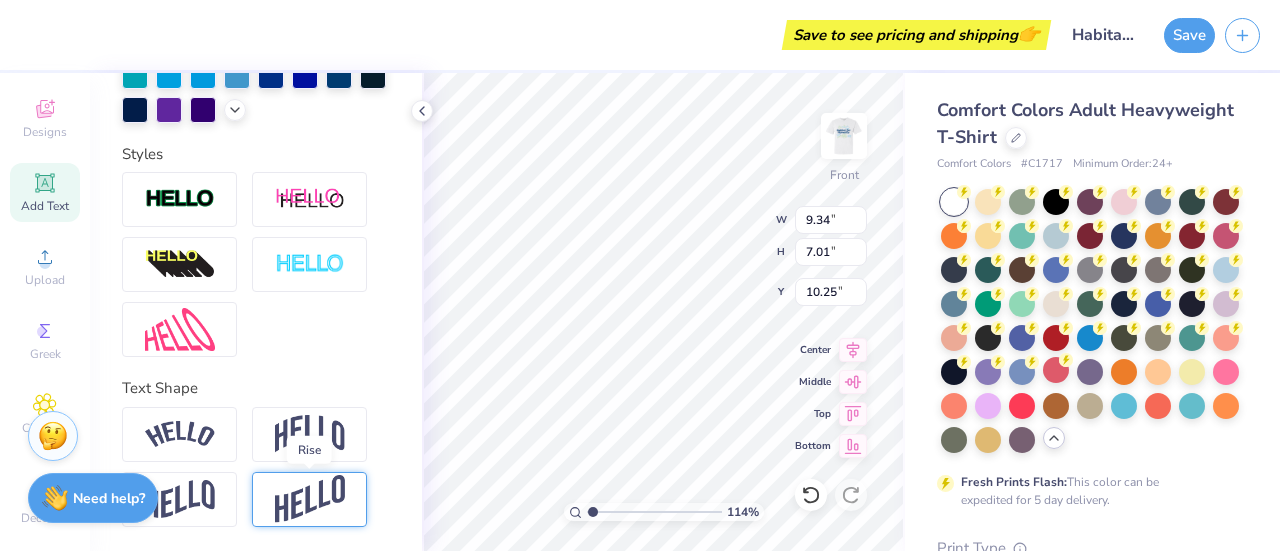 click at bounding box center (310, 499) 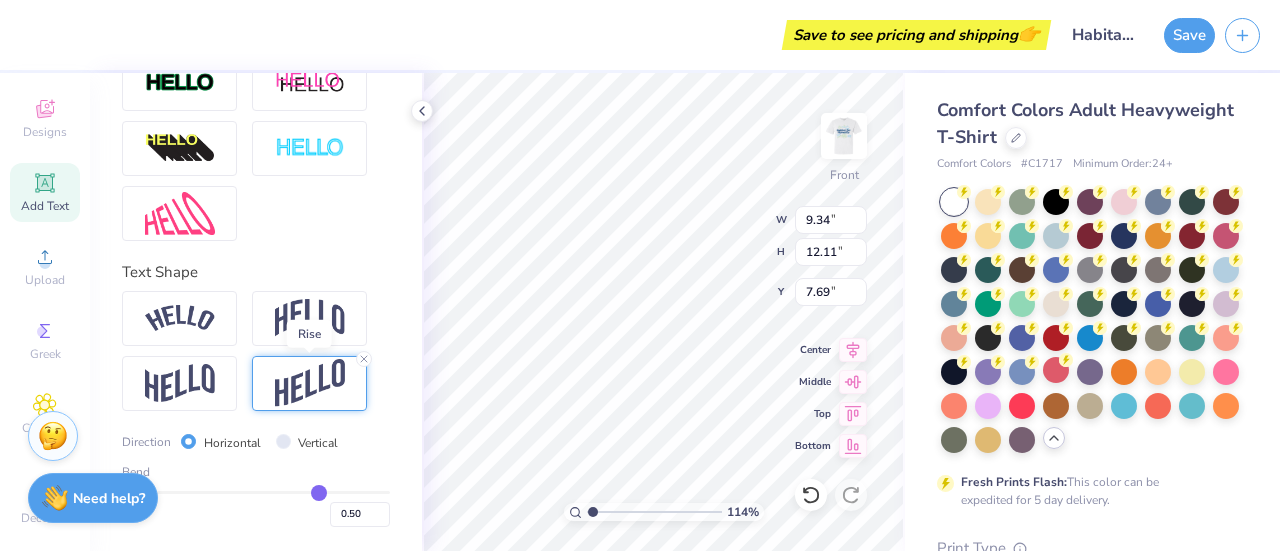 scroll, scrollTop: 760, scrollLeft: 0, axis: vertical 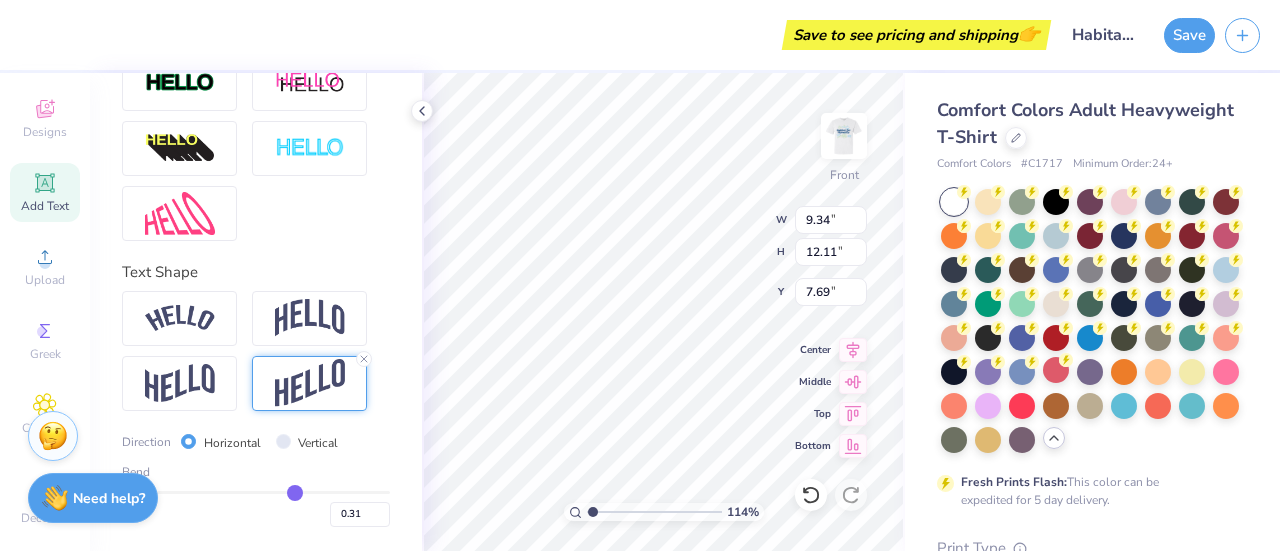 drag, startPoint x: 300, startPoint y: 493, endPoint x: 285, endPoint y: 494, distance: 15.033297 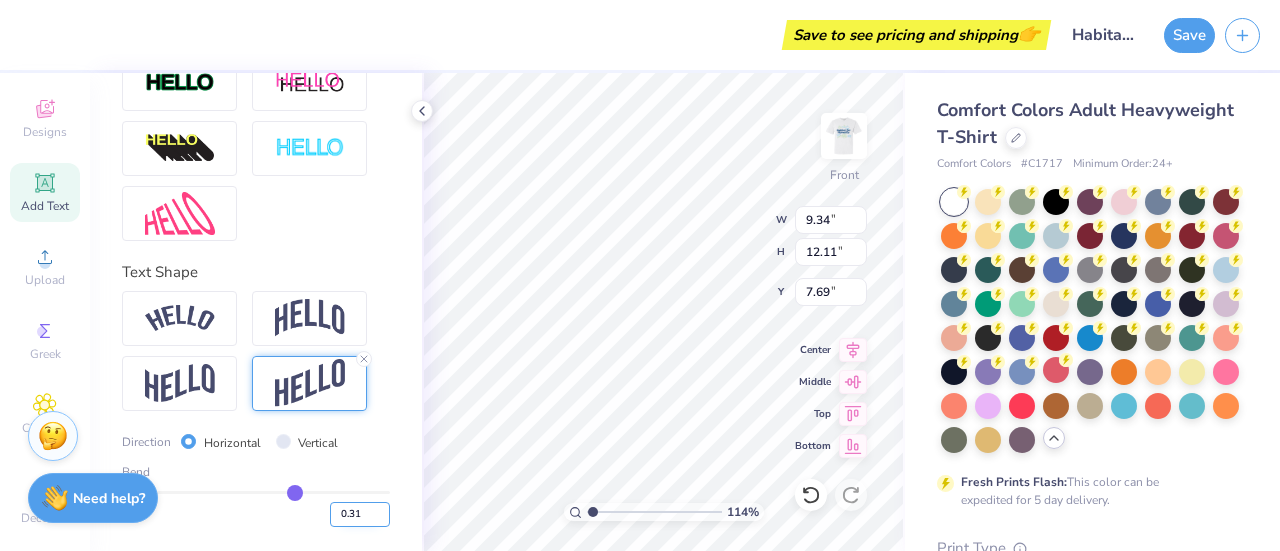 click on "0.31" at bounding box center (360, 514) 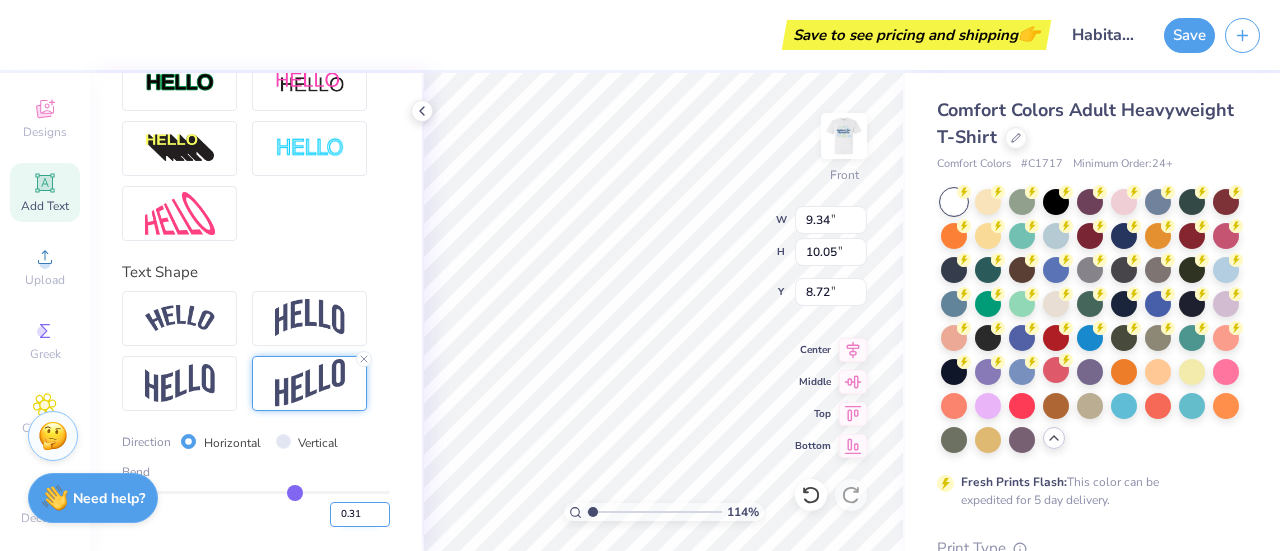 click on "0.31" at bounding box center (360, 514) 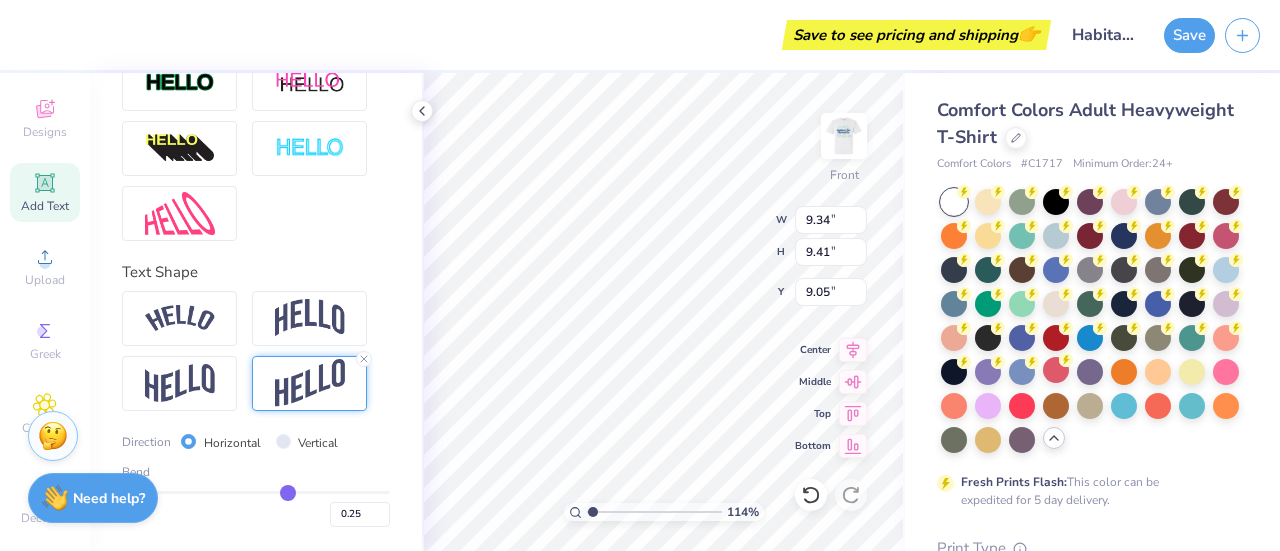 click on "0.25" at bounding box center [256, 509] 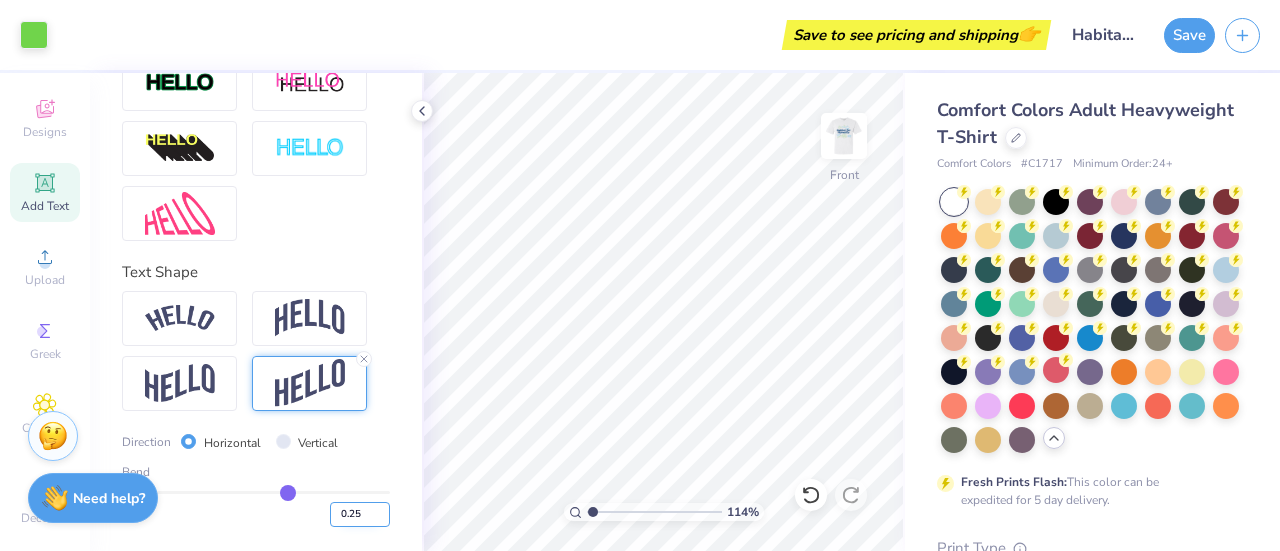 click on "0.25" at bounding box center (360, 514) 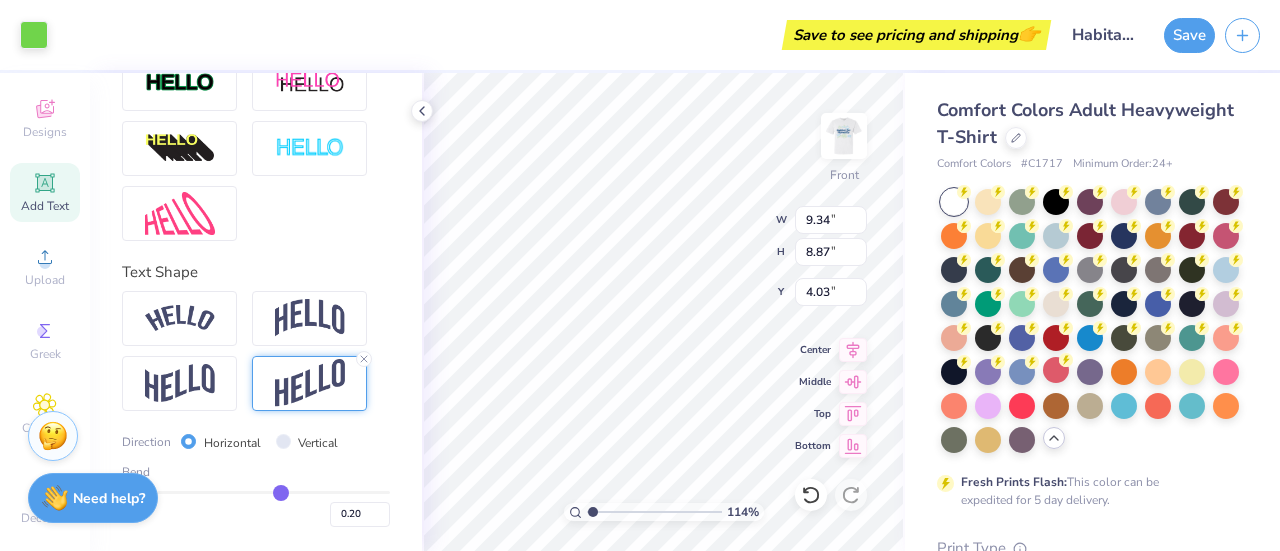 scroll, scrollTop: 16, scrollLeft: 2, axis: both 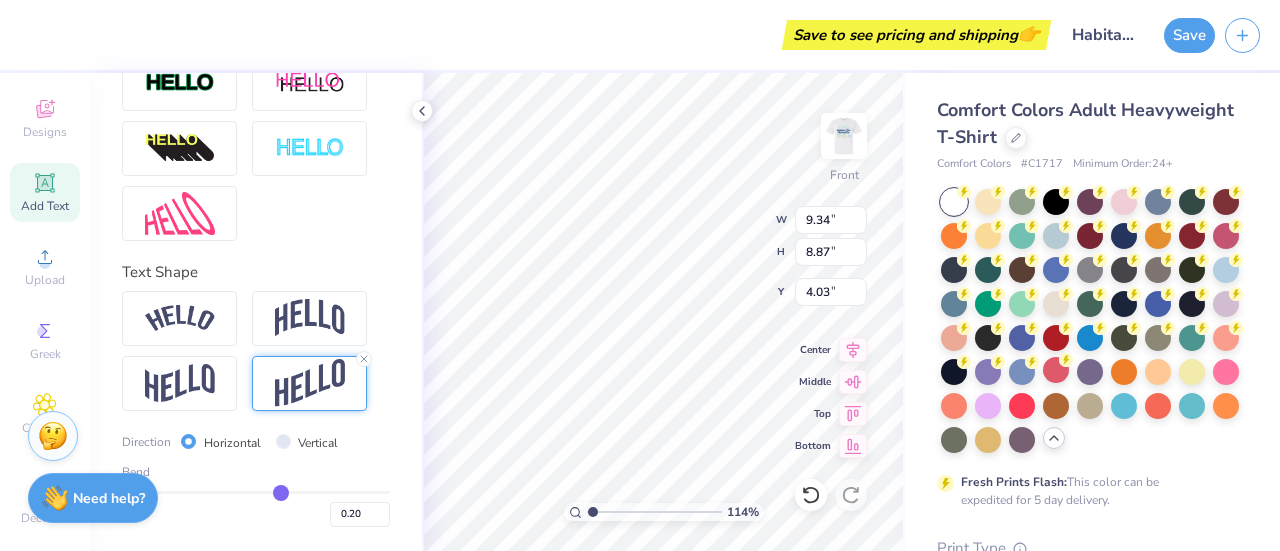 click at bounding box center (256, 148) 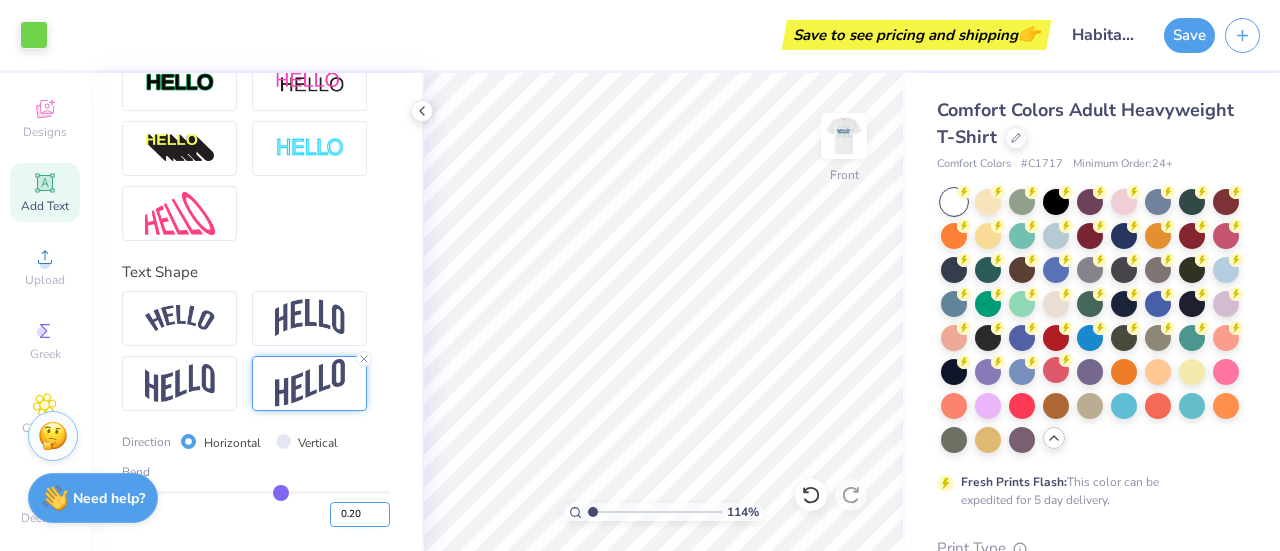 click on "0.20" at bounding box center (360, 514) 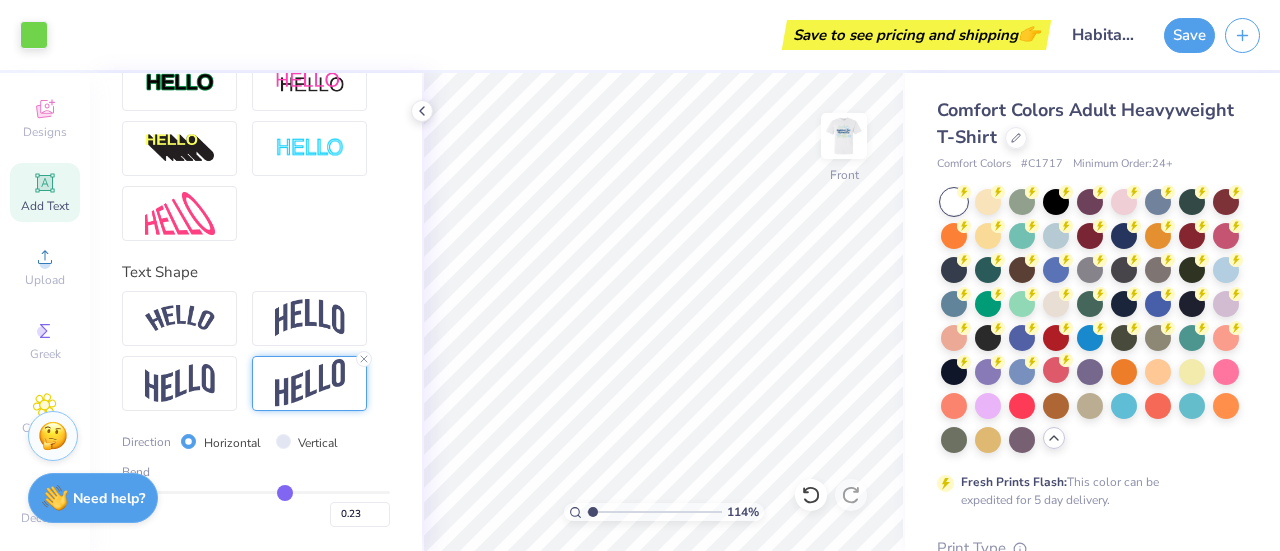 click on "Personalized Names Personalized Numbers Text Tool  Add Font Font Super Dream Switch to Greek Letters Format Color Styles Text Shape Direction Horizontal Vertical Bend 0.23" at bounding box center [256, 312] 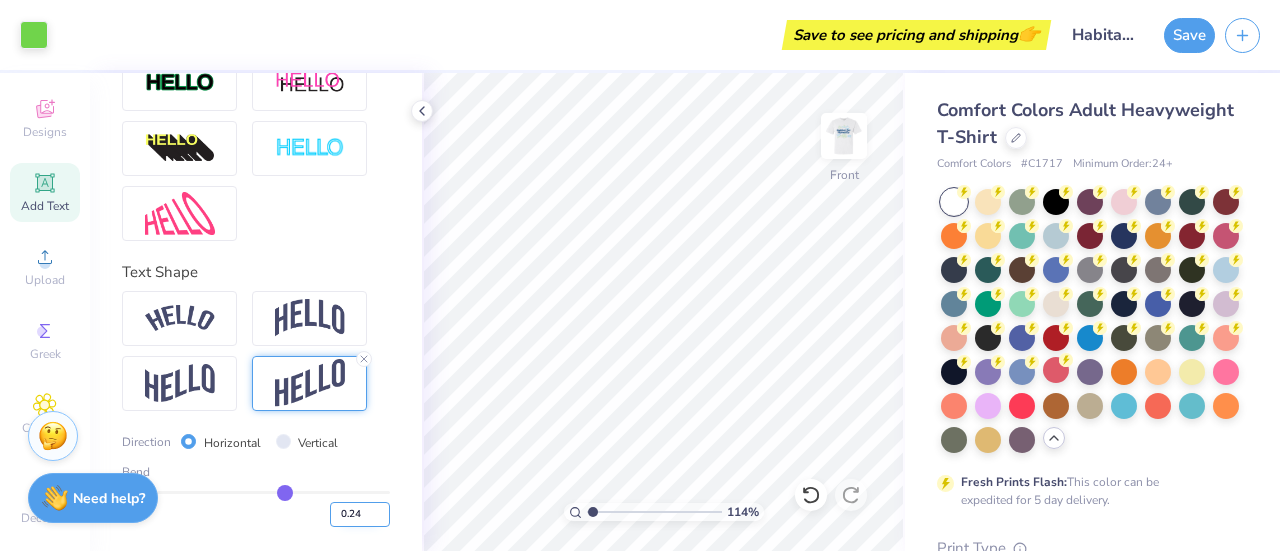 click on "0.24" at bounding box center [360, 514] 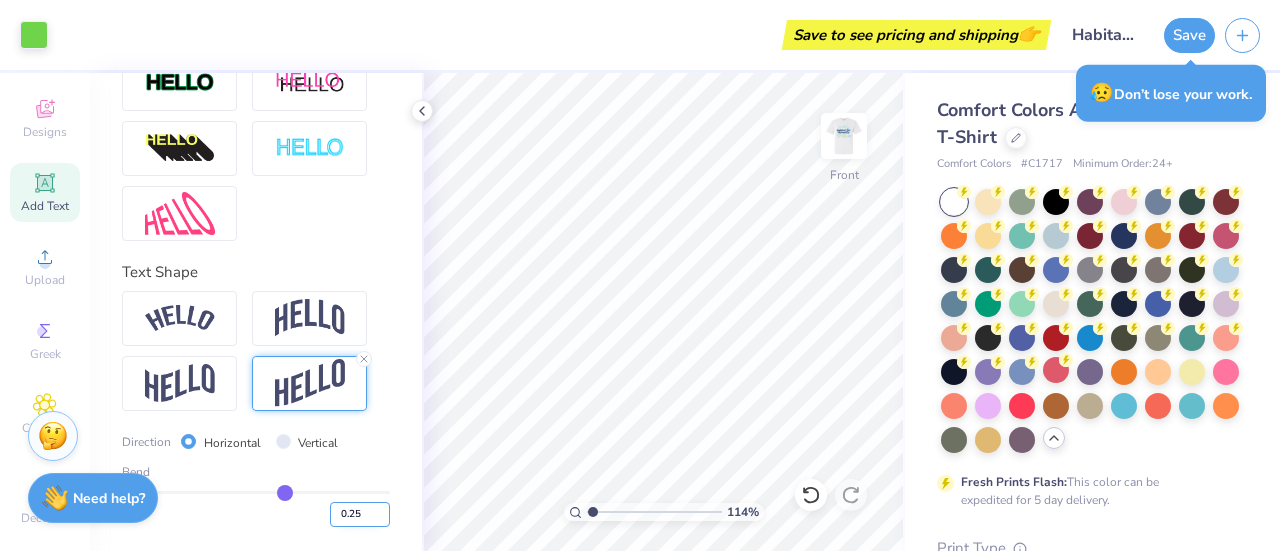 click on "0.25" at bounding box center (360, 514) 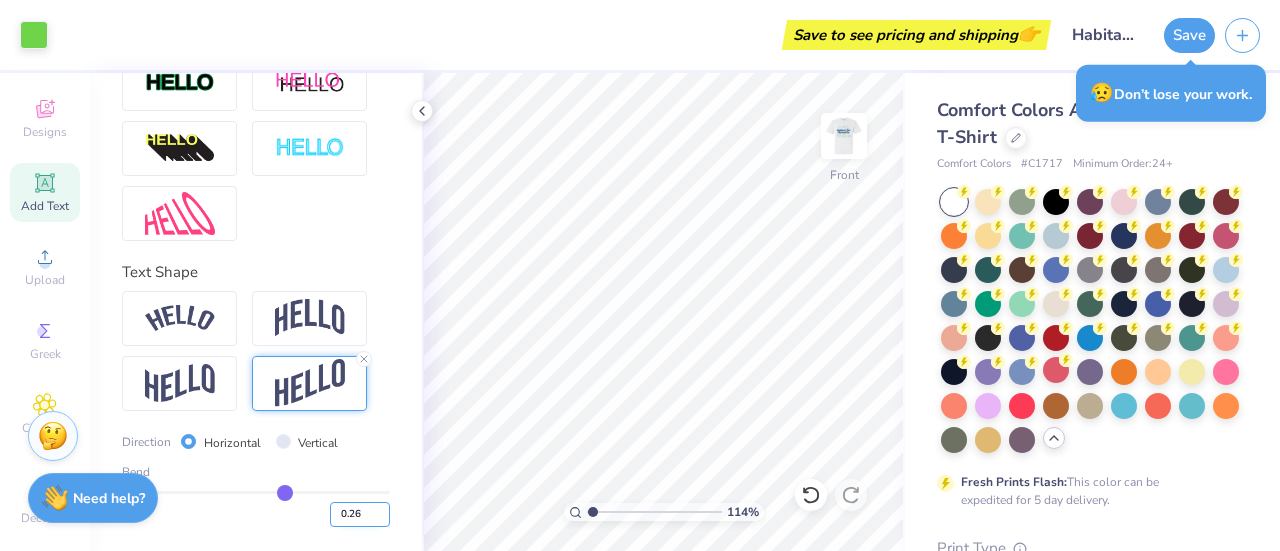 click on "0.26" at bounding box center [360, 514] 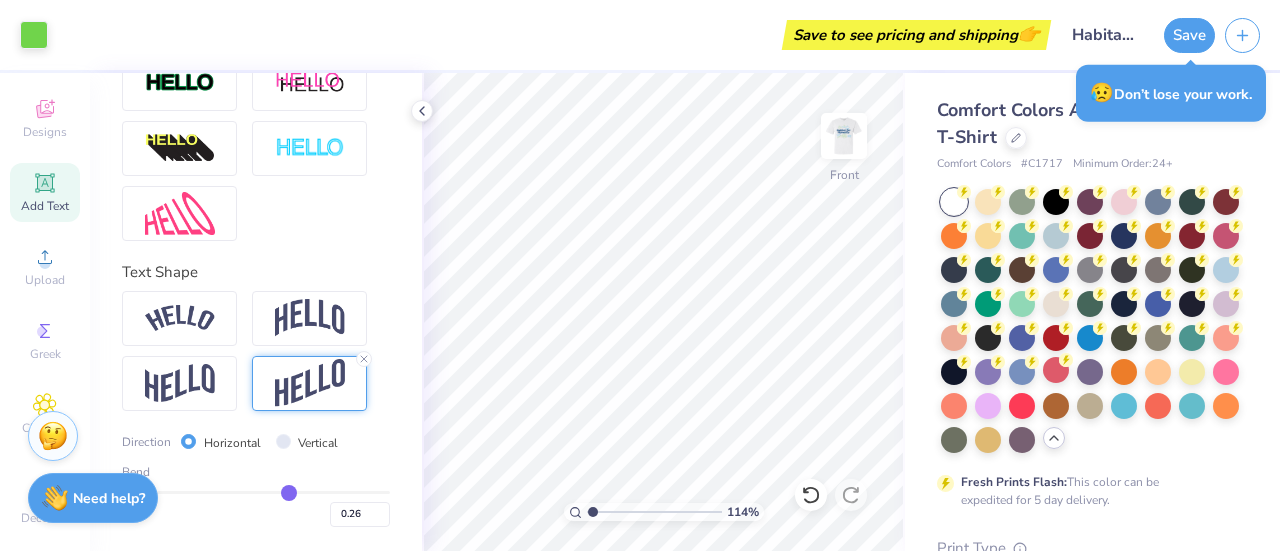 click on "Personalized Names Personalized Numbers Text Tool  Add Font Font Super Dream Switch to Greek Letters Format Color Styles Text Shape Direction Horizontal Vertical Bend 0.26" at bounding box center (256, 312) 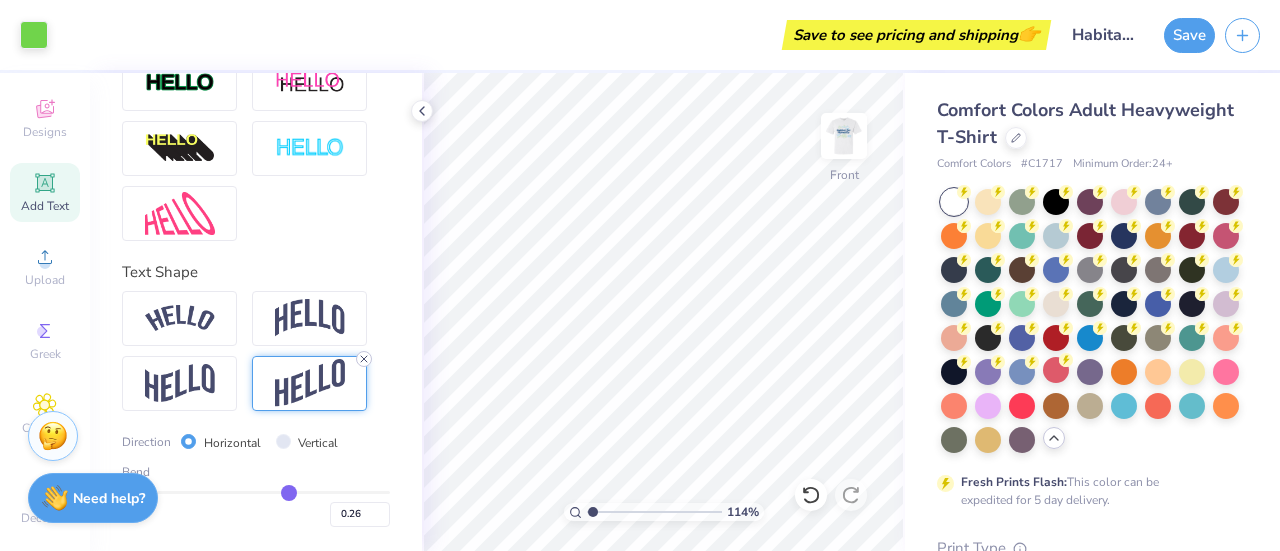 click 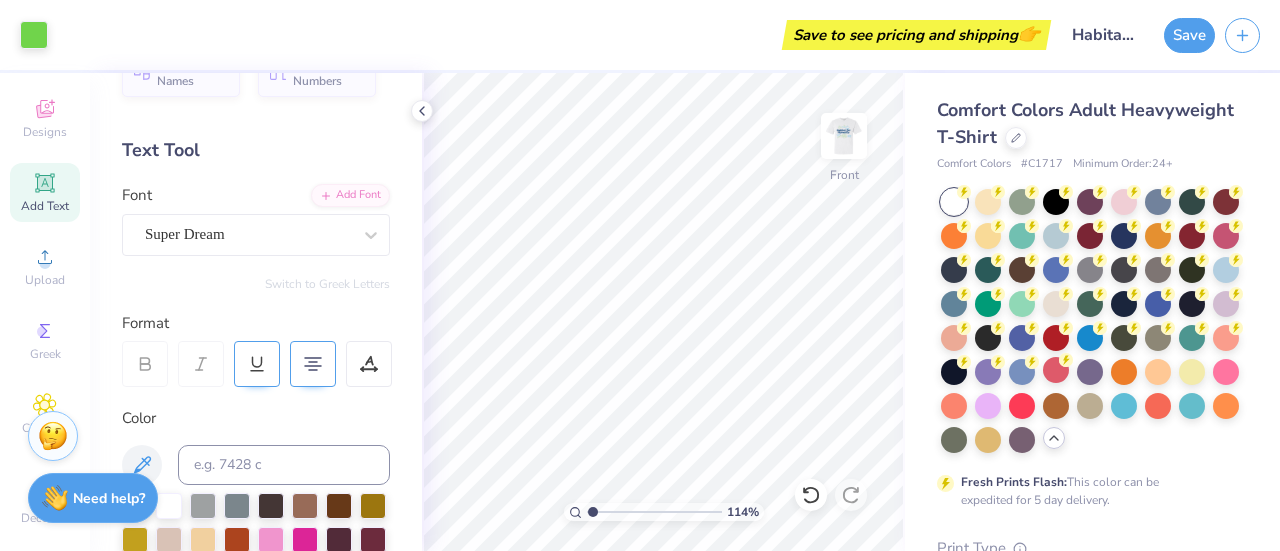 scroll, scrollTop: 45, scrollLeft: 0, axis: vertical 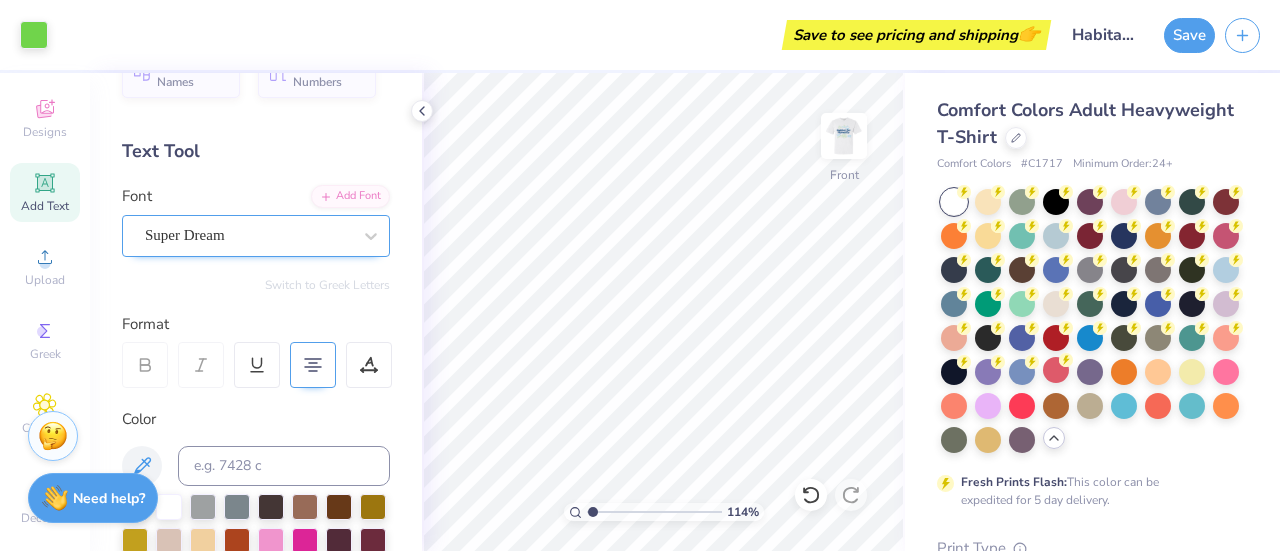 click on "Super Dream" at bounding box center [248, 235] 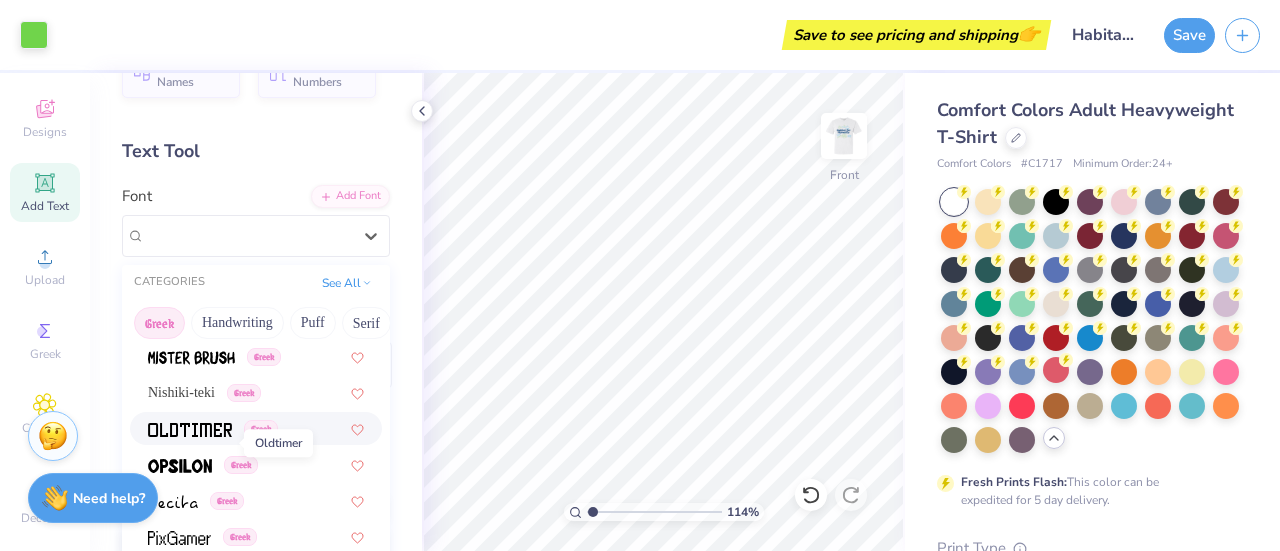 scroll, scrollTop: 1029, scrollLeft: 0, axis: vertical 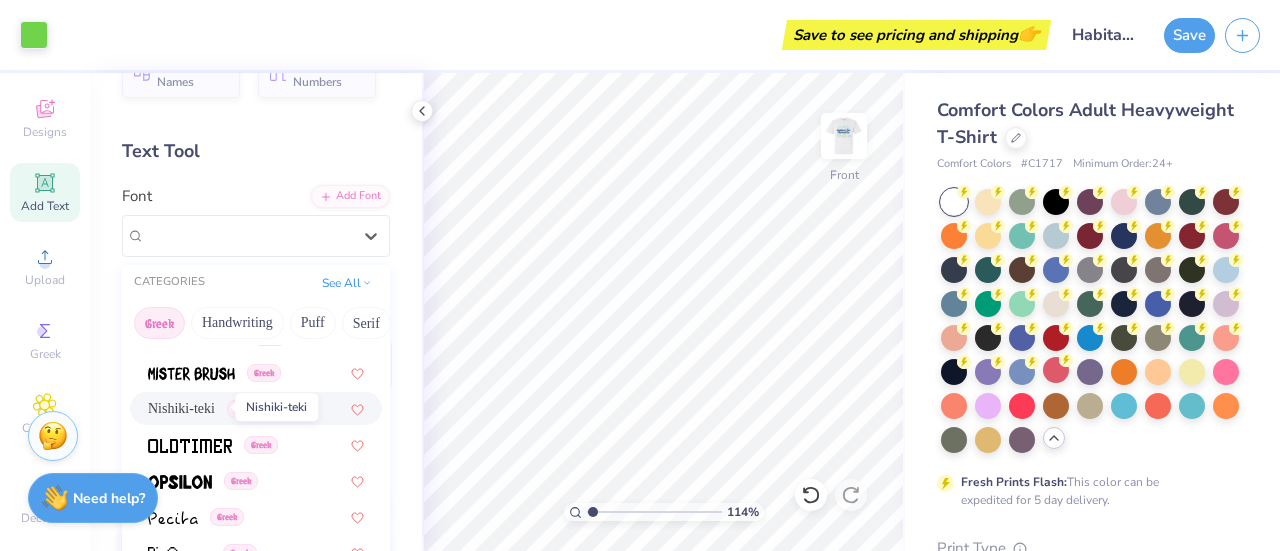 click on "Nishiki-teki" at bounding box center [181, 408] 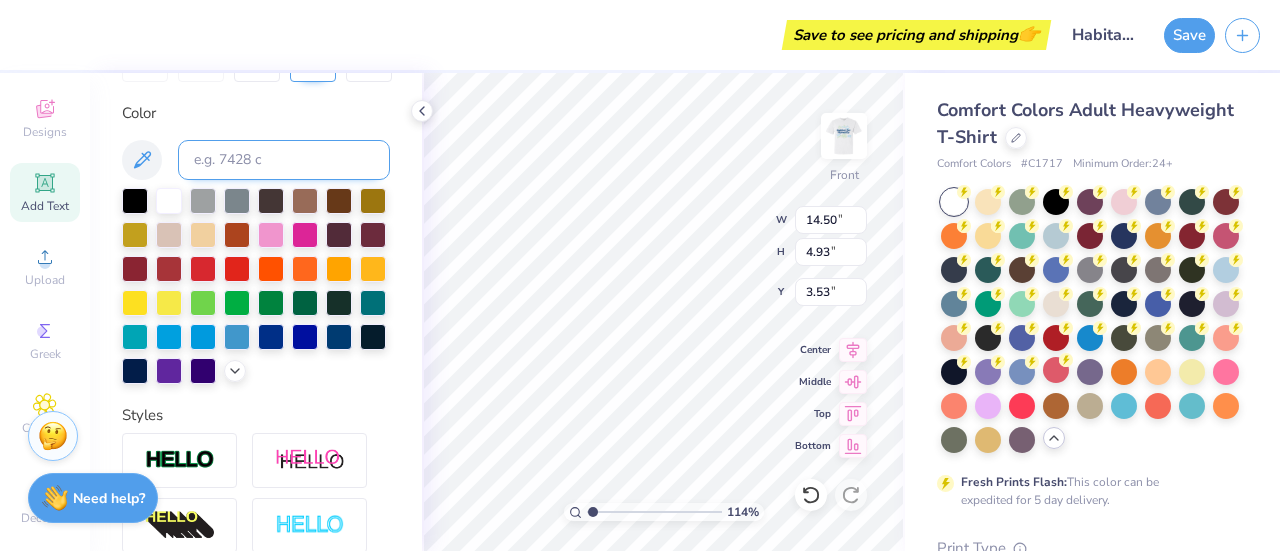 scroll, scrollTop: 359, scrollLeft: 0, axis: vertical 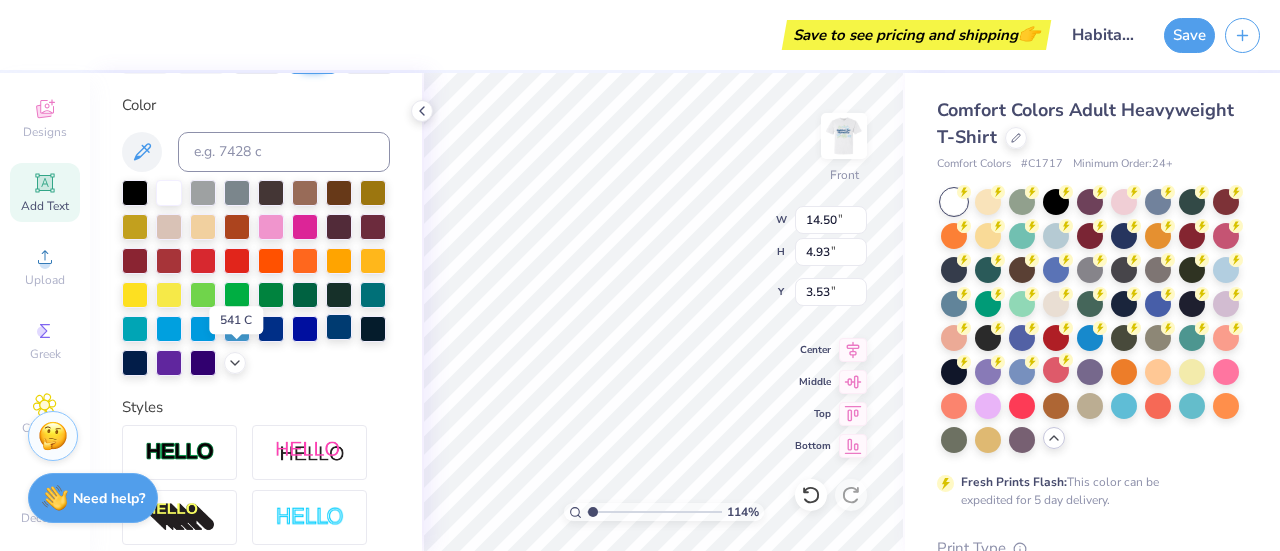 click at bounding box center (339, 327) 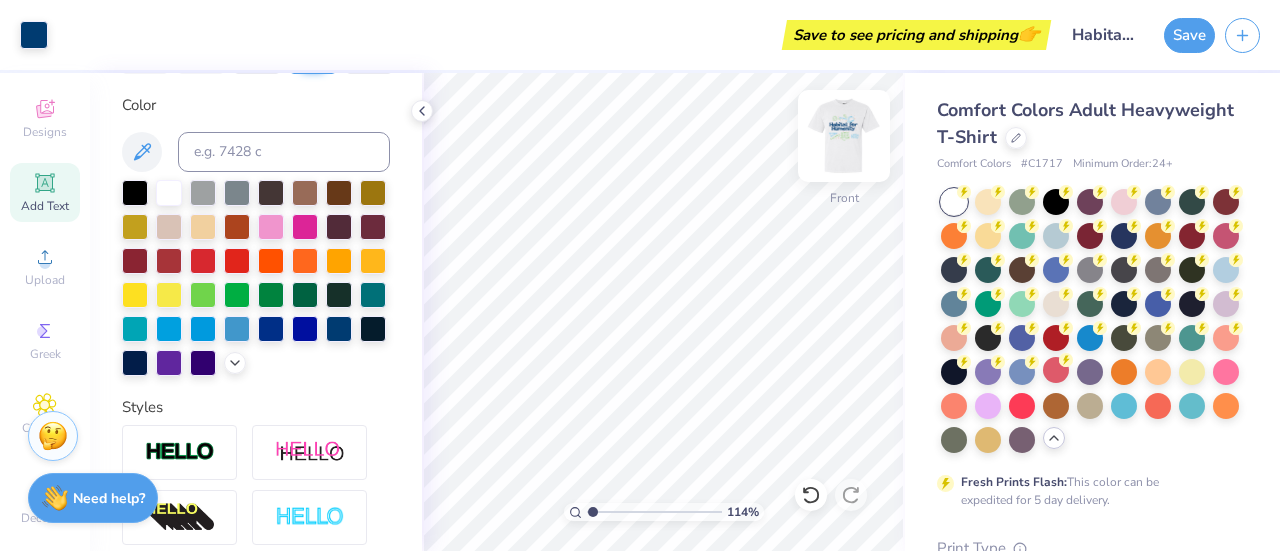 click at bounding box center [844, 136] 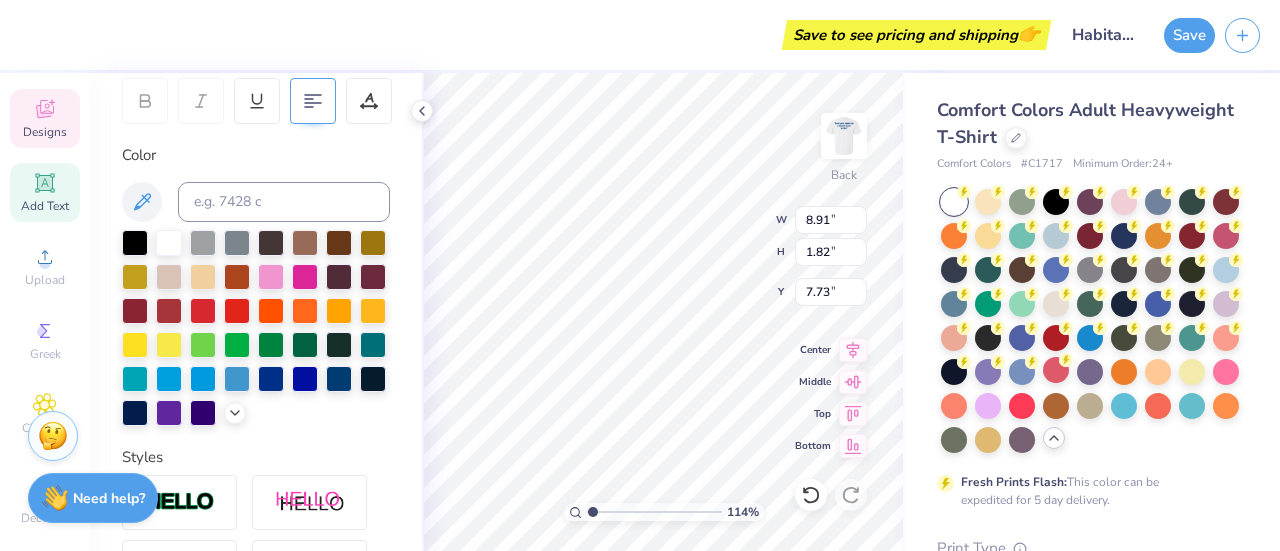 scroll, scrollTop: 308, scrollLeft: 0, axis: vertical 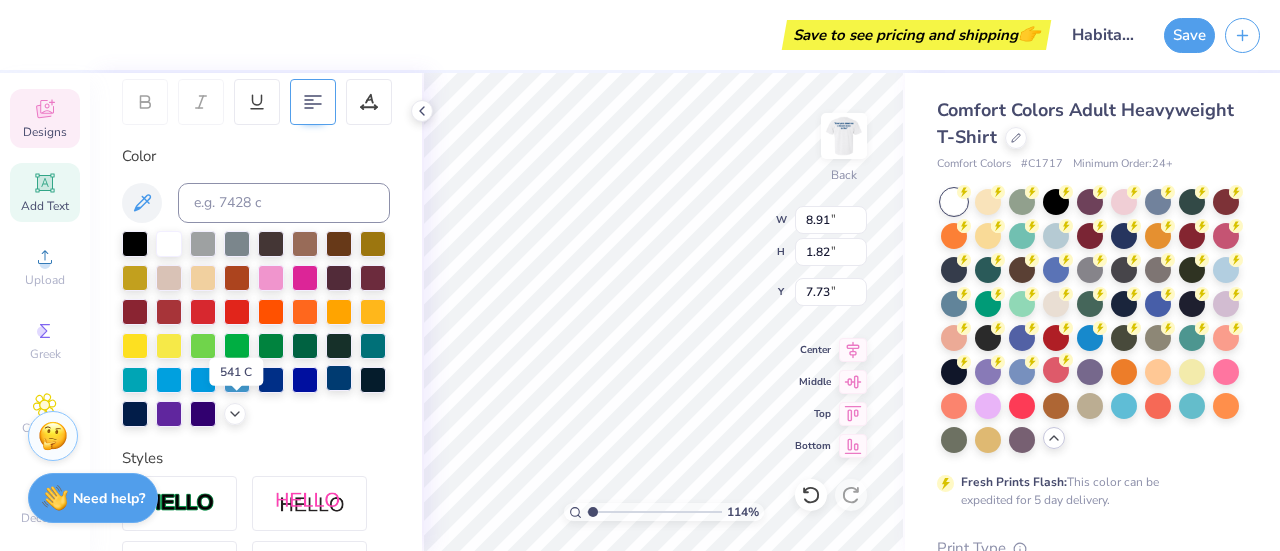 click at bounding box center (339, 378) 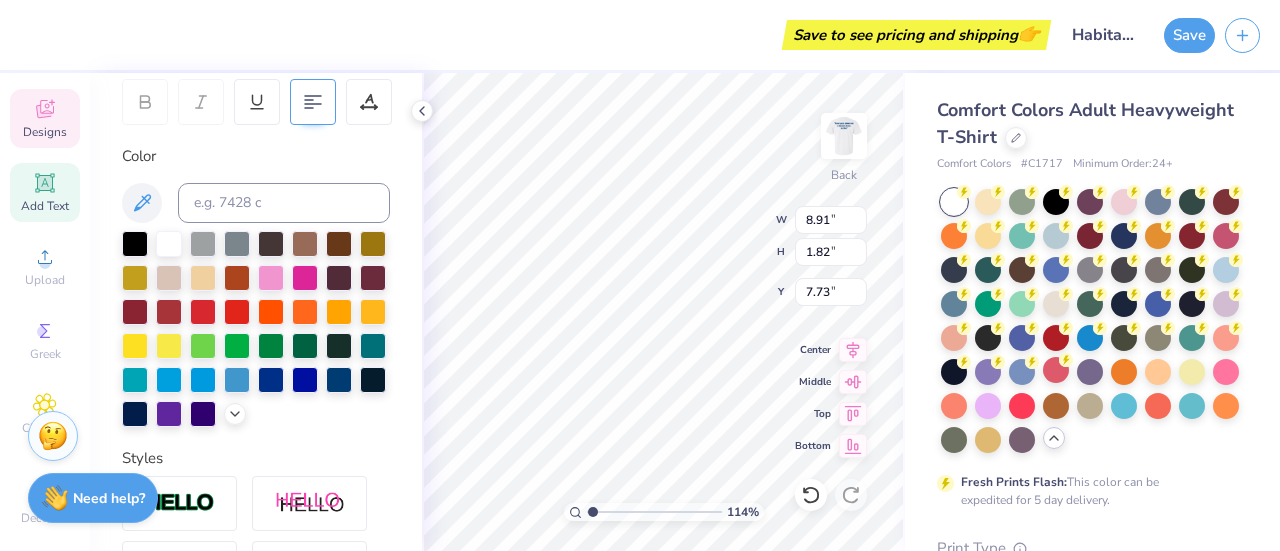 click at bounding box center (256, 329) 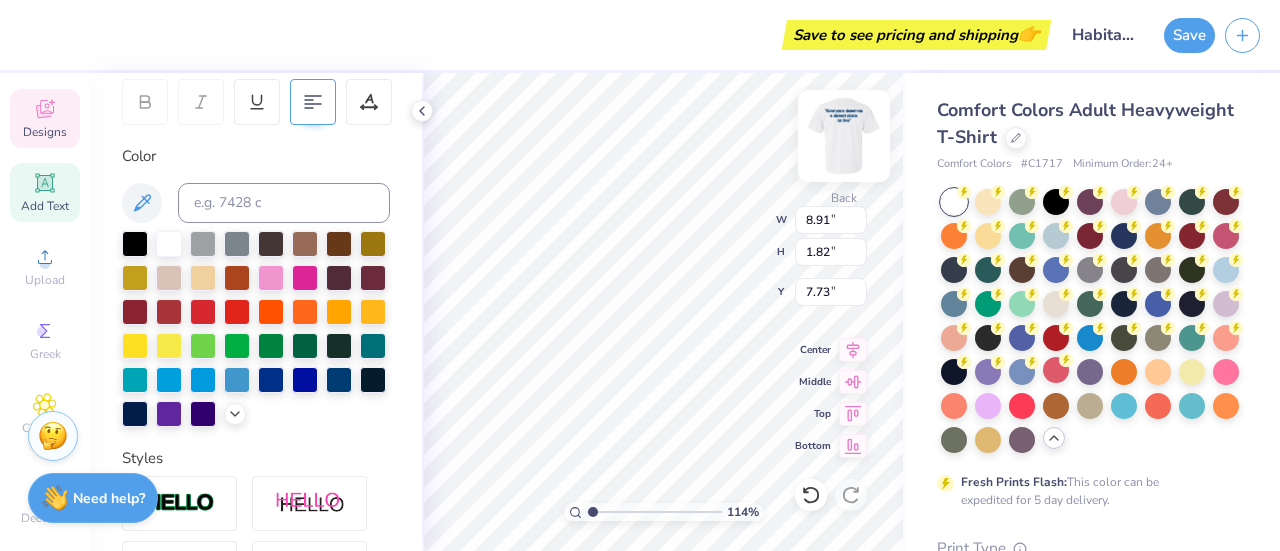 click at bounding box center [844, 136] 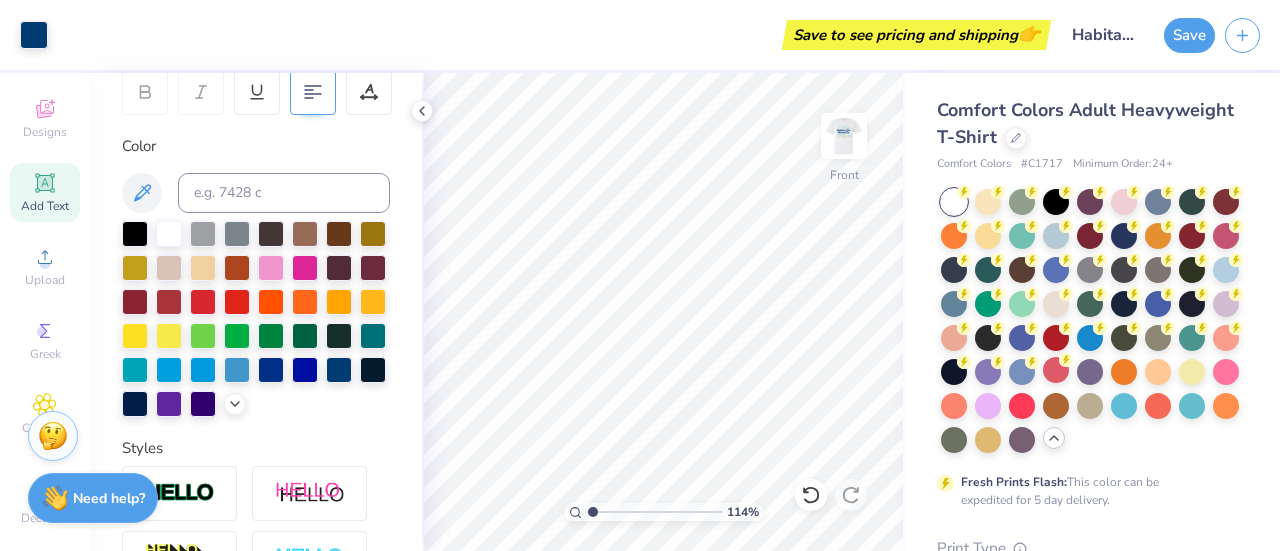 scroll, scrollTop: 317, scrollLeft: 0, axis: vertical 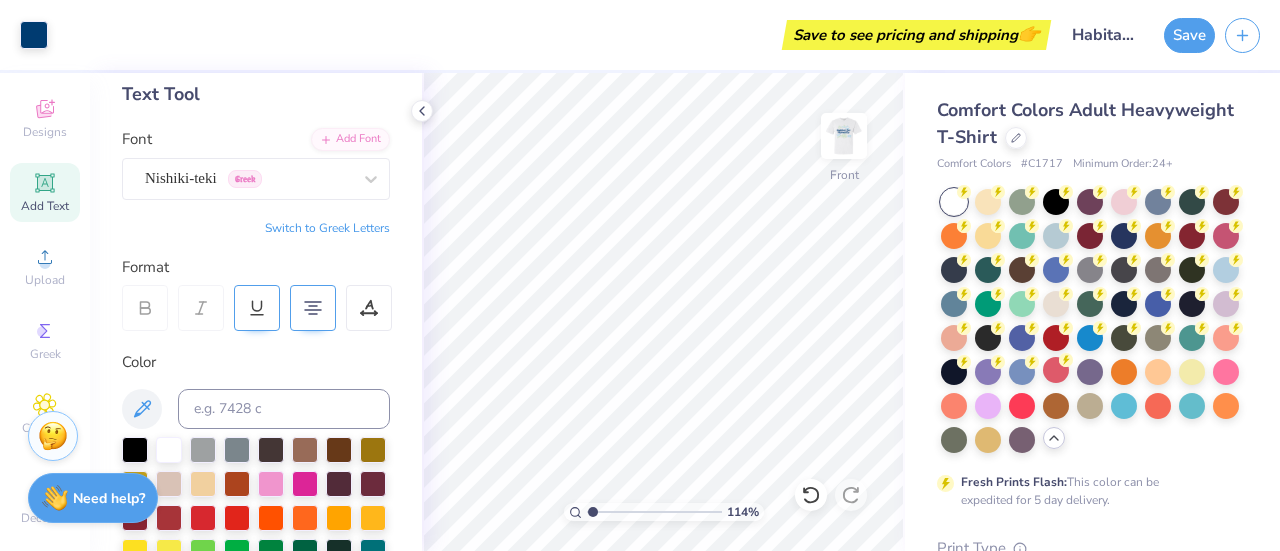 click 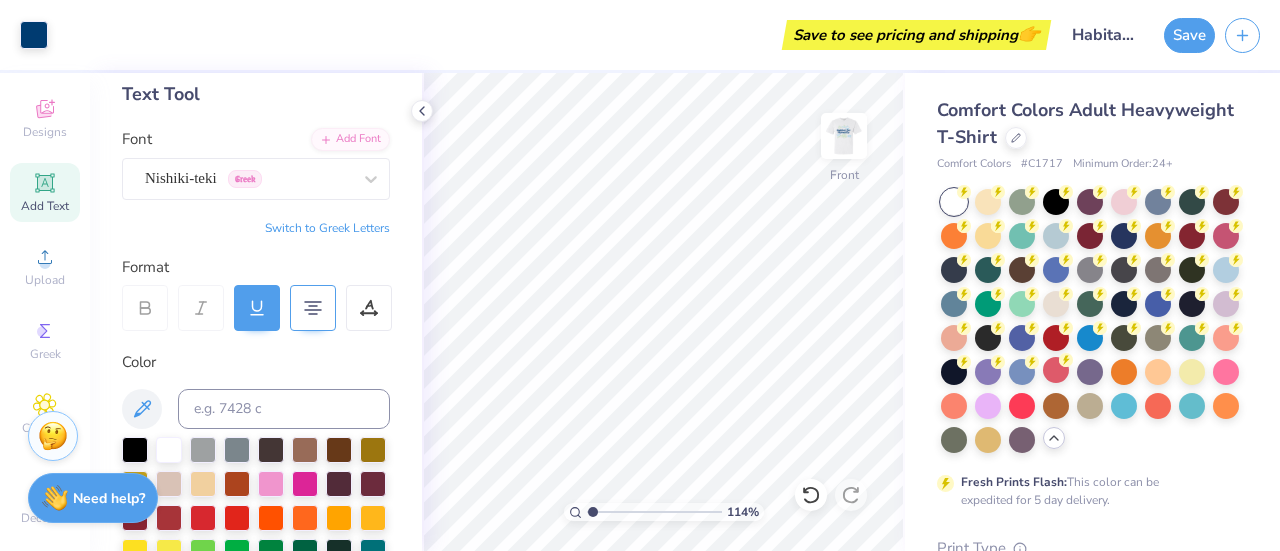 click 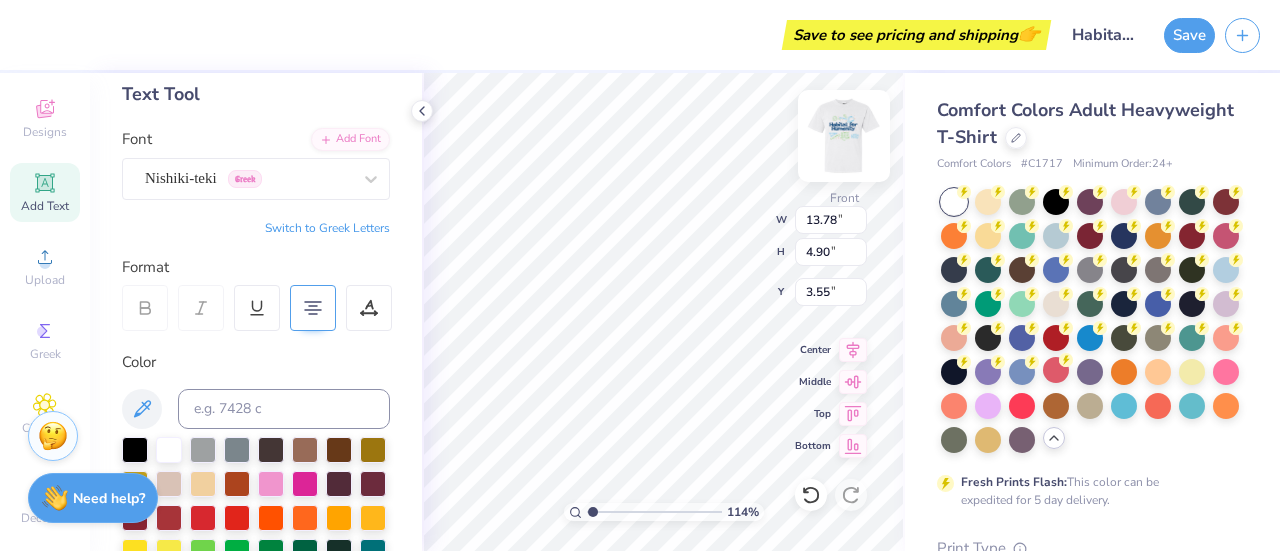 scroll, scrollTop: 16, scrollLeft: 10, axis: both 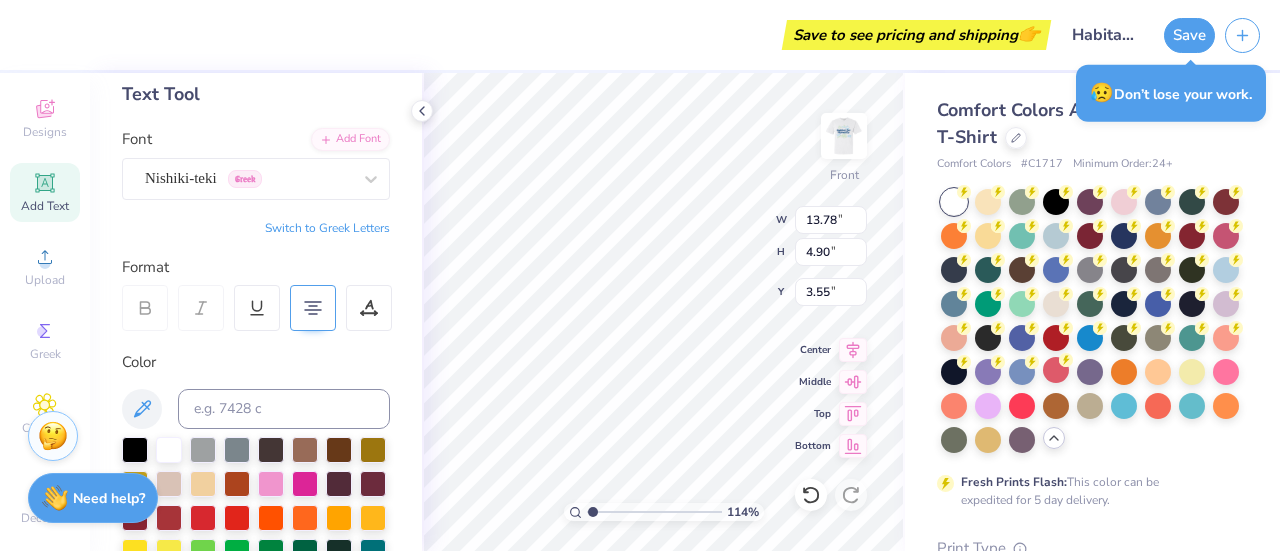 click on "Text Tool" at bounding box center (256, 94) 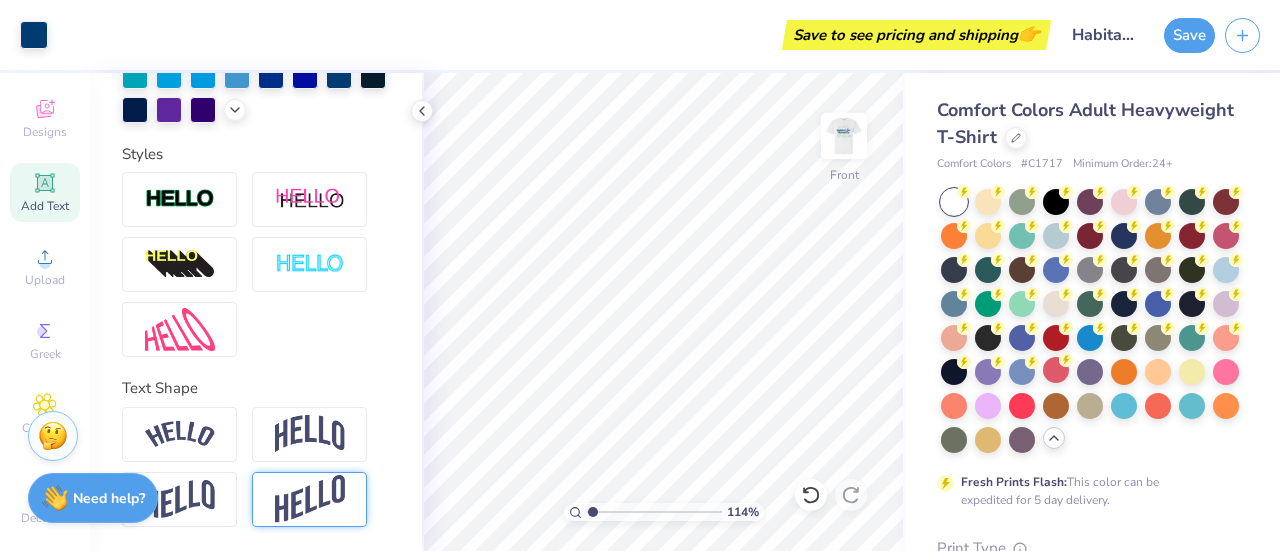 scroll, scrollTop: 629, scrollLeft: 0, axis: vertical 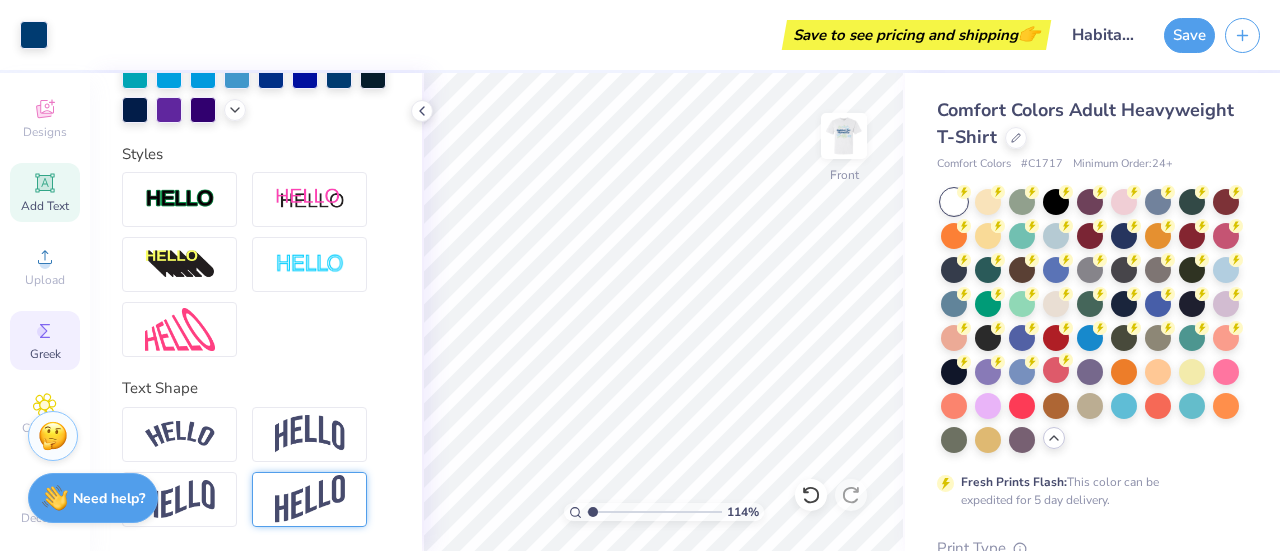 click on "Greek" at bounding box center [45, 340] 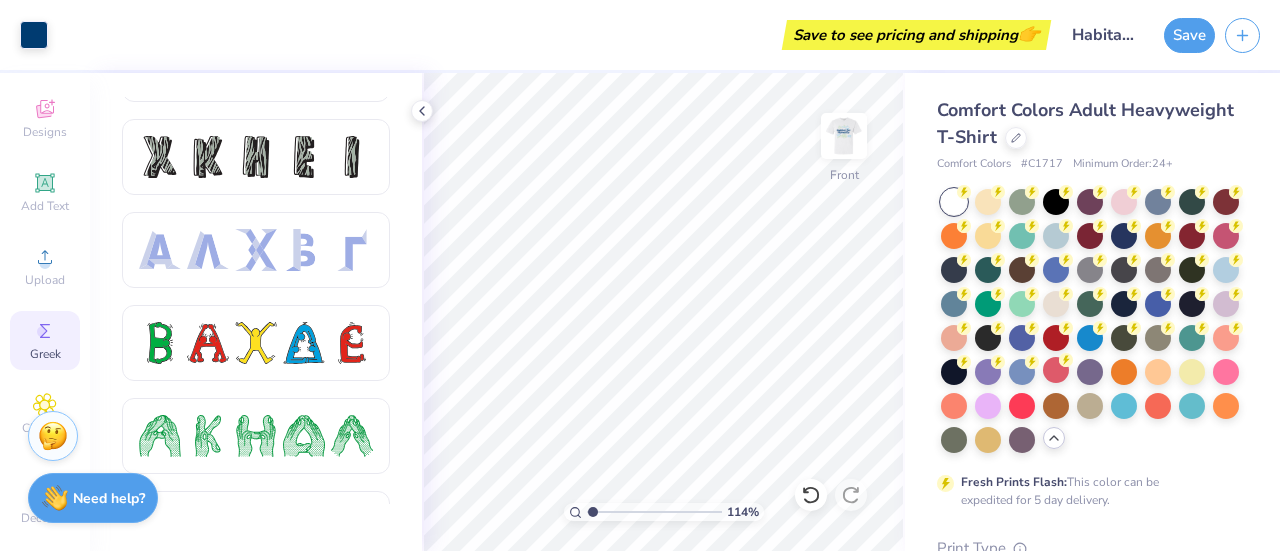 scroll, scrollTop: 0, scrollLeft: 0, axis: both 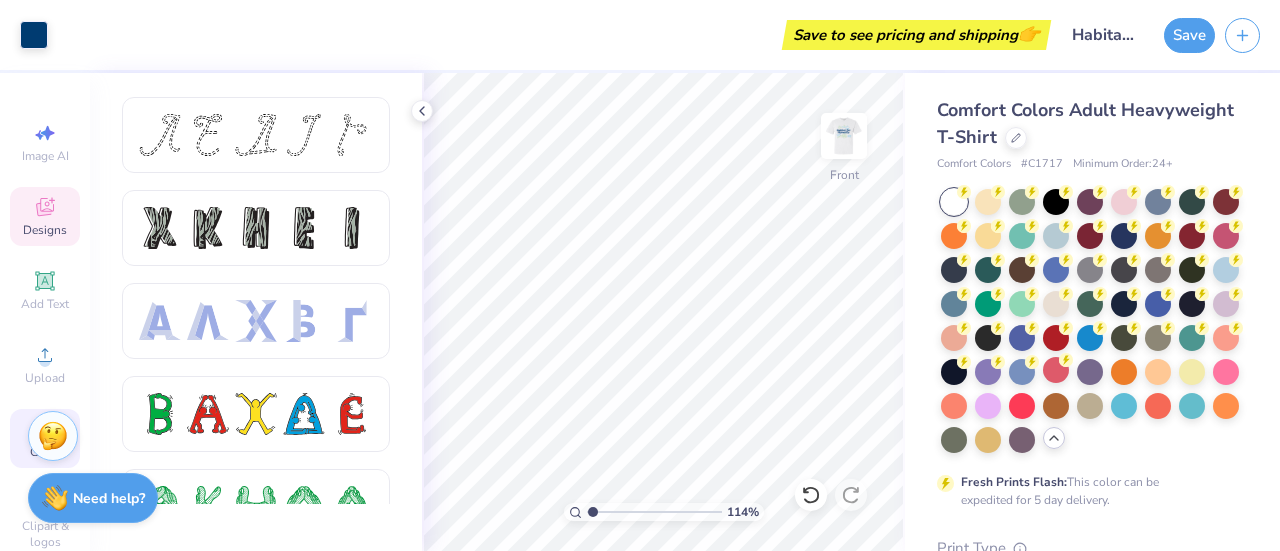click 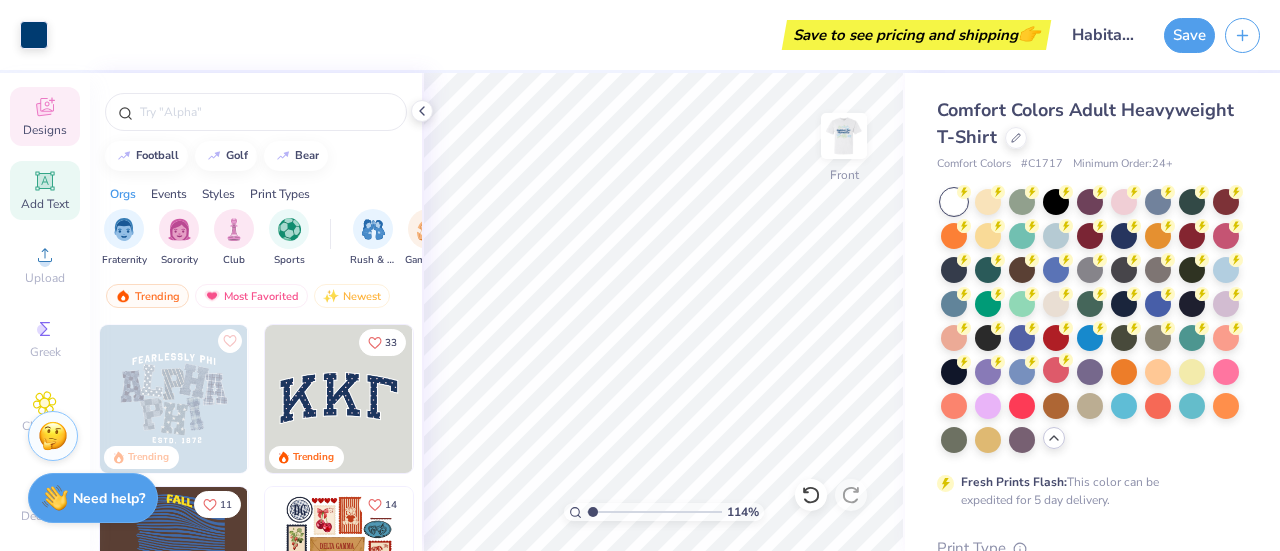 scroll, scrollTop: 136, scrollLeft: 0, axis: vertical 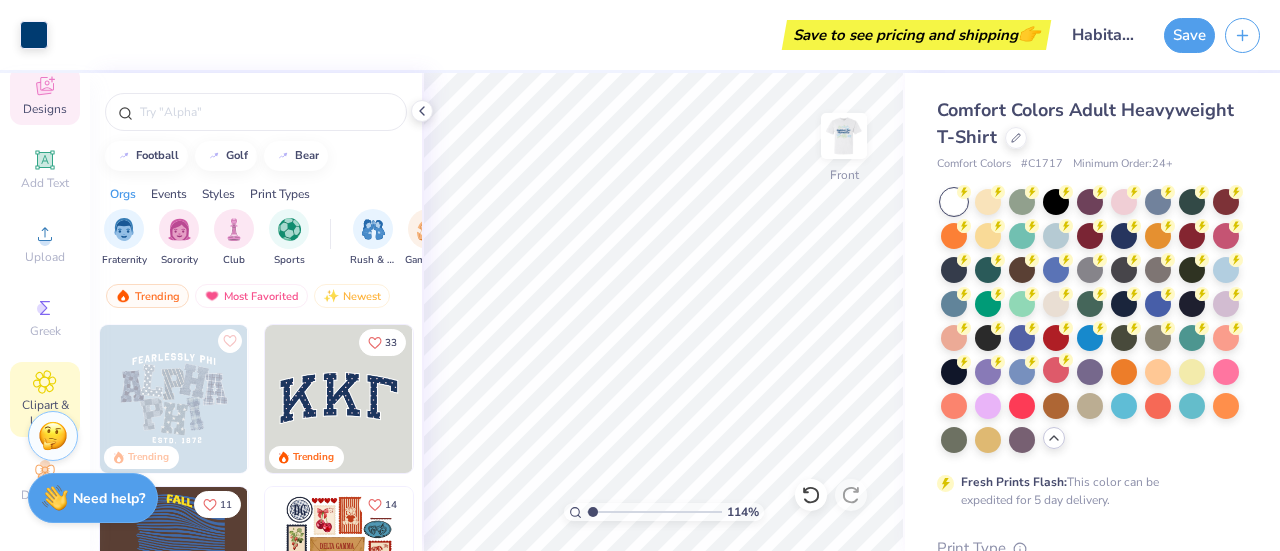 click on "Clipart & logos" at bounding box center (45, 413) 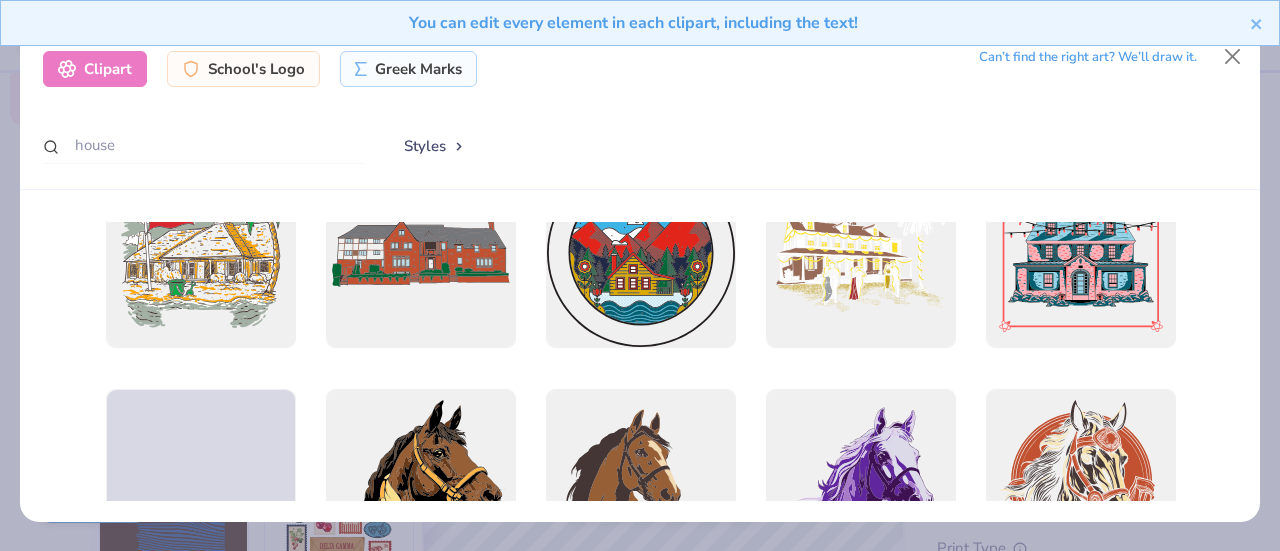 scroll, scrollTop: 0, scrollLeft: 0, axis: both 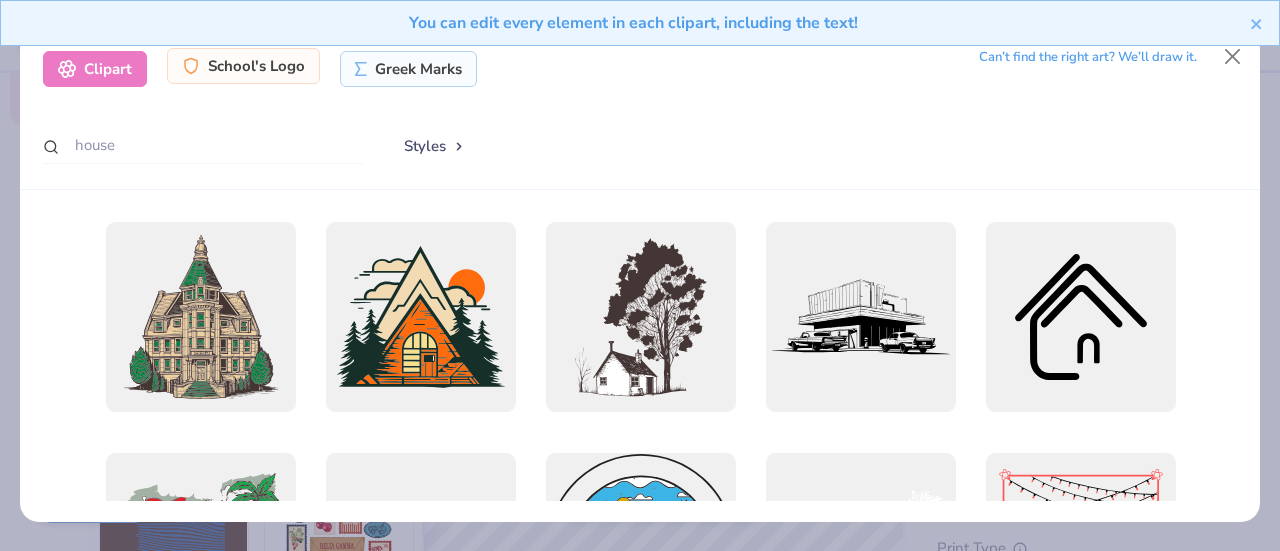 click 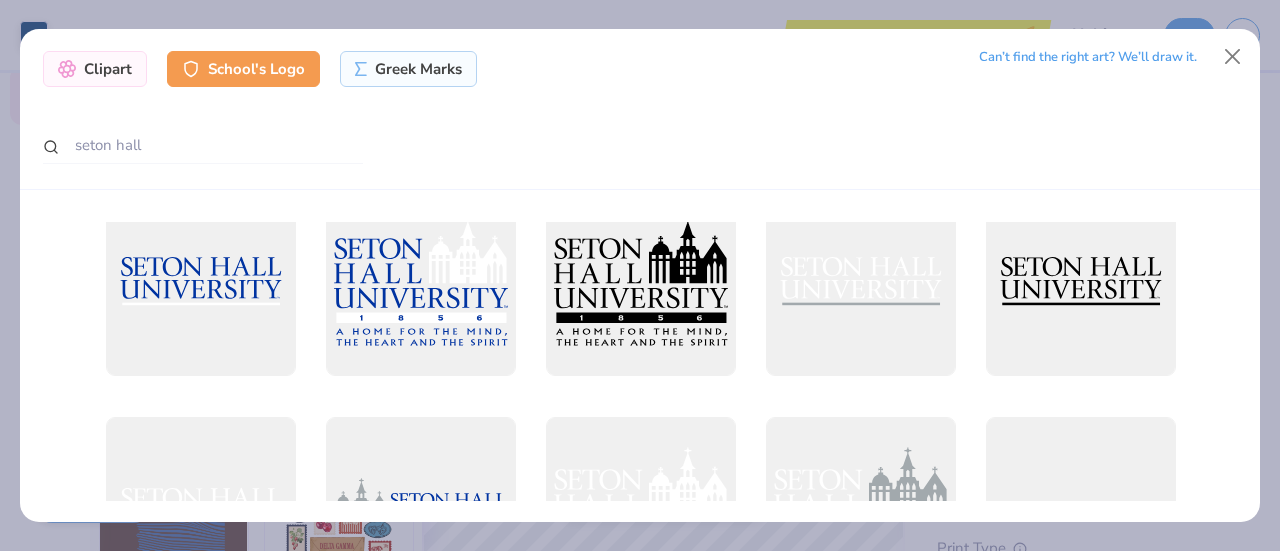 scroll, scrollTop: 0, scrollLeft: 0, axis: both 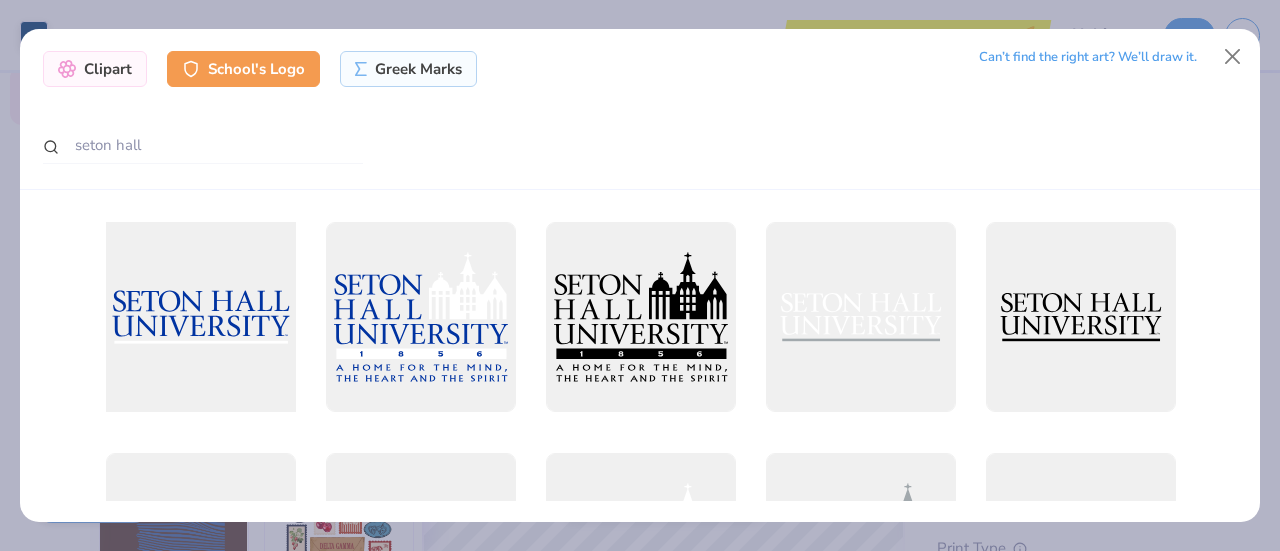 click at bounding box center (200, 317) 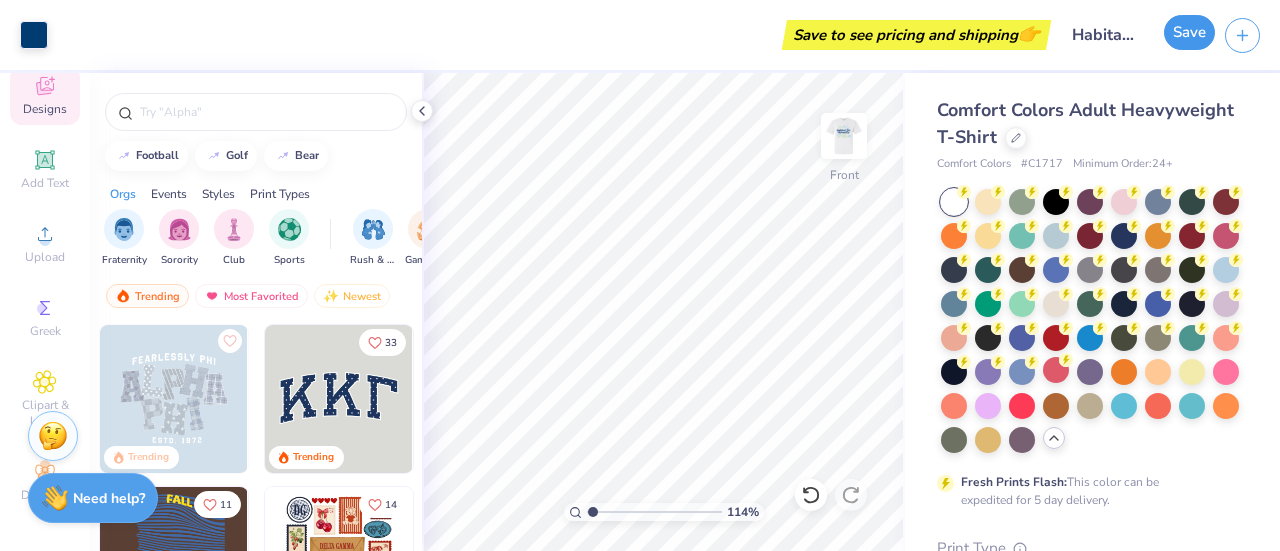 click on "Save" at bounding box center (1189, 32) 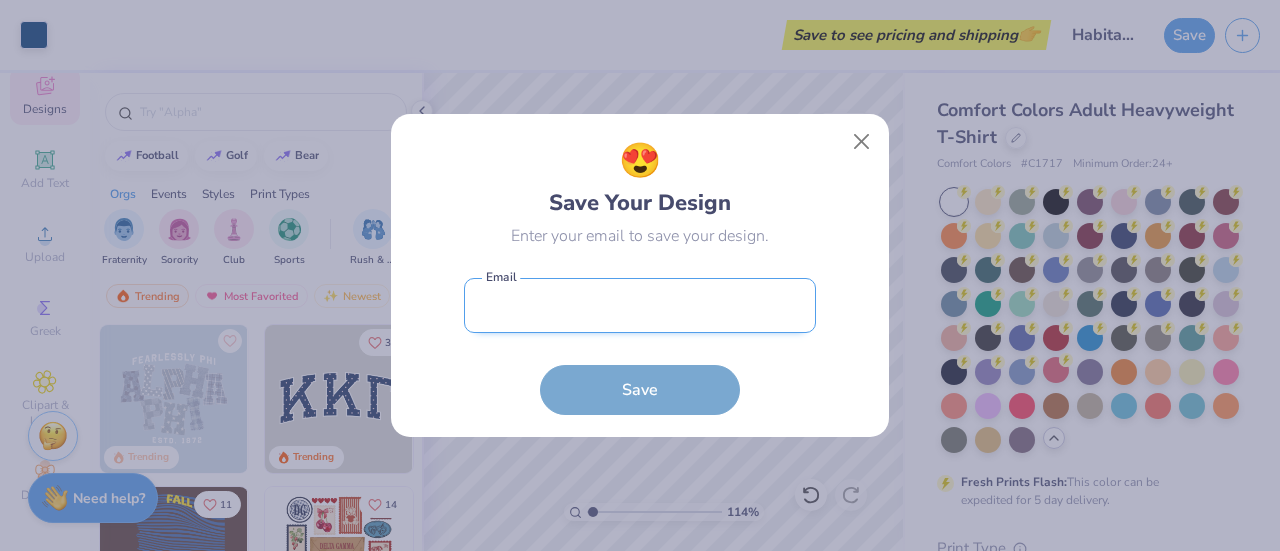 click at bounding box center (640, 305) 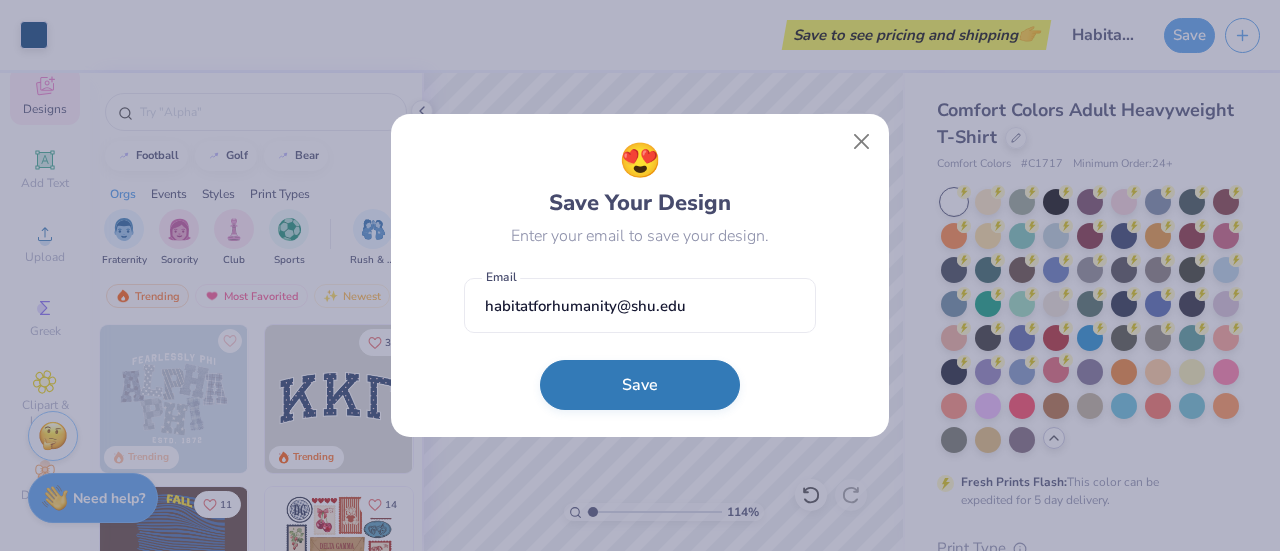 click on "Save" at bounding box center [640, 385] 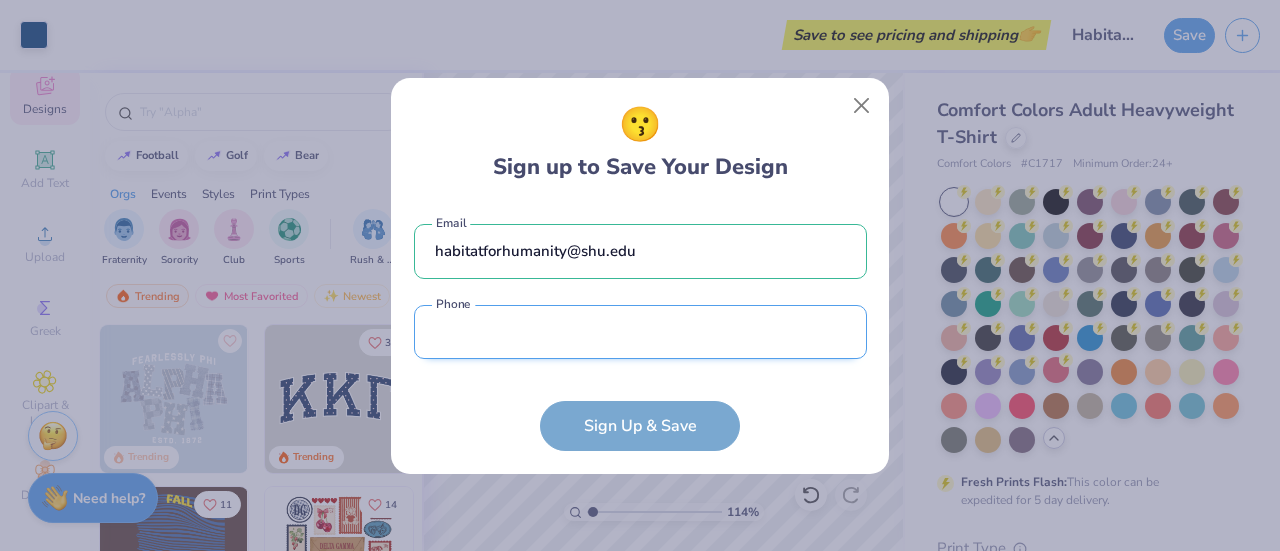 click at bounding box center [640, 332] 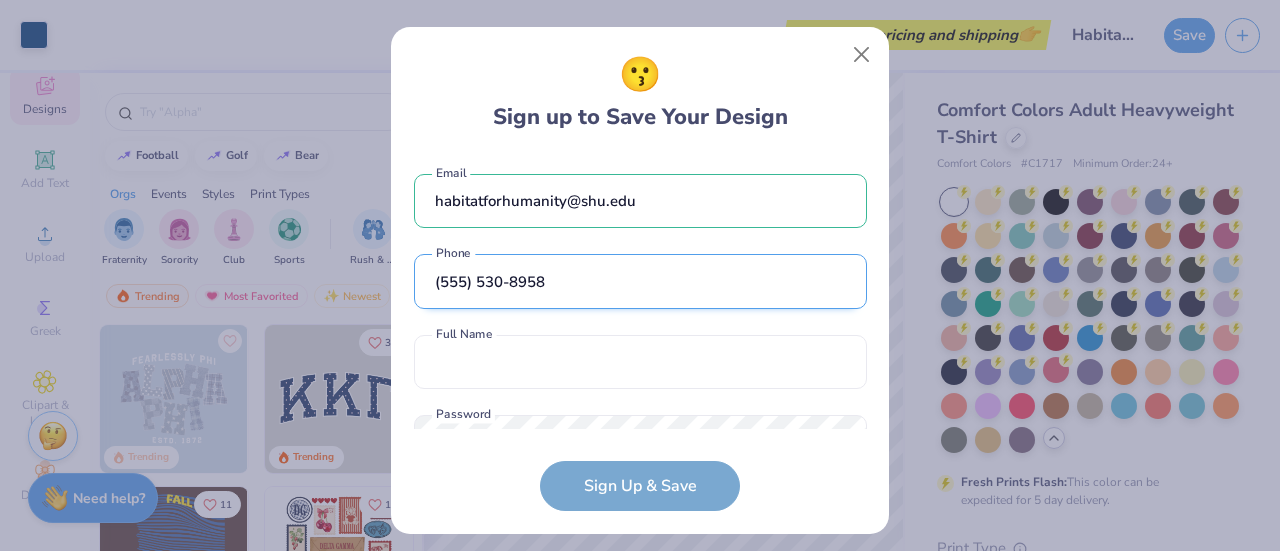 scroll, scrollTop: 75, scrollLeft: 0, axis: vertical 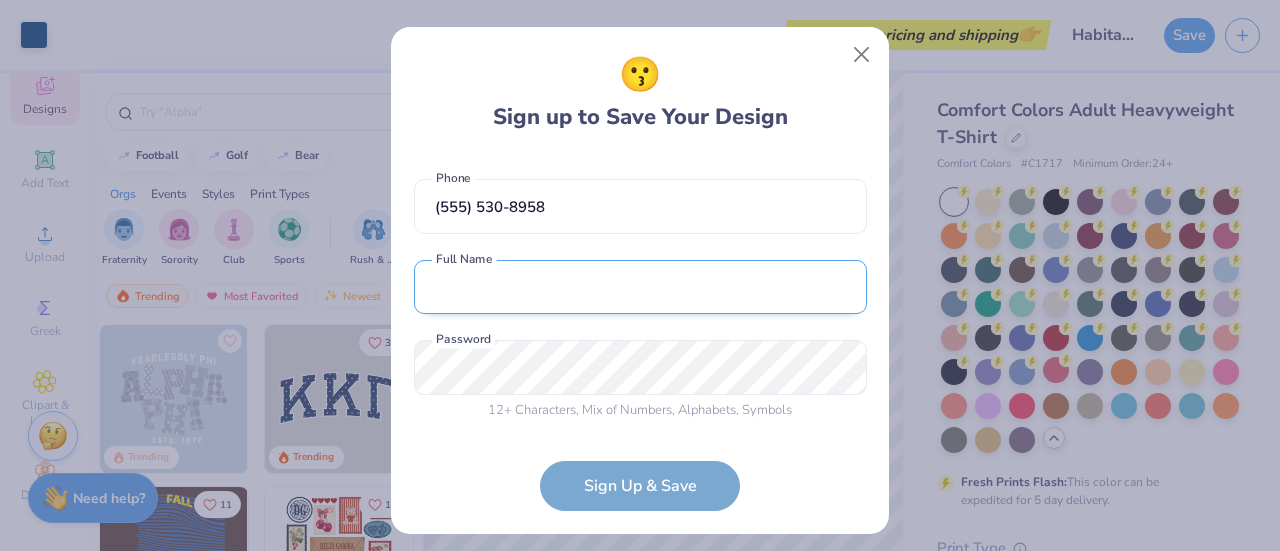 click at bounding box center (640, 287) 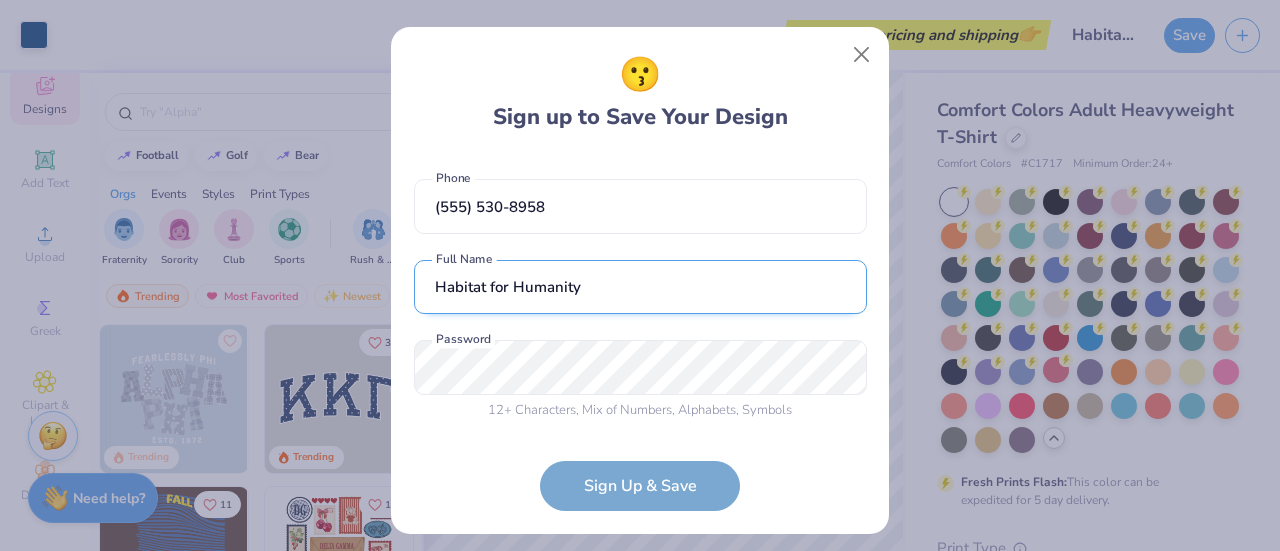 click on "Habitat for Humanity" at bounding box center (640, 287) 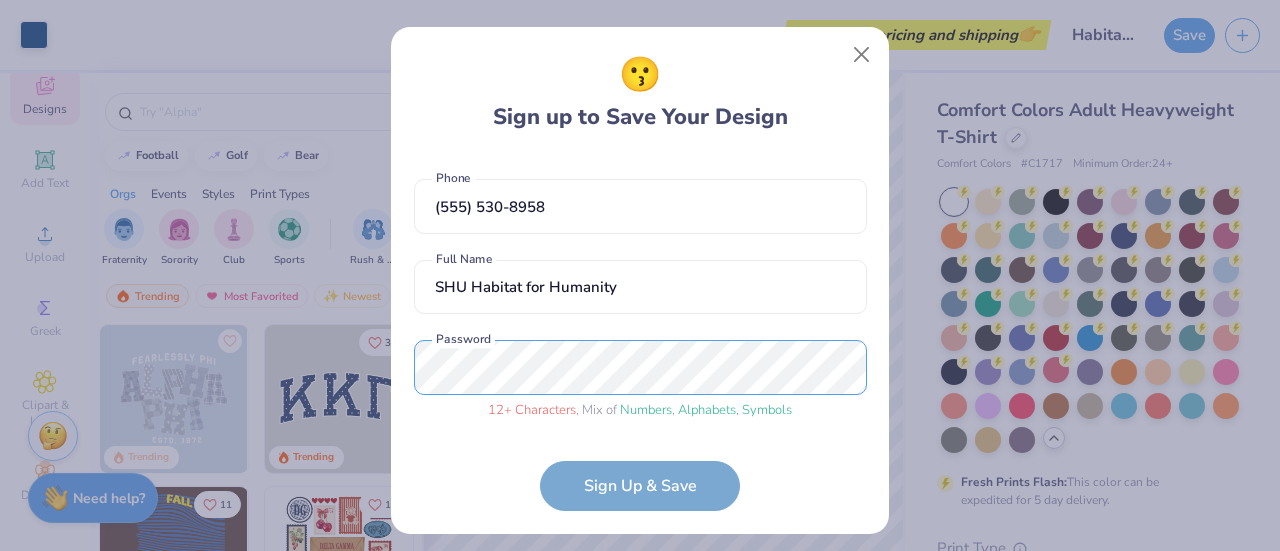scroll, scrollTop: 151, scrollLeft: 0, axis: vertical 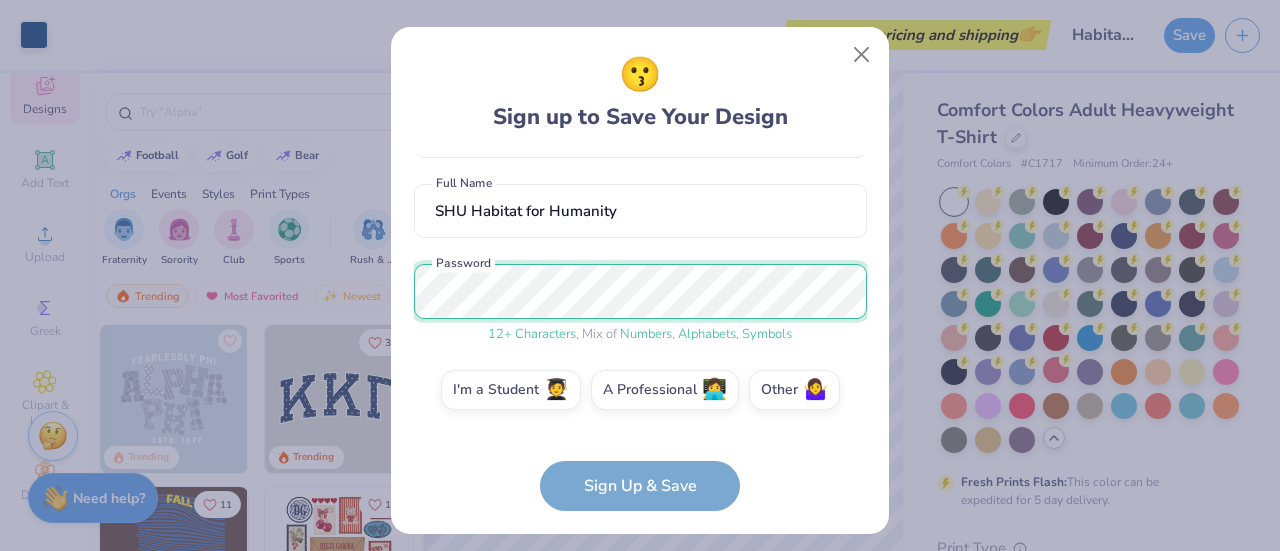 click on "😗 Sign up to Save Your Design habitatforhumanity@example.com Email (571) 530-8958 Phone SHU Habitat for Humanity Full Name 12 + Characters , Mix of   Numbers ,   Alphabets ,   Symbols Password I'm a Student 🧑‍🎓 A Professional 👩‍💻 Other 🤷‍♀️ Sign Up & Save" at bounding box center (640, 275) 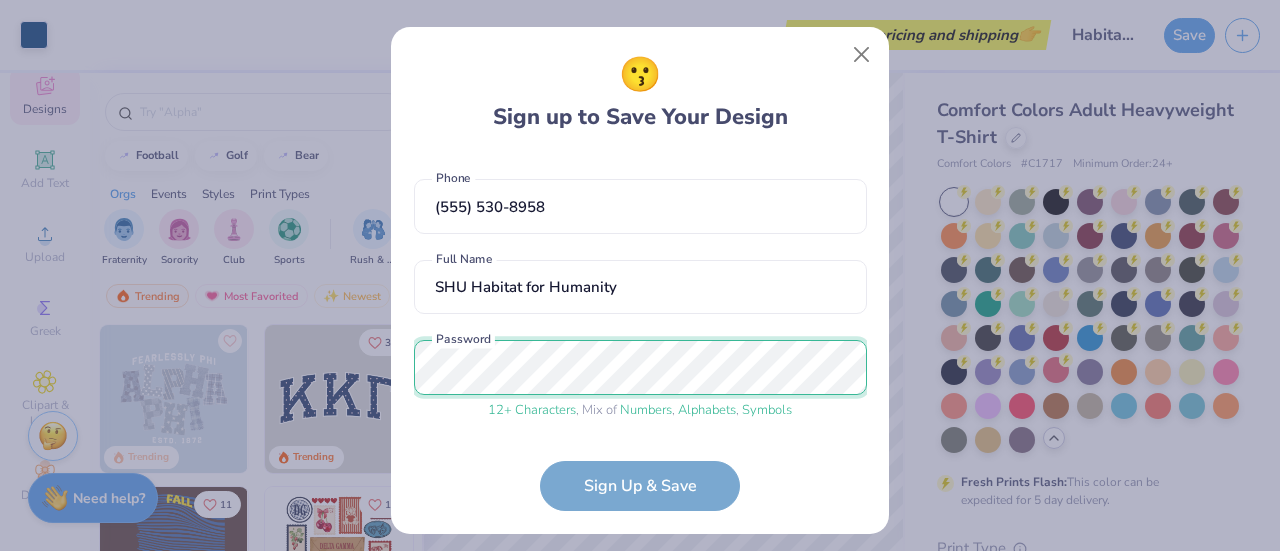 scroll, scrollTop: 151, scrollLeft: 0, axis: vertical 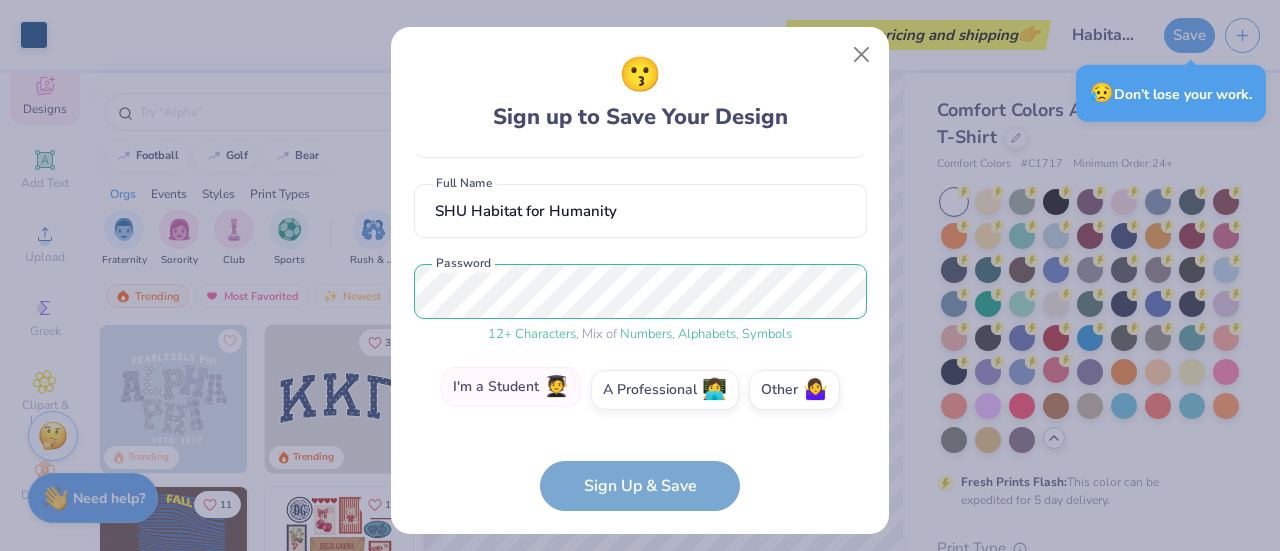 click on "I'm a Student 🧑‍🎓" at bounding box center (511, 387) 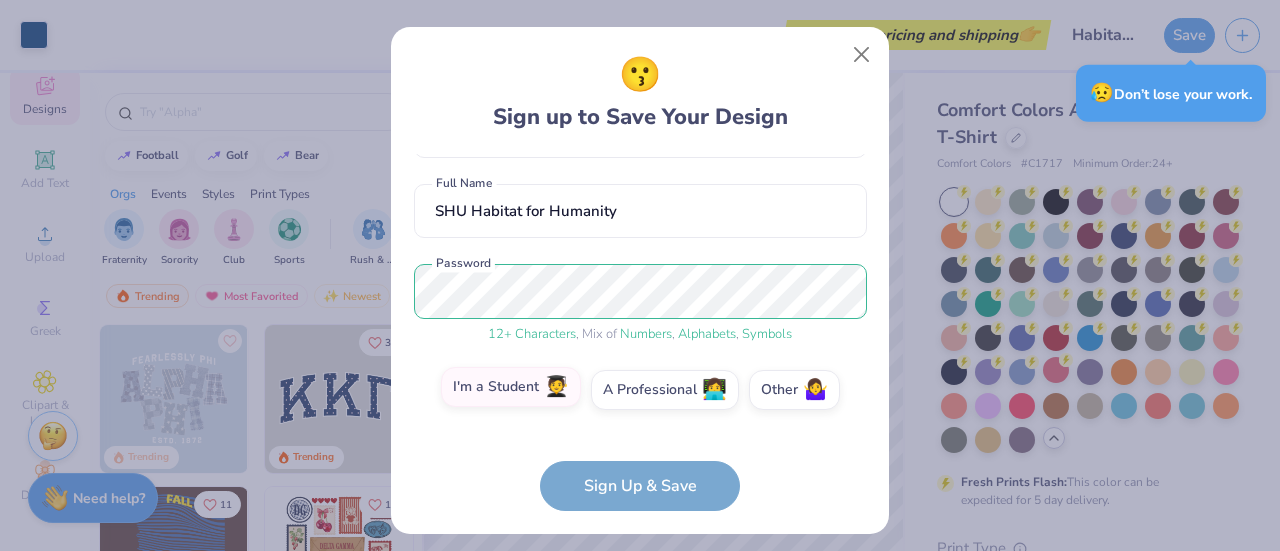 click on "I'm a Student 🧑‍🎓" at bounding box center [640, 546] 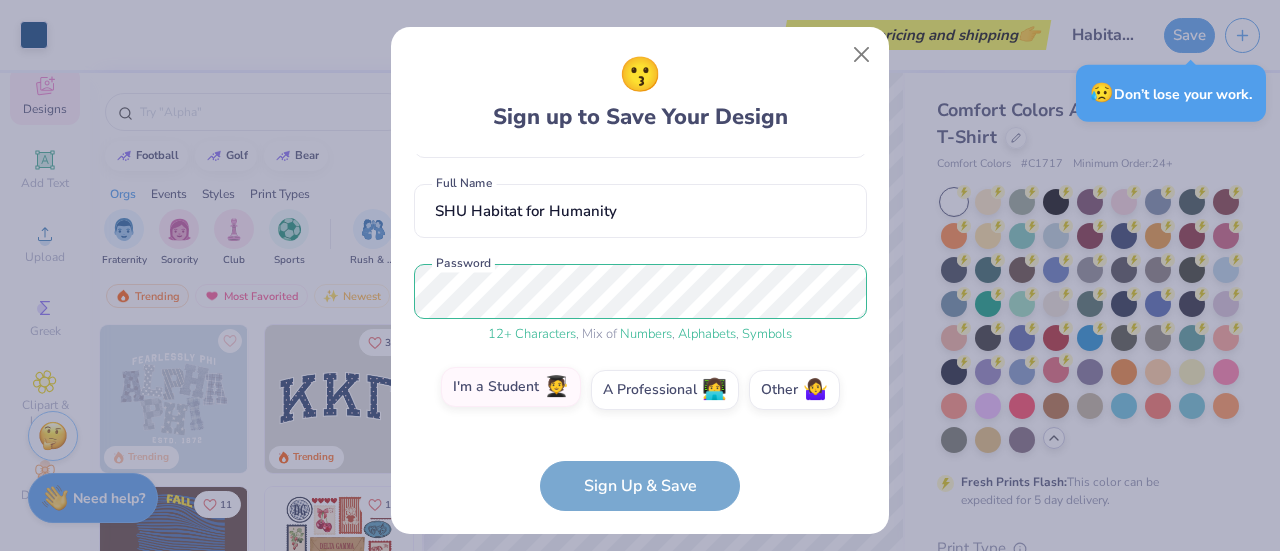 scroll, scrollTop: 0, scrollLeft: 0, axis: both 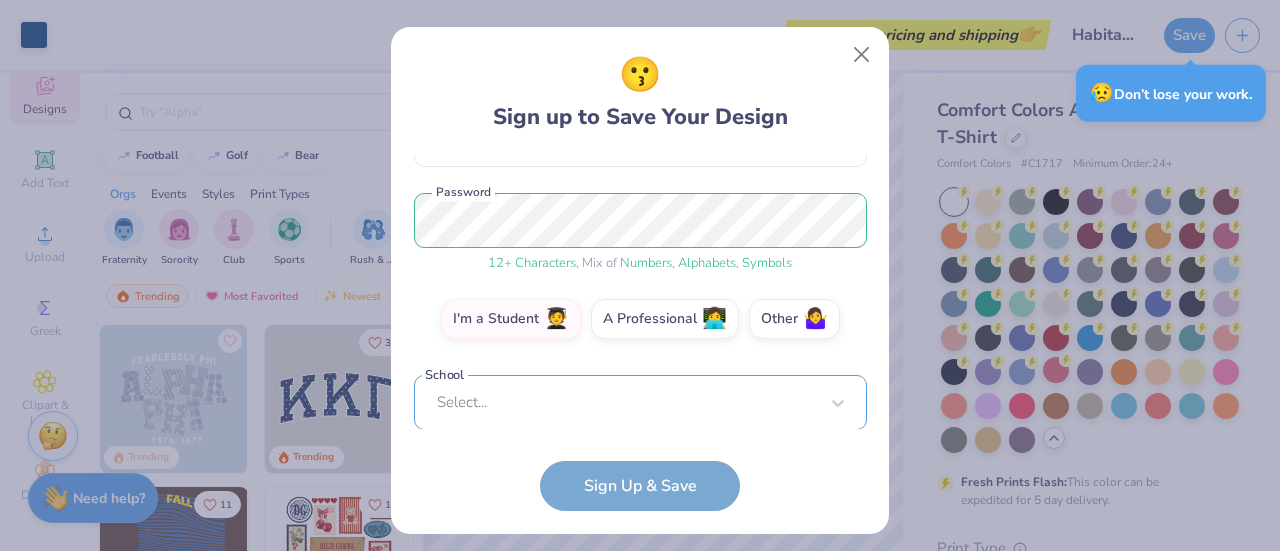 click on "Select..." at bounding box center [640, 402] 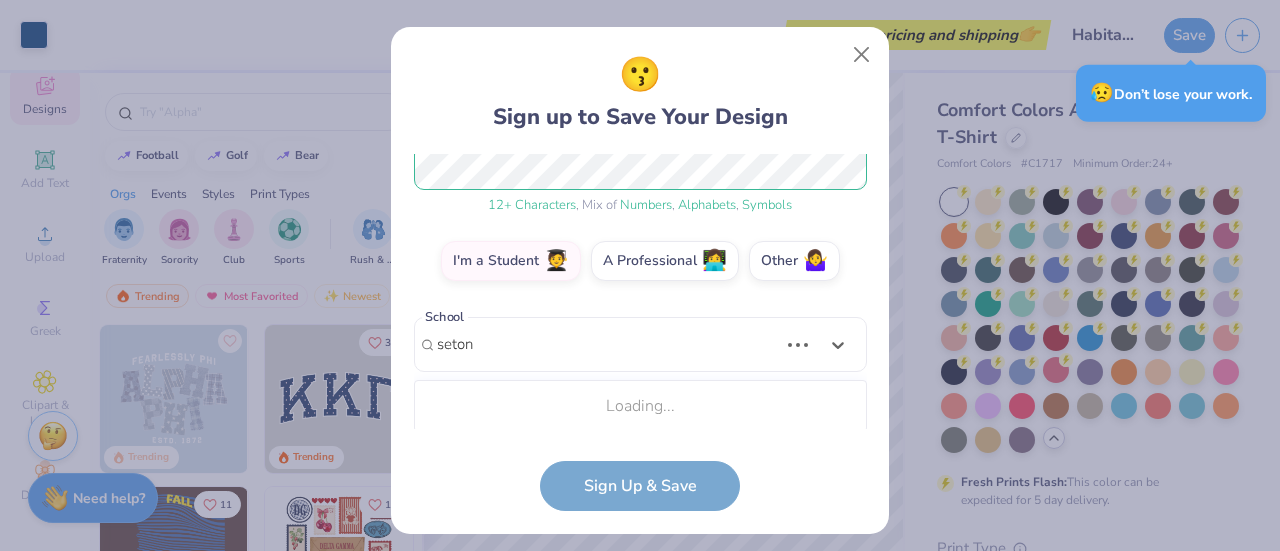 scroll, scrollTop: 532, scrollLeft: 0, axis: vertical 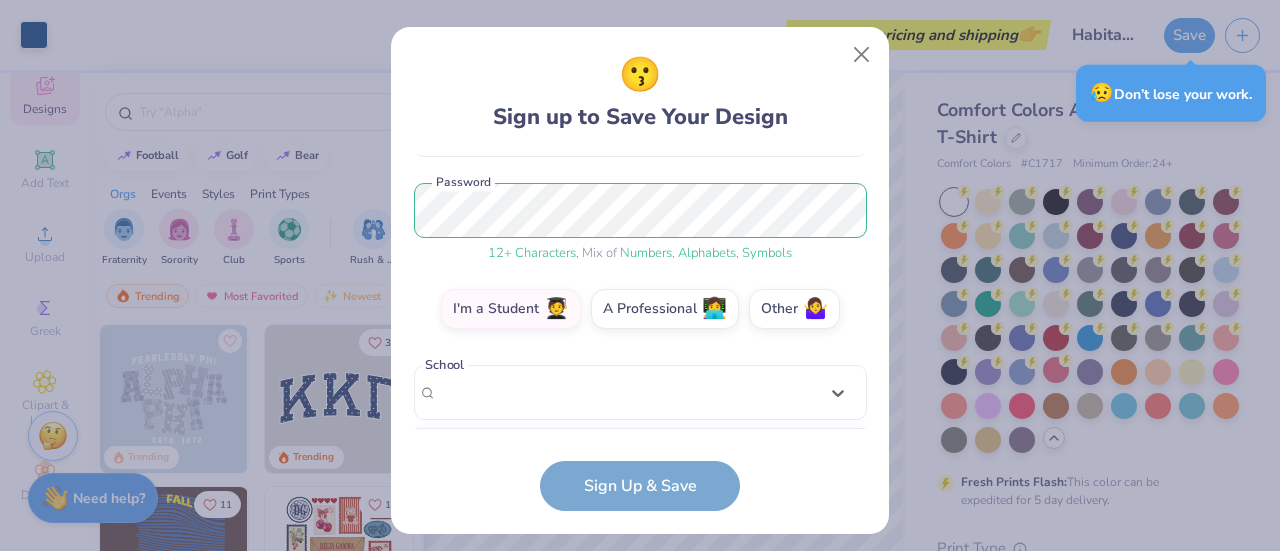 click on "😗 Sign up to Save Your Design habitatforhumanity@example.com Email (571) 530-8958 Phone SHU Habitat for Humanity Full Name 12 + Characters , Mix of   Numbers ,   Alphabets ,   Symbols Password I'm a Student 🧑‍🎓 A Professional 👩‍💻 Other 🤷‍♀️ School option  focused, 1 of 31. 31 results available for search term seton. Use Up and Down to choose options, press Enter to select the currently focused option, press Escape to exit the menu, press Tab to select the option and exit the menu. Seton Hall University Seton Hill University Stonehill College Rosemont College Carleton University Keystone College Langston University Limestone College Princeton University Cornerstone University Livingstone College Kingston University London Castleton University Boston Baptist College SUNY Stony Brook Winston-Salem State University Williston State College Charleston Southern University Elon University LeTourneau University Stanford University Stetson University Stockton University Barton College Add  : " "" at bounding box center (640, 281) 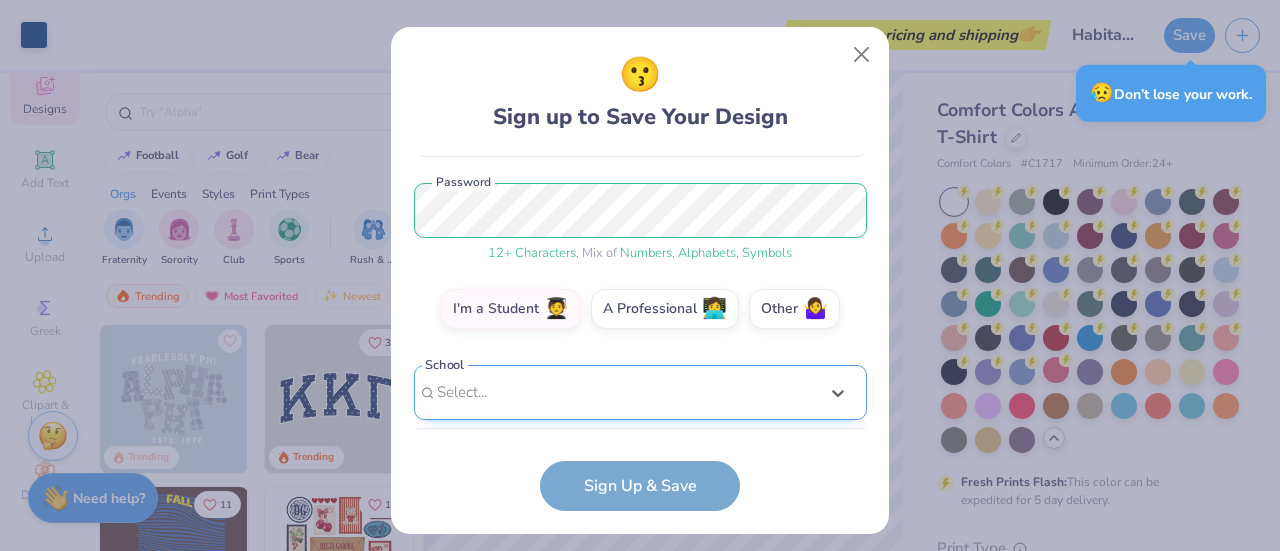 click on "option  focused, 8 of 30. 30 results available. Use Up and Down to choose options, press Enter to select the currently focused option, press Escape to exit the menu, press Tab to select the option and exit the menu. Select... Abilene Christian University Adams State University Adelphi University Adrian College Adventist University of Health Sciences Agnes Scott College Al Akhawayn University Alabama A&M University Alabama State University Alaska Bible College Alaska Pacific University Albany College of Pharmacy and Health Sciences Albany State University Albertus Magnus College Albion College Albright College Alcorn State University Alderson-Broaddus University Alfred University Alice Lloyd College Allegheny College Allegheny Wesleyan College Allen College Allen University Alliant International University Alma College Alvernia University Alverno College Amberton University American Academy of Art" at bounding box center [640, 547] 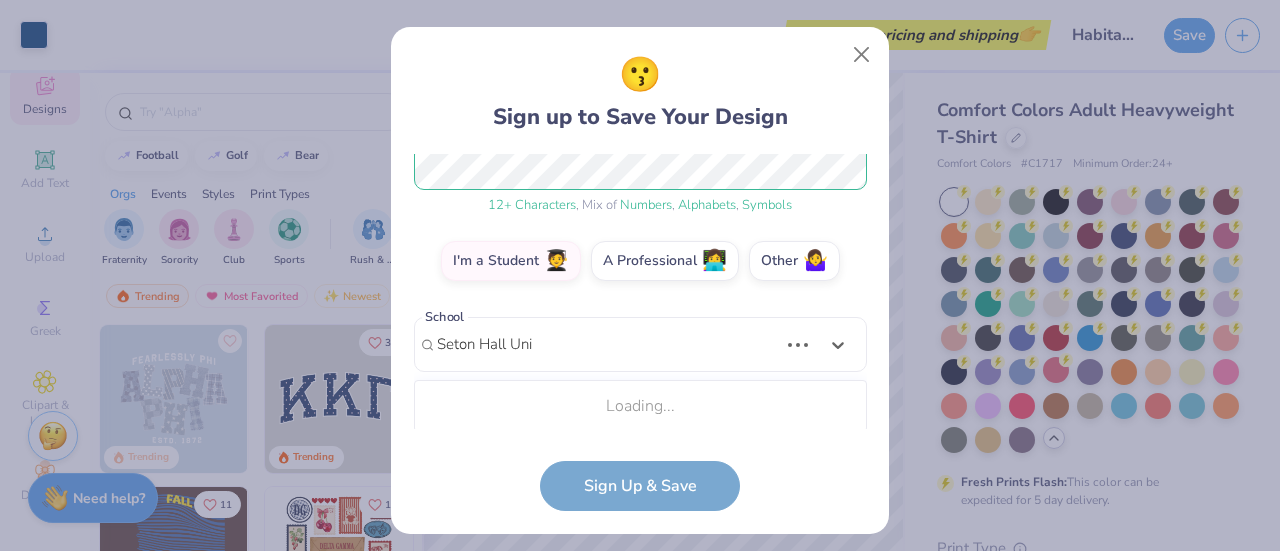 scroll, scrollTop: 532, scrollLeft: 0, axis: vertical 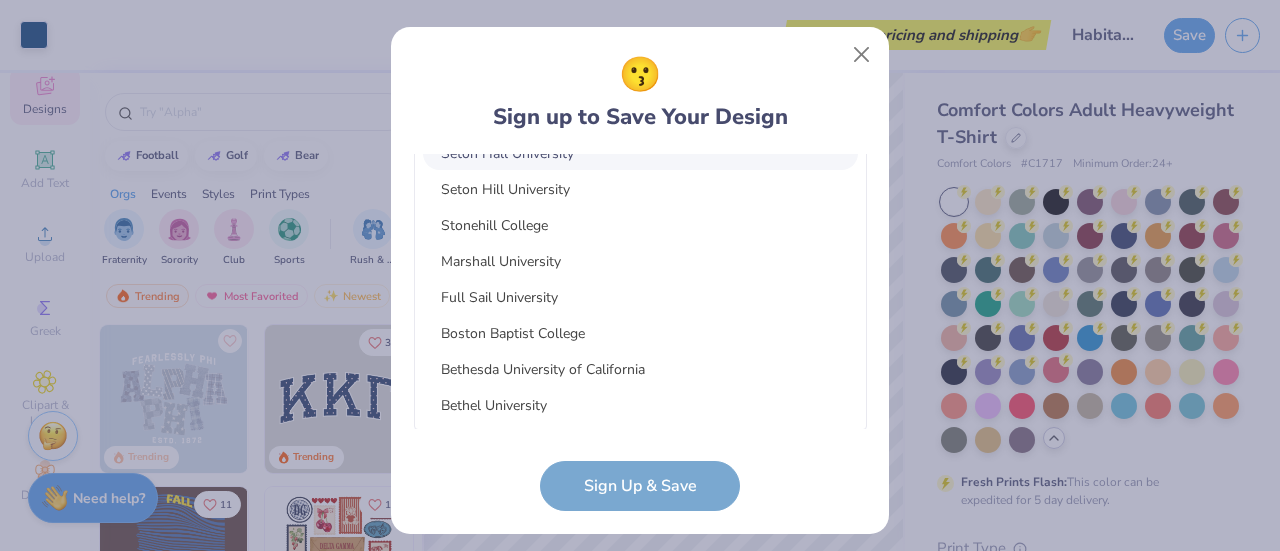 click on "Seton Hall University" at bounding box center (640, 153) 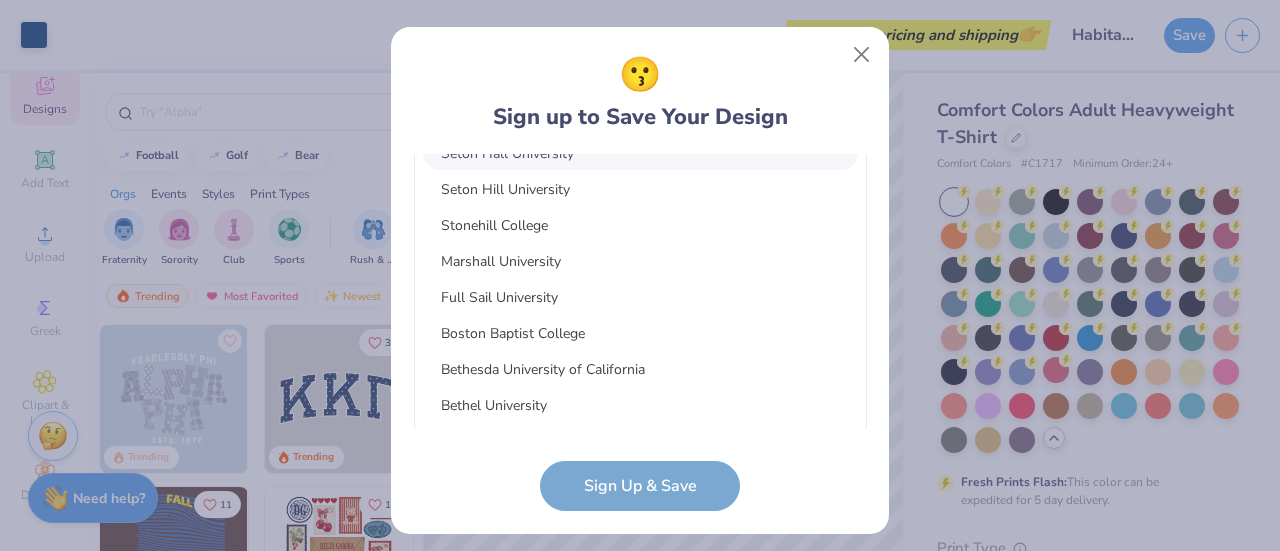 scroll, scrollTop: 312, scrollLeft: 0, axis: vertical 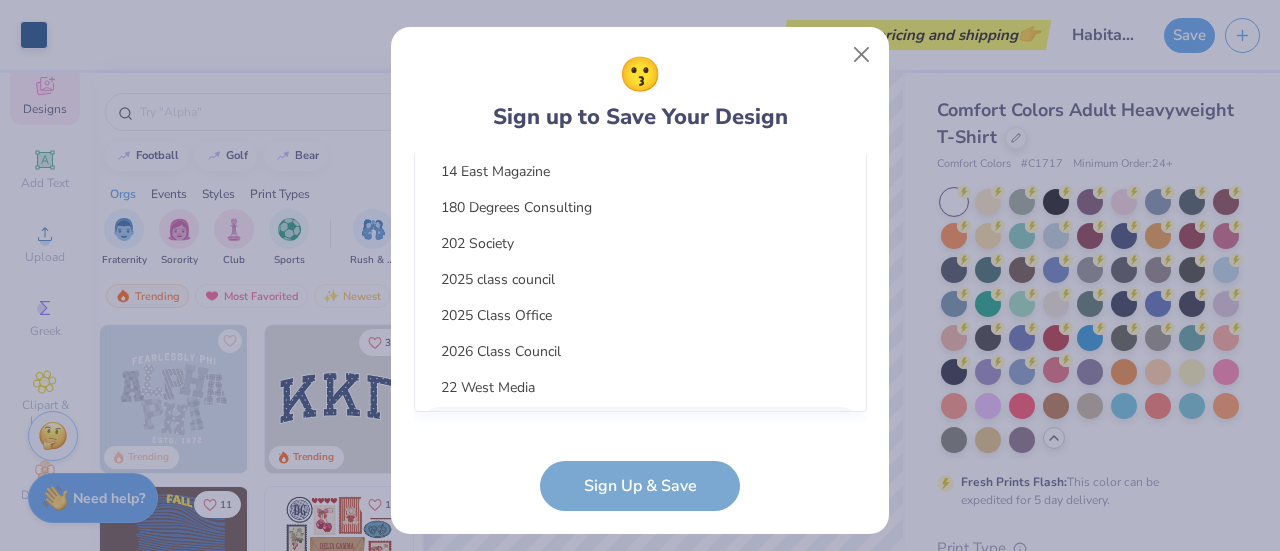 click on "option  focused, 9 of 15. 15 results available. Use Up and Down to choose options, press Enter to select the currently focused option, press Escape to exit the menu, press Tab to select the option and exit the menu. Select... 100 Collegiate Women 14 East Magazine 180 Degrees Consulting 202 Society 2025 class council 2025 Class Office 2026 Class Council 22 West Media 27 Heartbeats 314 Action 3D4E 4 Paws for Ability 4-H 45 Kings 49er Racing Club" at bounding box center (640, 230) 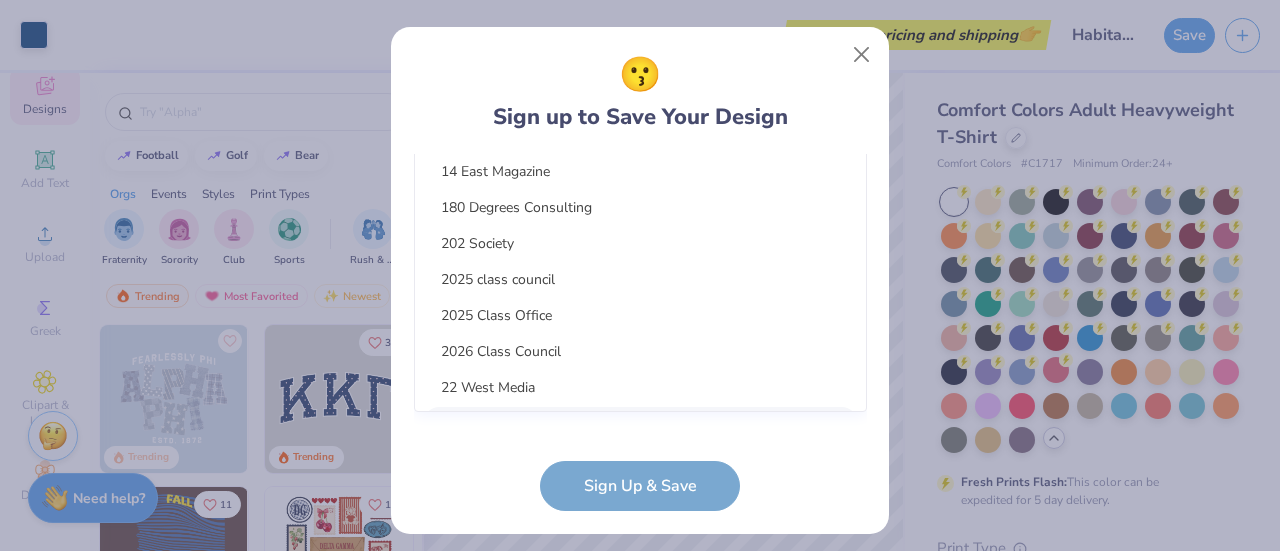 scroll, scrollTop: 612, scrollLeft: 0, axis: vertical 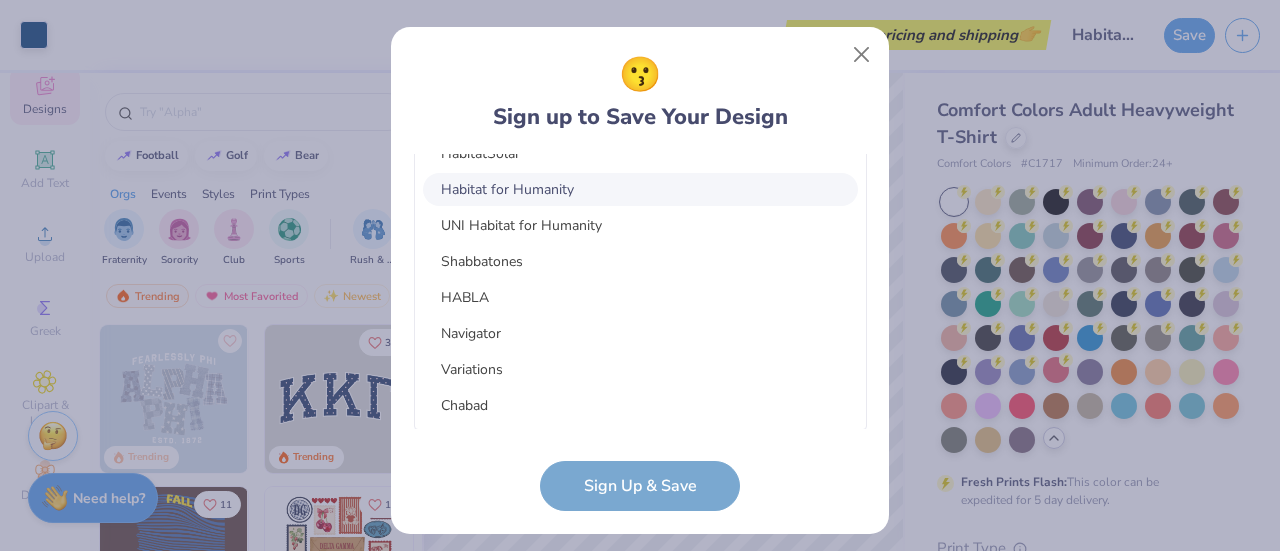 click on "Habitat for Humanity" at bounding box center (640, 189) 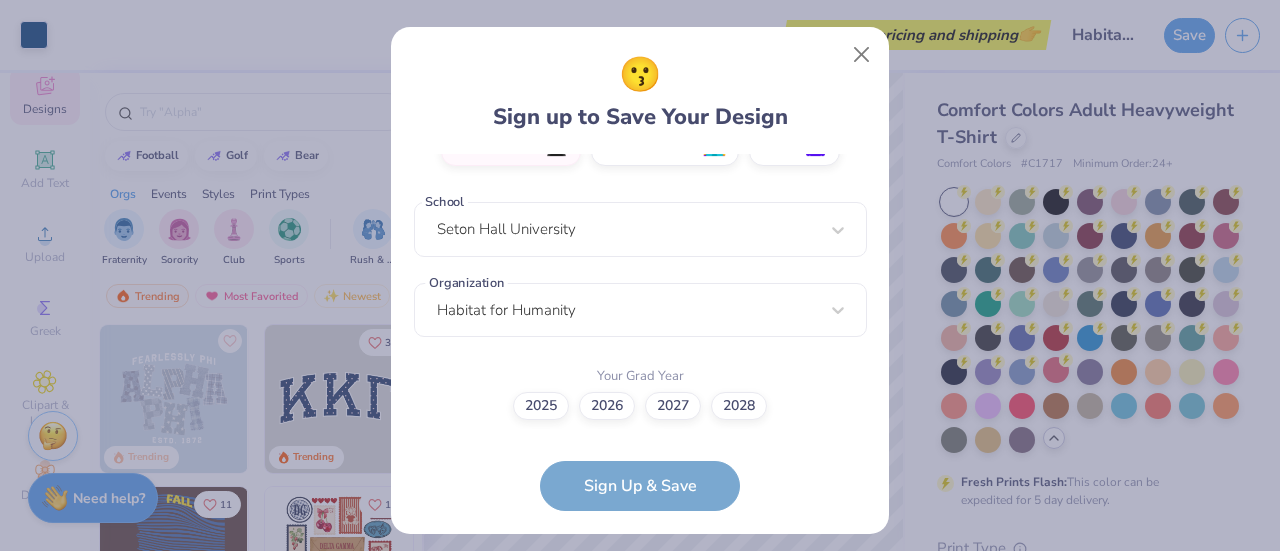 scroll, scrollTop: 394, scrollLeft: 0, axis: vertical 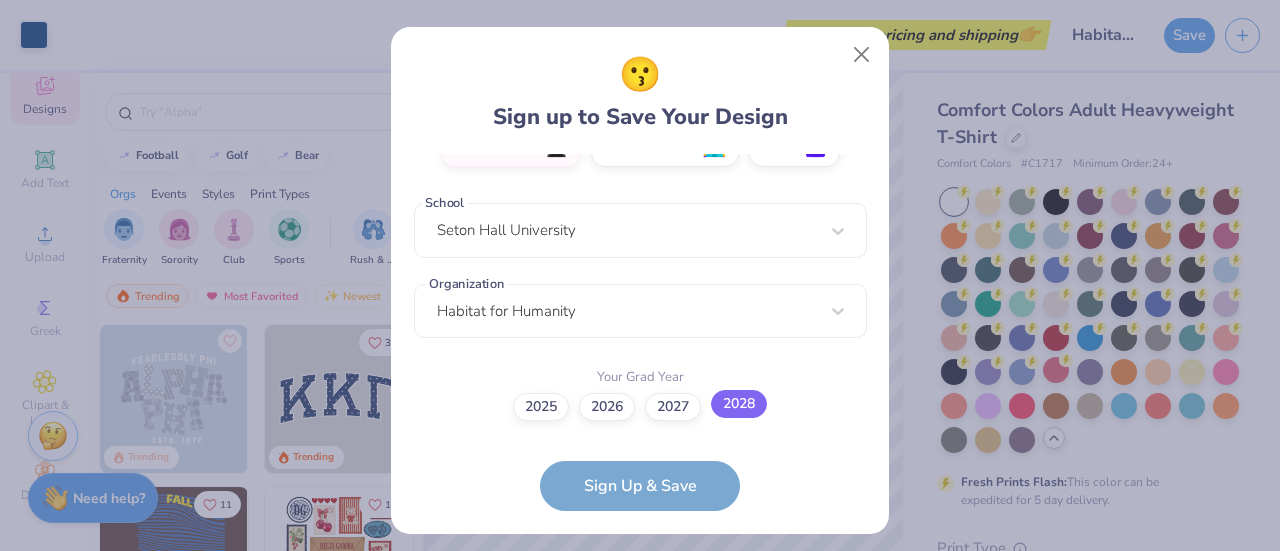click on "2028" at bounding box center [739, 404] 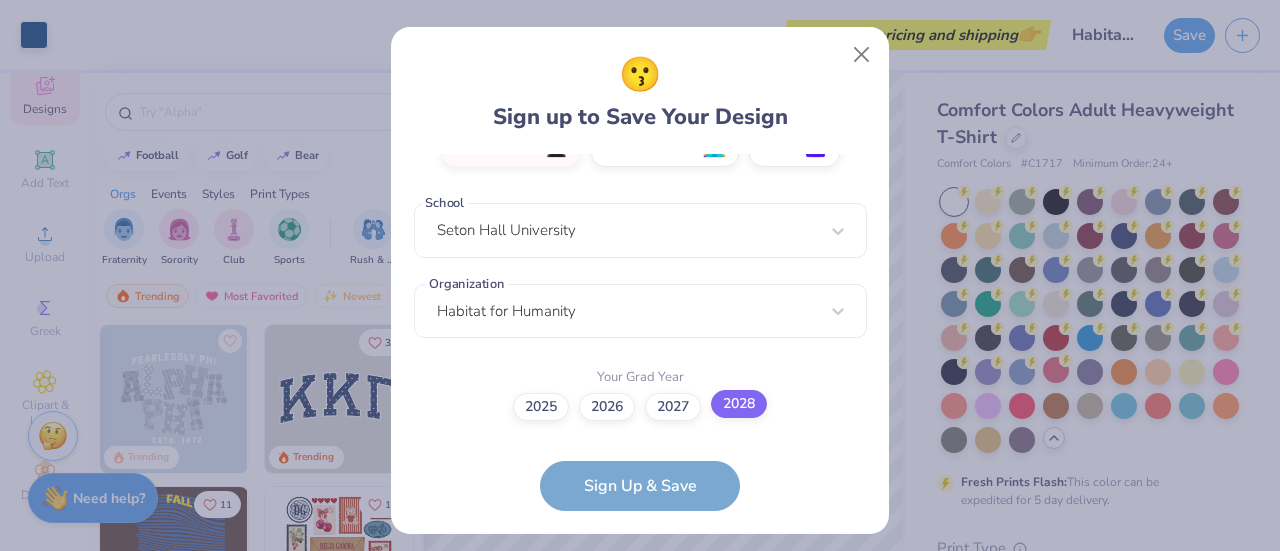 click on "2028" at bounding box center (640, 800) 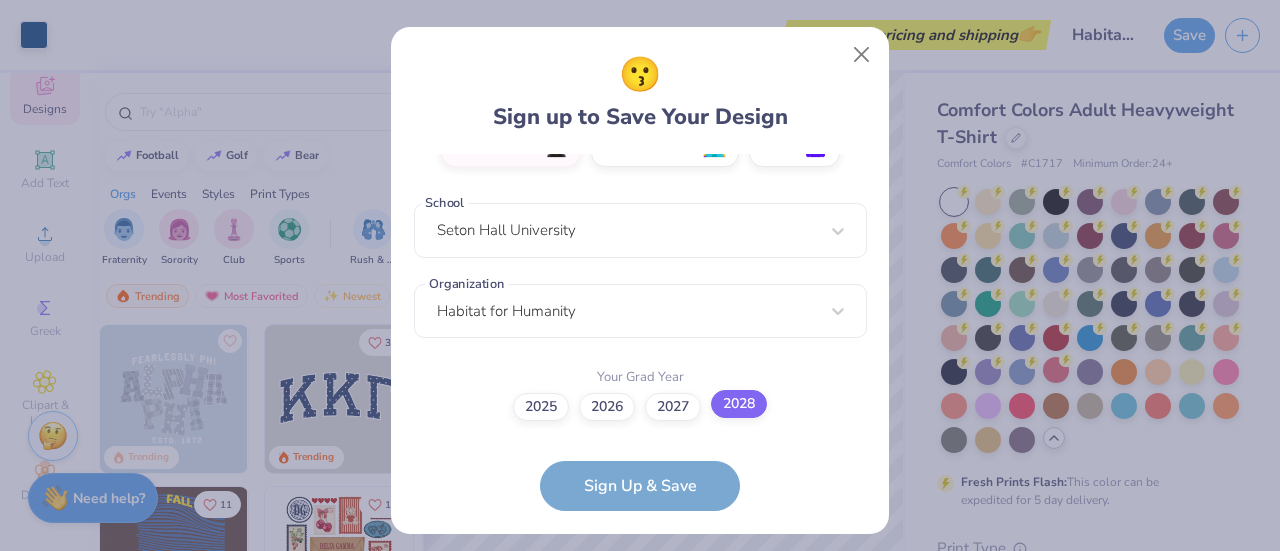 scroll, scrollTop: 0, scrollLeft: 0, axis: both 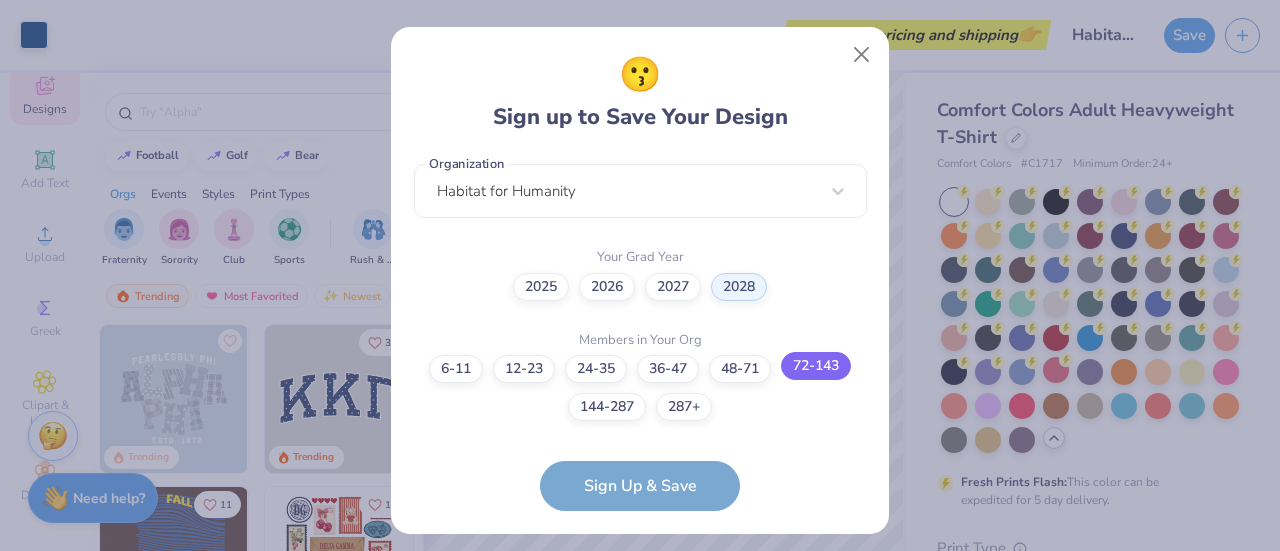 click on "72-143" at bounding box center (816, 366) 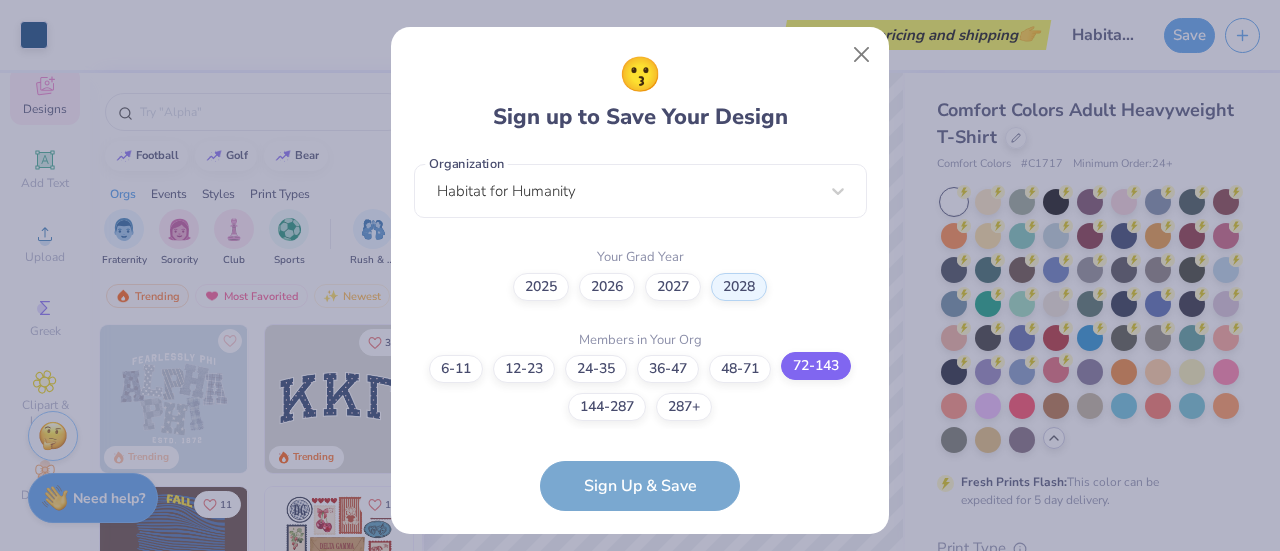 click on "72-143" at bounding box center [640, 902] 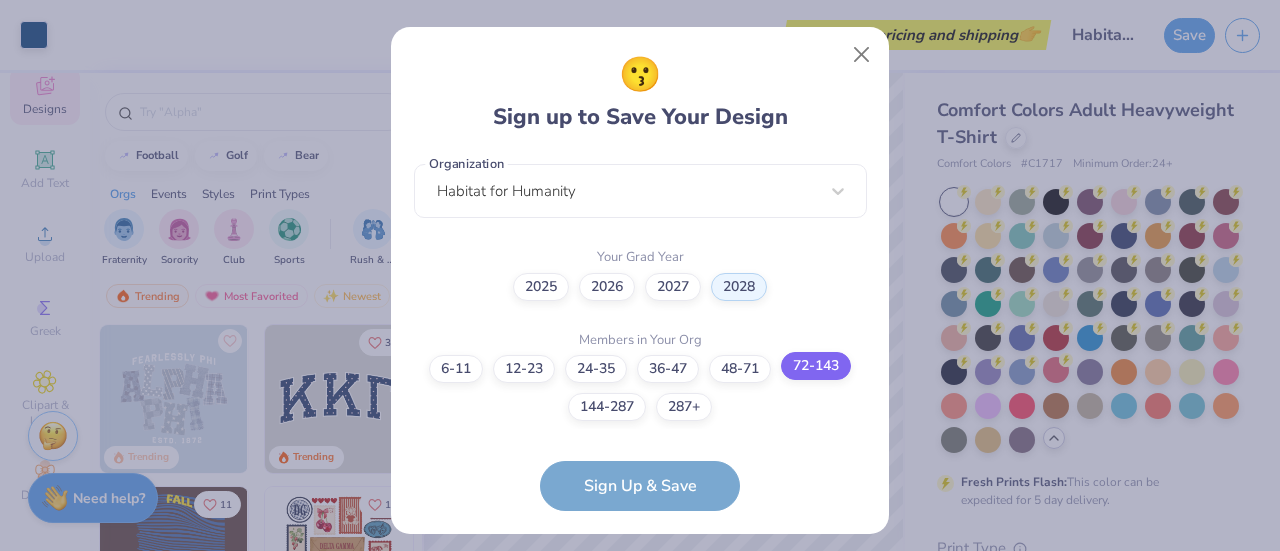 scroll, scrollTop: 0, scrollLeft: 0, axis: both 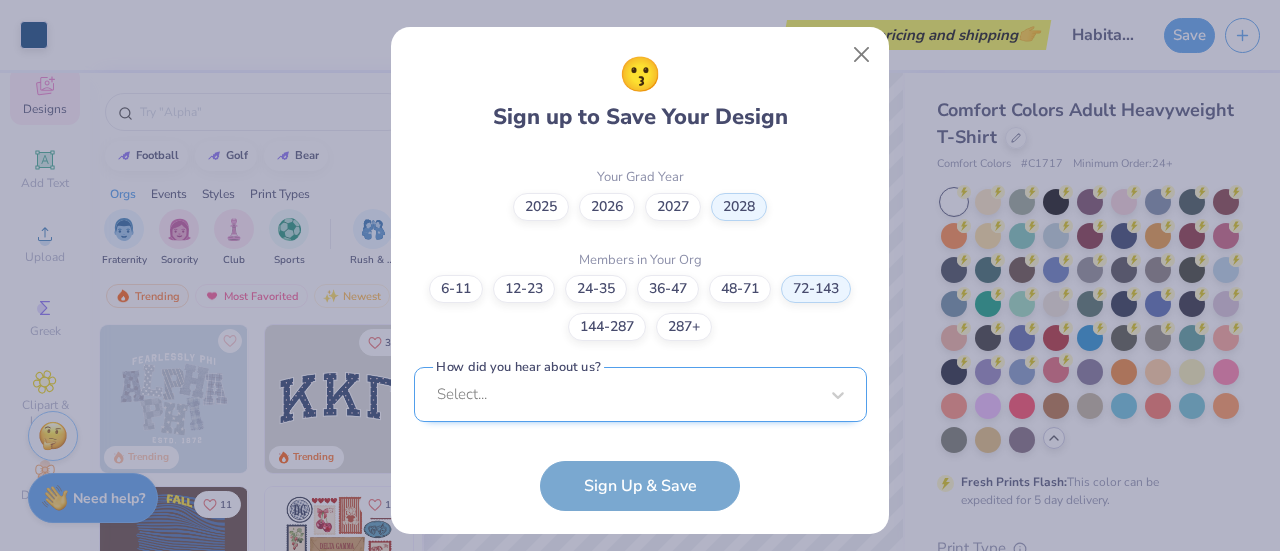 click on "Select..." at bounding box center [640, 394] 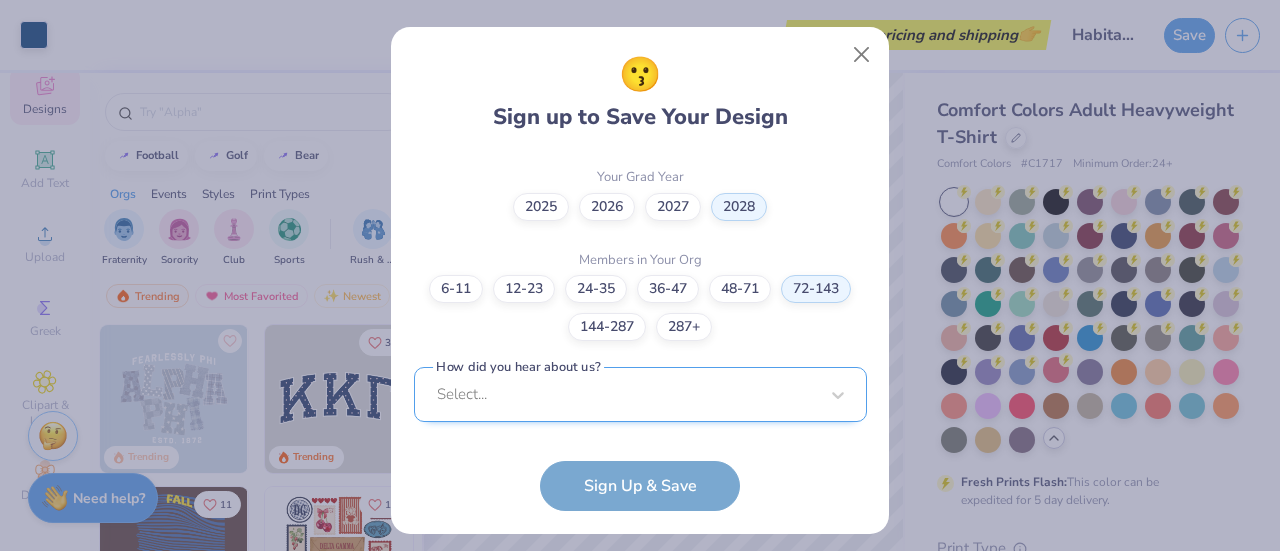 scroll, scrollTop: 894, scrollLeft: 0, axis: vertical 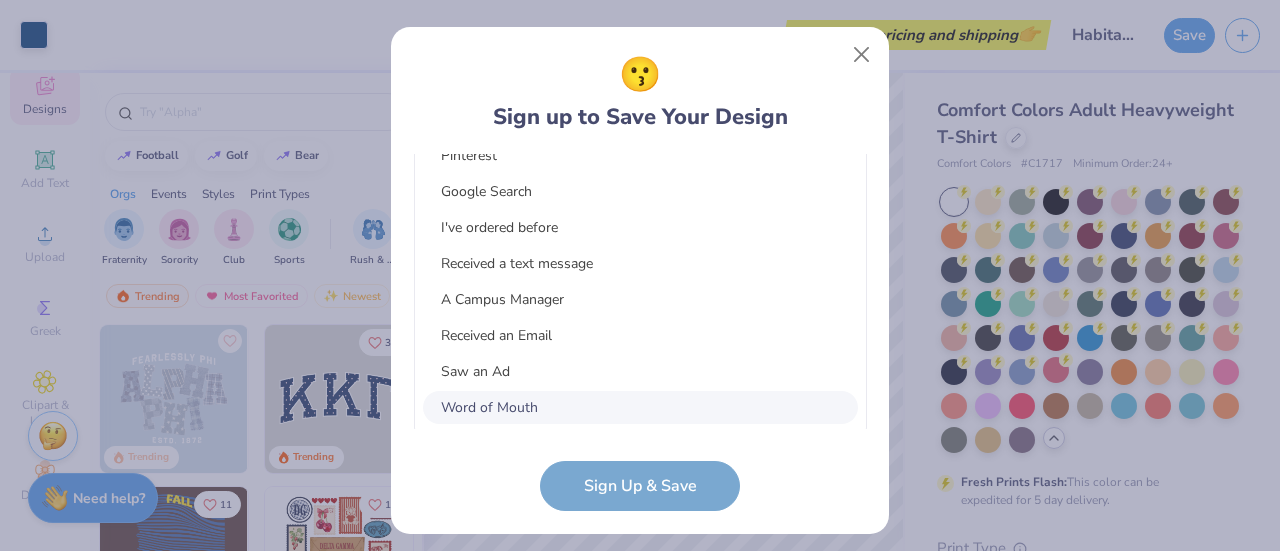 click on "Word of Mouth" at bounding box center [640, 407] 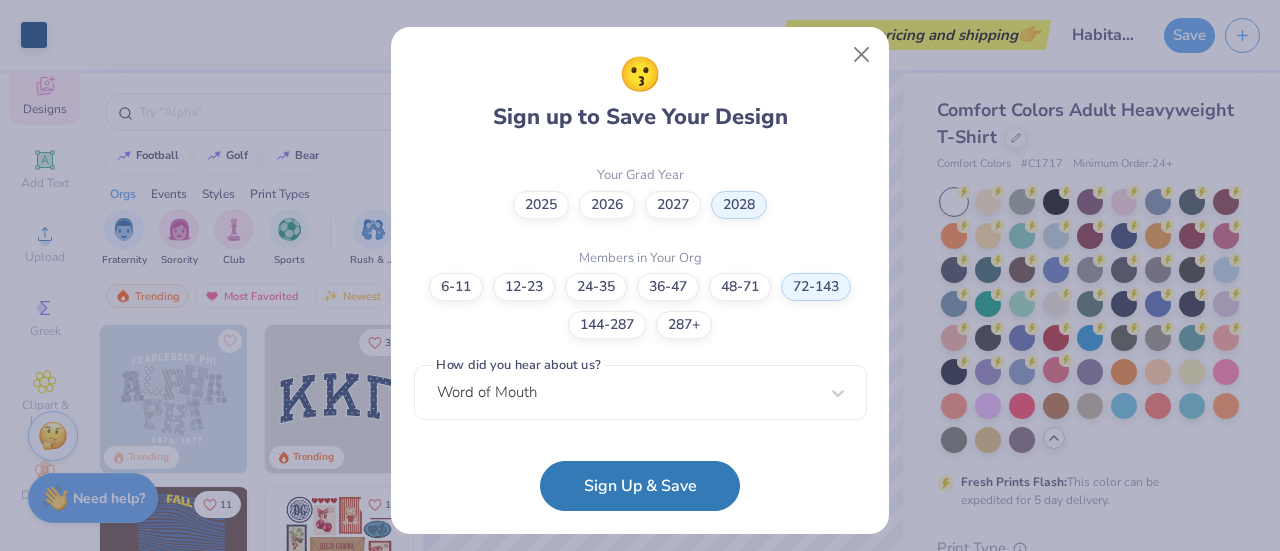 scroll, scrollTop: 594, scrollLeft: 0, axis: vertical 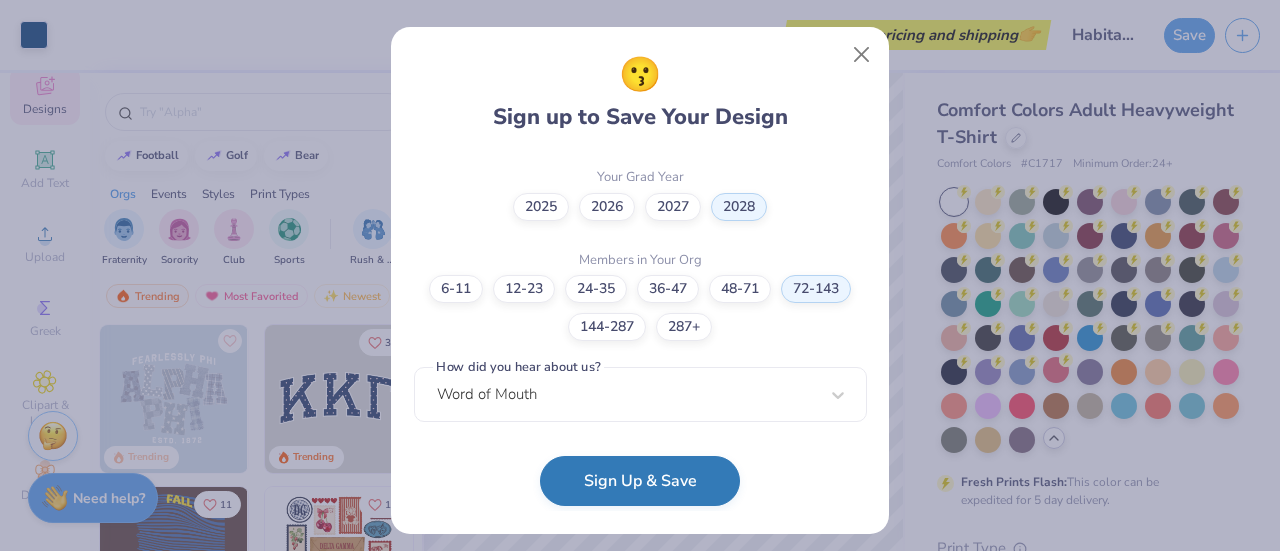 click on "Sign Up & Save" at bounding box center [640, 481] 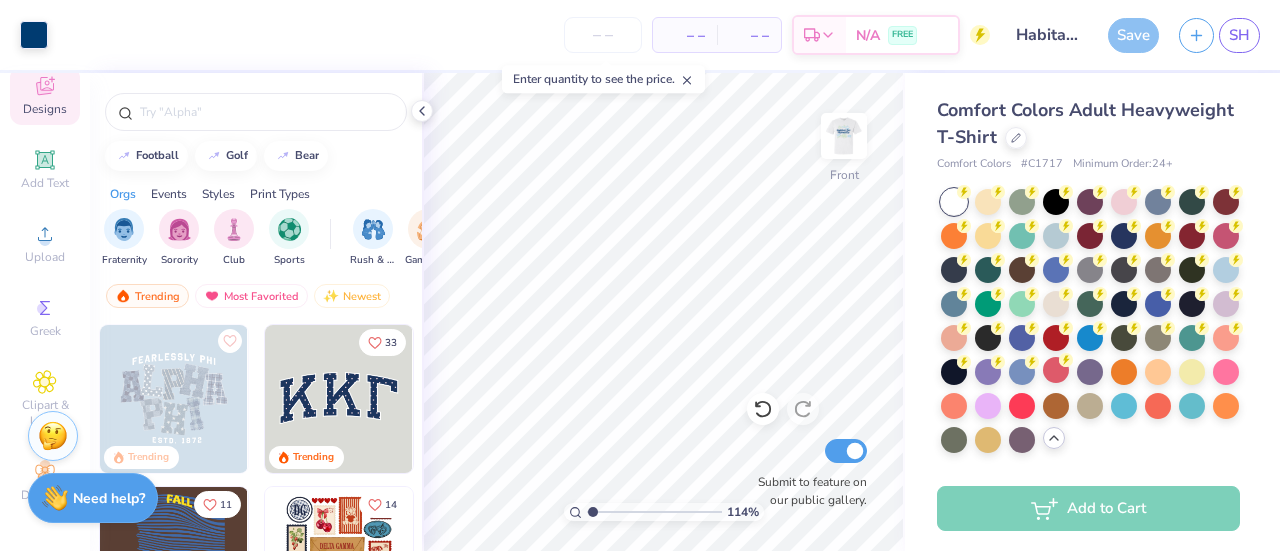 click at bounding box center (603, 35) 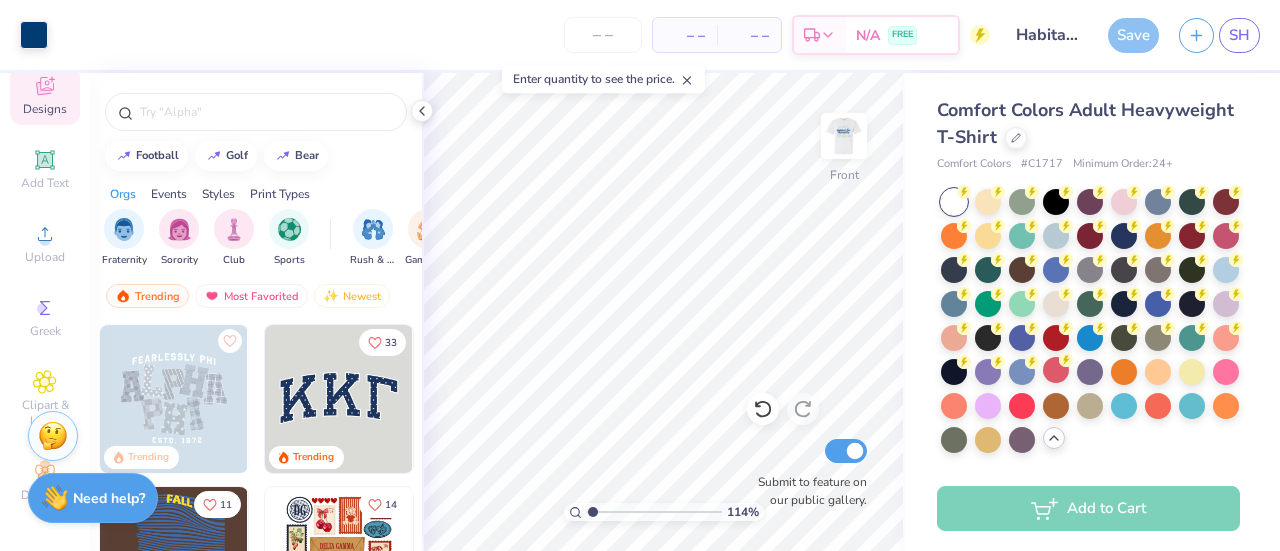 click on "– – Per Item – – Total Est.  Delivery N/A FREE" at bounding box center (524, 35) 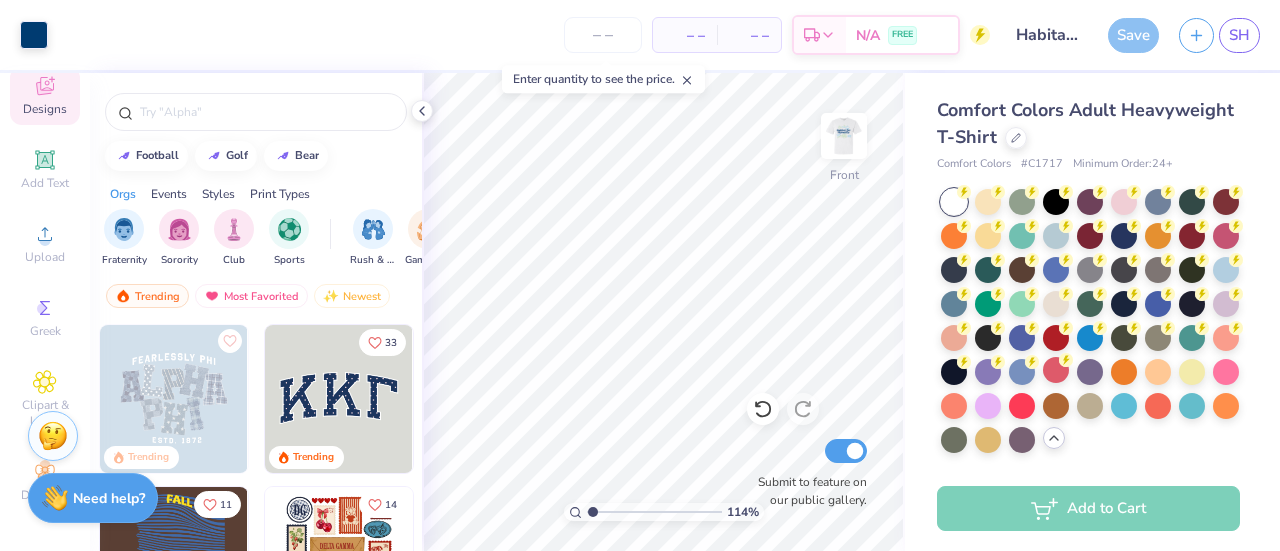 click on "Save" at bounding box center (1133, 35) 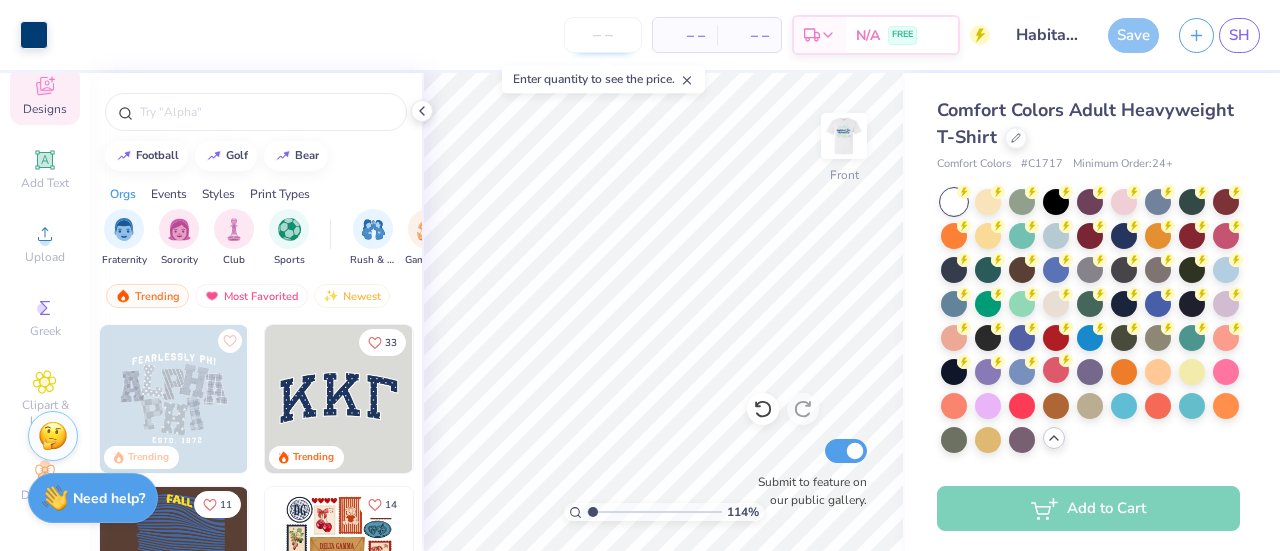 click at bounding box center (603, 35) 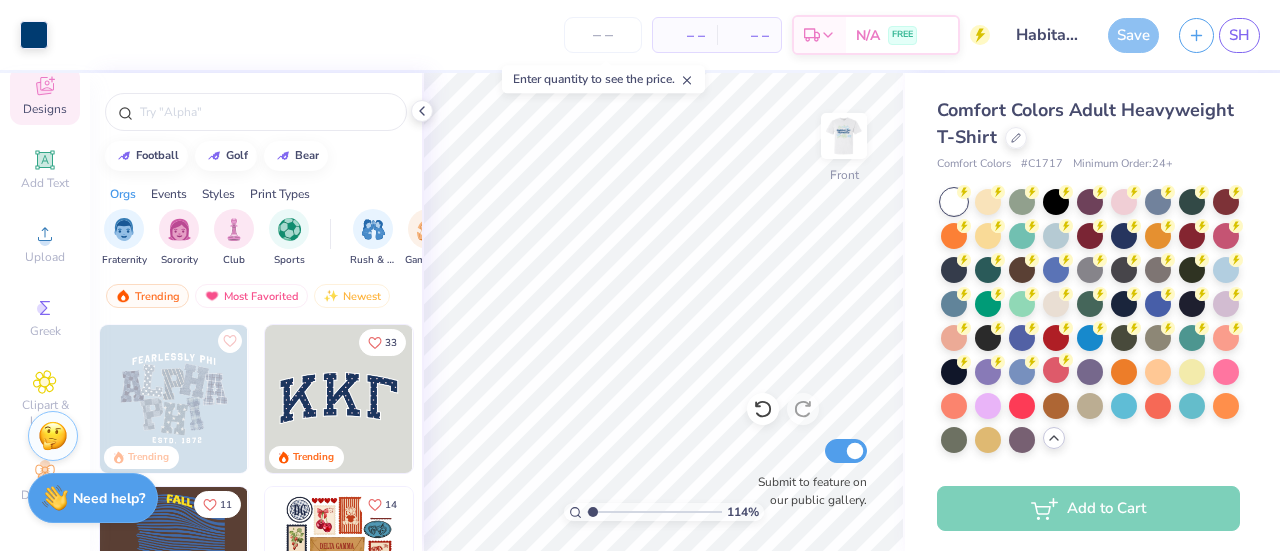click on "– – Per Item – – Total Est.  Delivery N/A FREE" at bounding box center (524, 35) 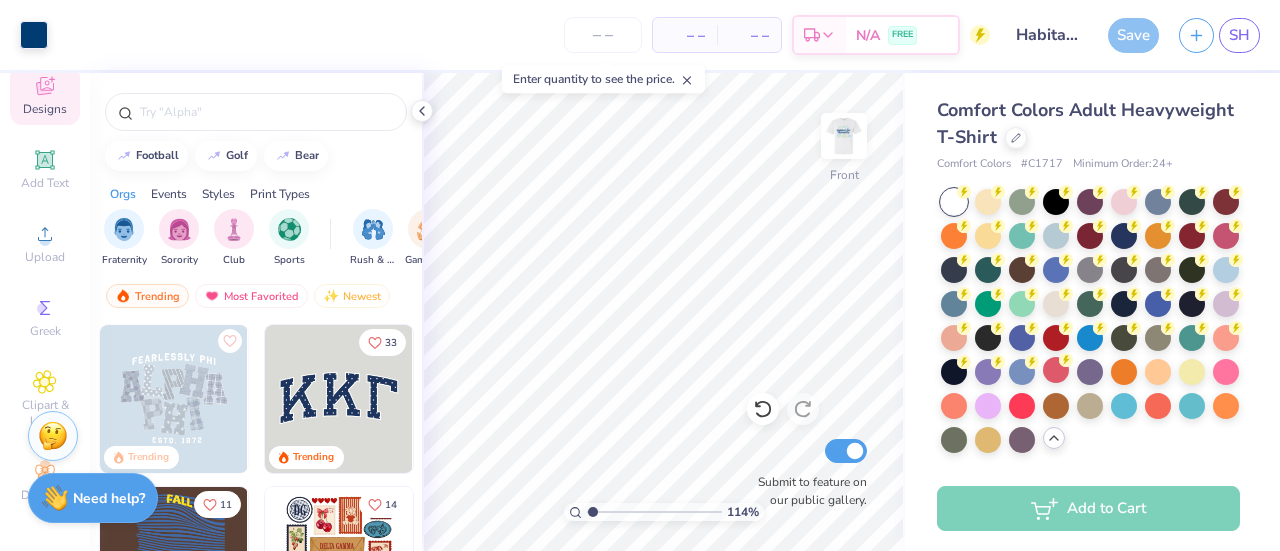 click on "Save" at bounding box center (1133, 35) 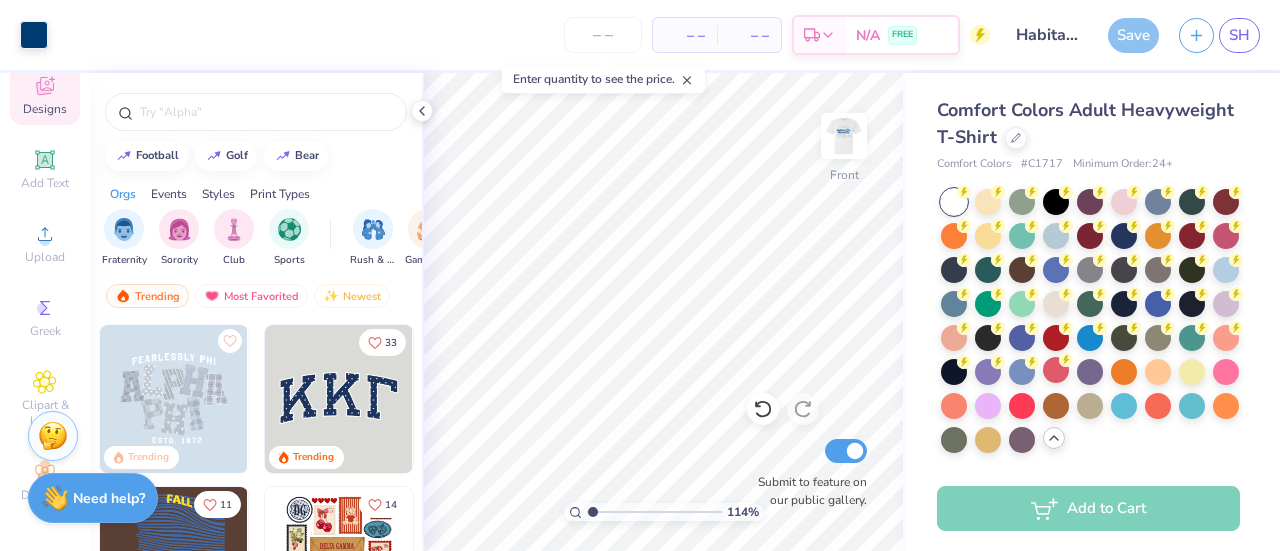 click on "Art colors – – Per Item – – Total Est.  Delivery N/A FREE Design Title Habitat for Humanity Save SH" at bounding box center [640, 35] 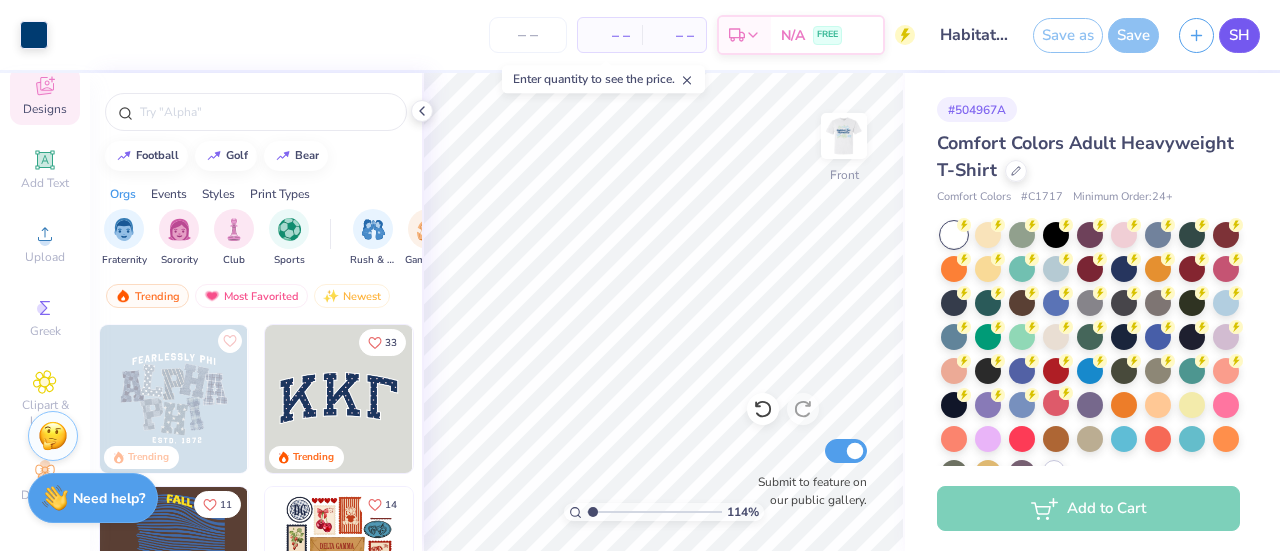 click on "Art colors – – Per Item – – Total Est.  Delivery N/A FREE Design Title Habitat for Humanity Save as Save SH Image AI Designs Add Text Upload Greek Clipart & logos Decorate football golf bear Orgs Events Styles Print Types Fraternity Sorority Club Sports Rush & Bid Game Day Parent's Weekend PR & General Philanthropy Big Little Reveal Retreat Spring Break Date Parties & Socials Holidays Greek Week Formal & Semi Graduation Founder’s Day Classic Minimalist Varsity Y2K Typography Handdrawn Cartoons Grunge 80s & 90s 60s & 70s Embroidery Screen Print Applique Patches Digital Print Vinyl Transfers Trending Most Favorited Newest Trending 33 Trending 11 Gavin Wallace Sigma Alpha Epsilon, University of Colorado Boulder 14 Trending Trending 15 Trending 114  % Front Submit to feature on our public gallery. # 504967A Comfort Colors Adult Heavyweight T-Shirt Comfort Colors # C1717 Minimum Order:  24 +   Fresh Prints Flash:  This color can be expedited for 5 day delivery. Print Type Screen Print Embroidery Applique" at bounding box center (640, 275) 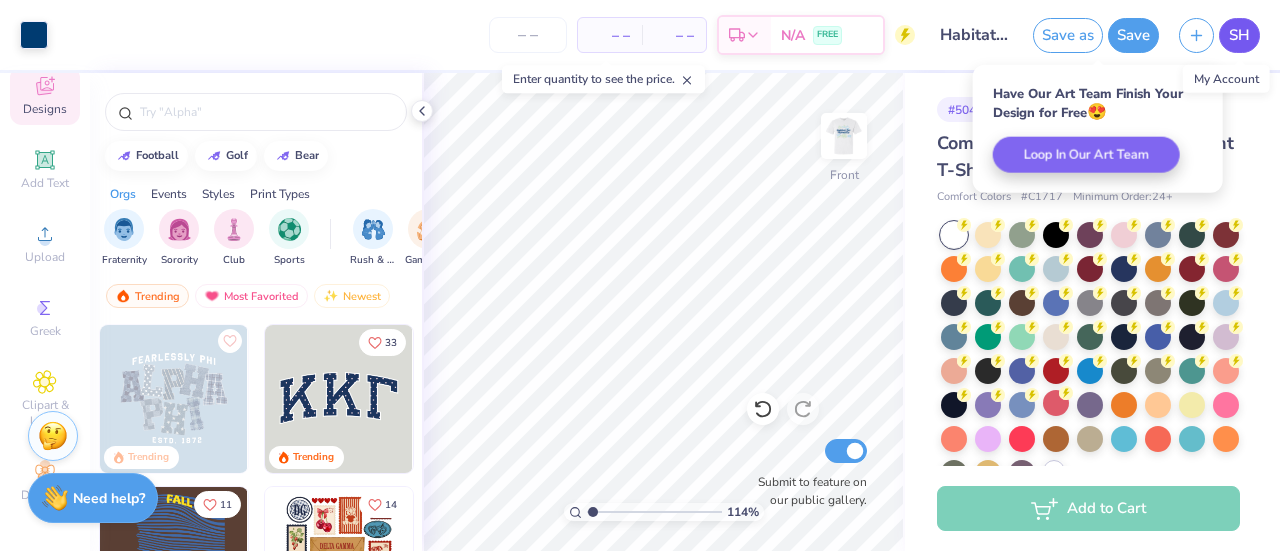 click on "SH" at bounding box center (1239, 35) 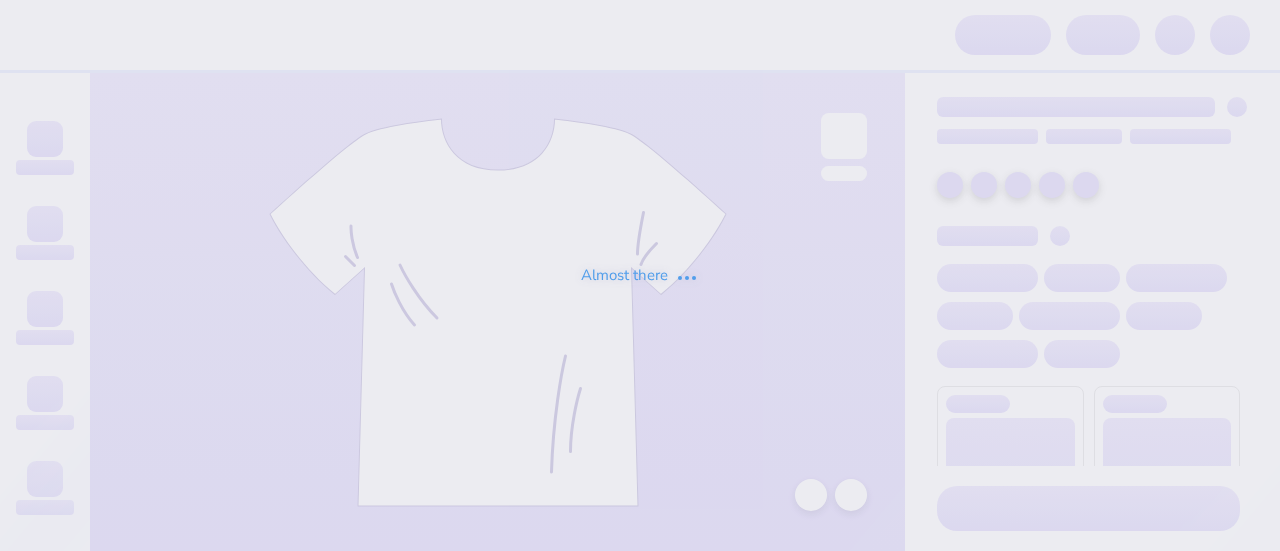 scroll, scrollTop: 0, scrollLeft: 0, axis: both 